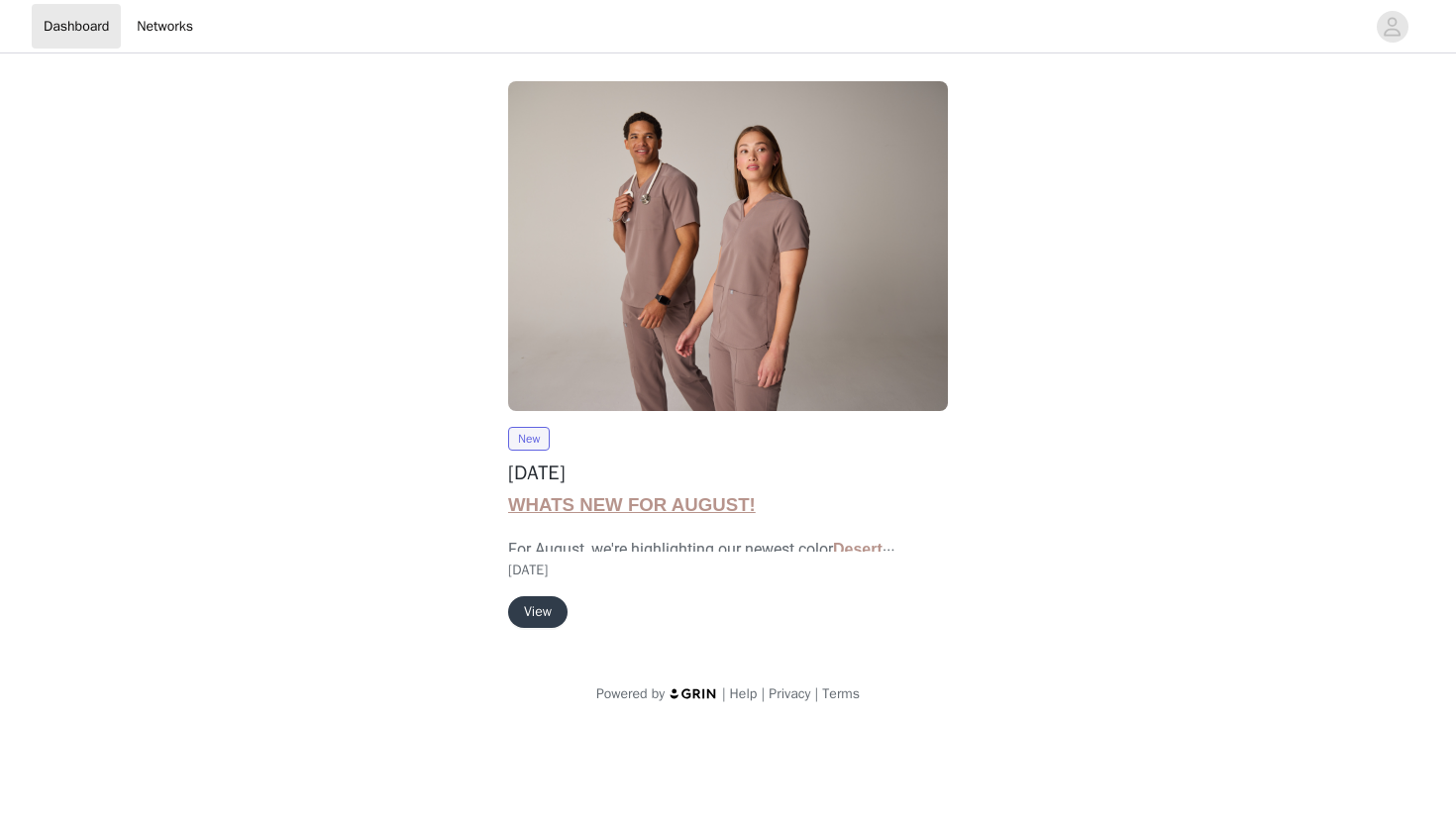 scroll, scrollTop: 0, scrollLeft: 0, axis: both 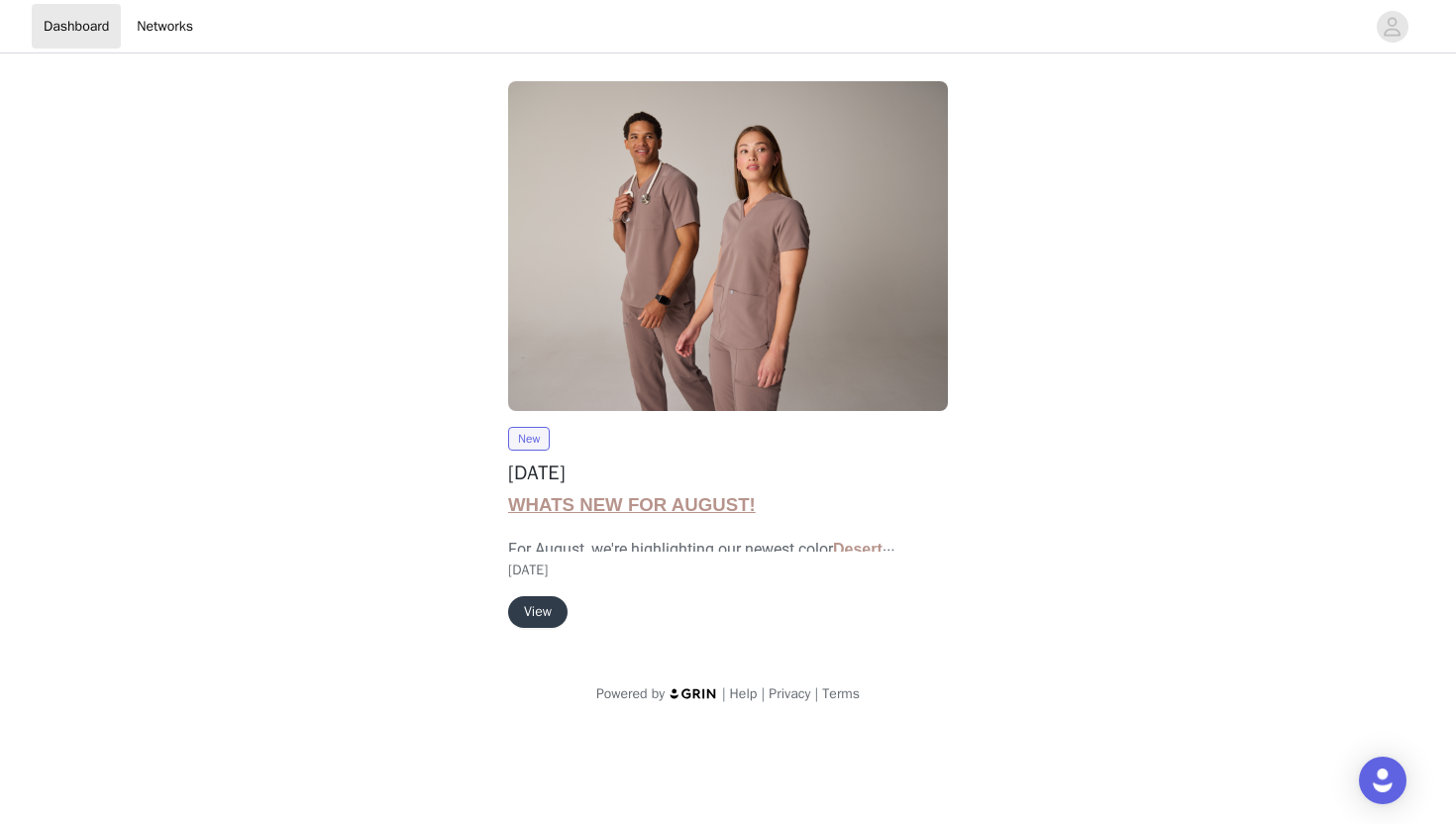 click on "View" at bounding box center [538, 612] 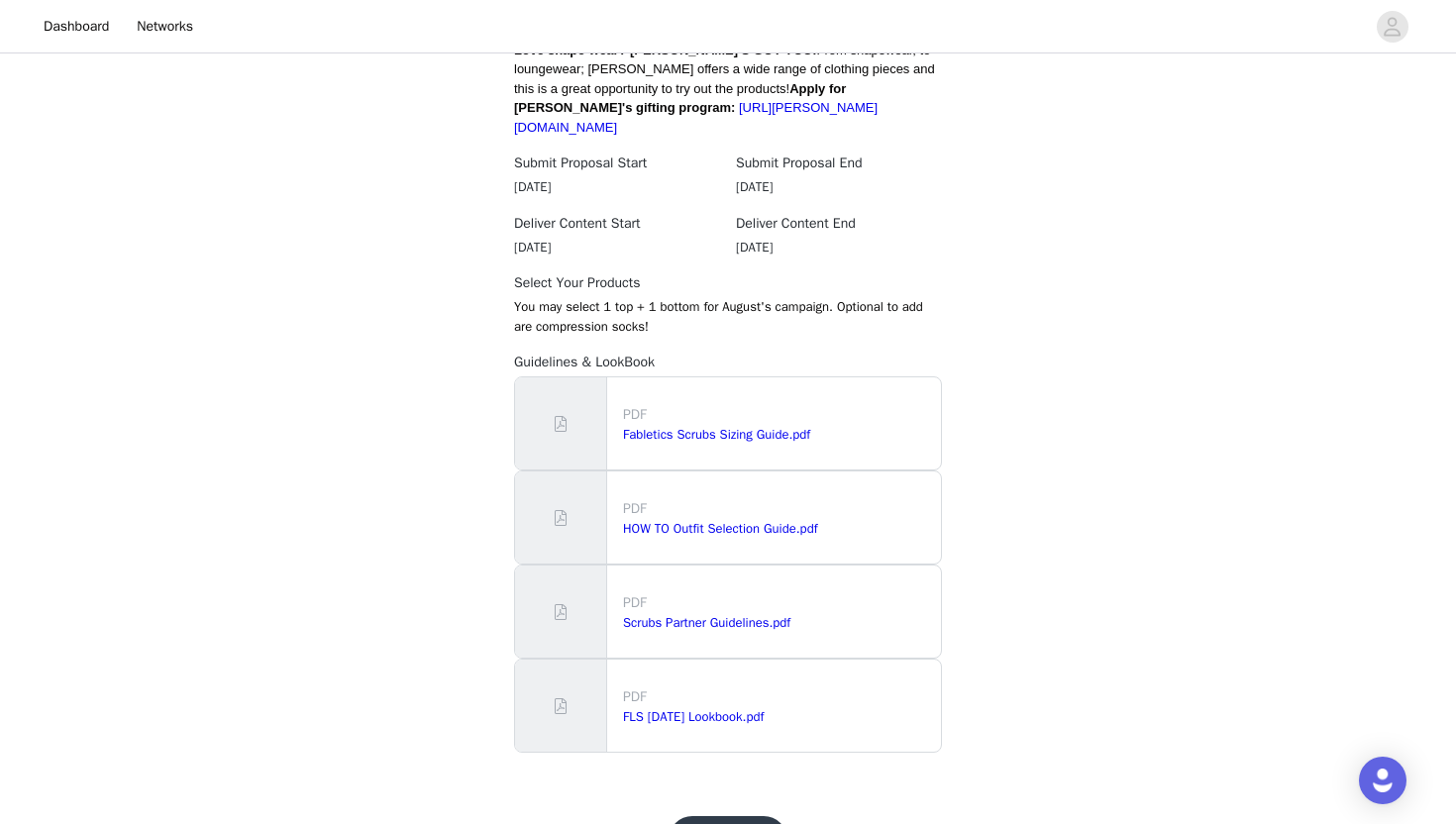 scroll, scrollTop: 1761, scrollLeft: 0, axis: vertical 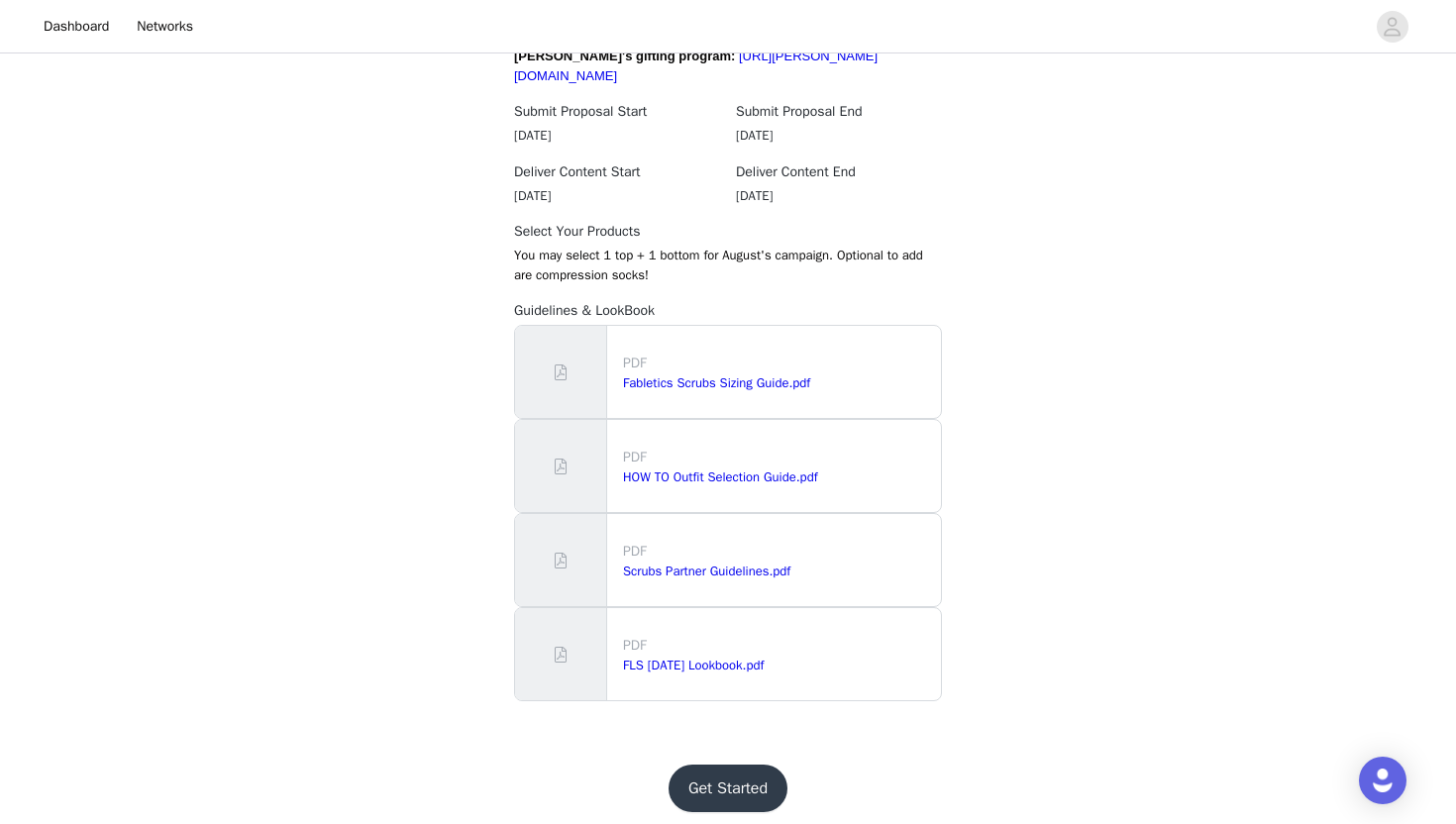 click on "Get Started" at bounding box center (728, 788) 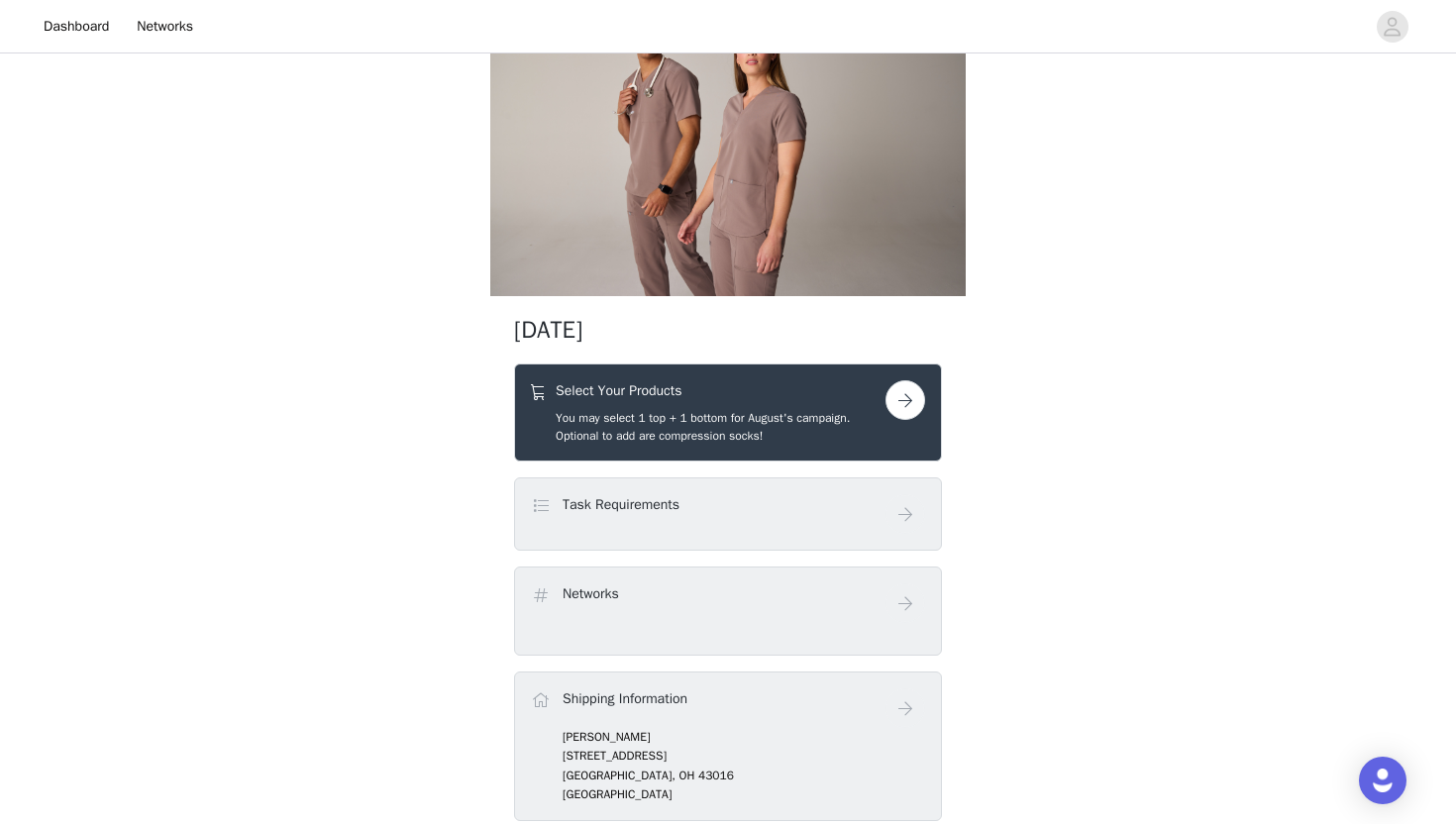 scroll, scrollTop: 87, scrollLeft: 0, axis: vertical 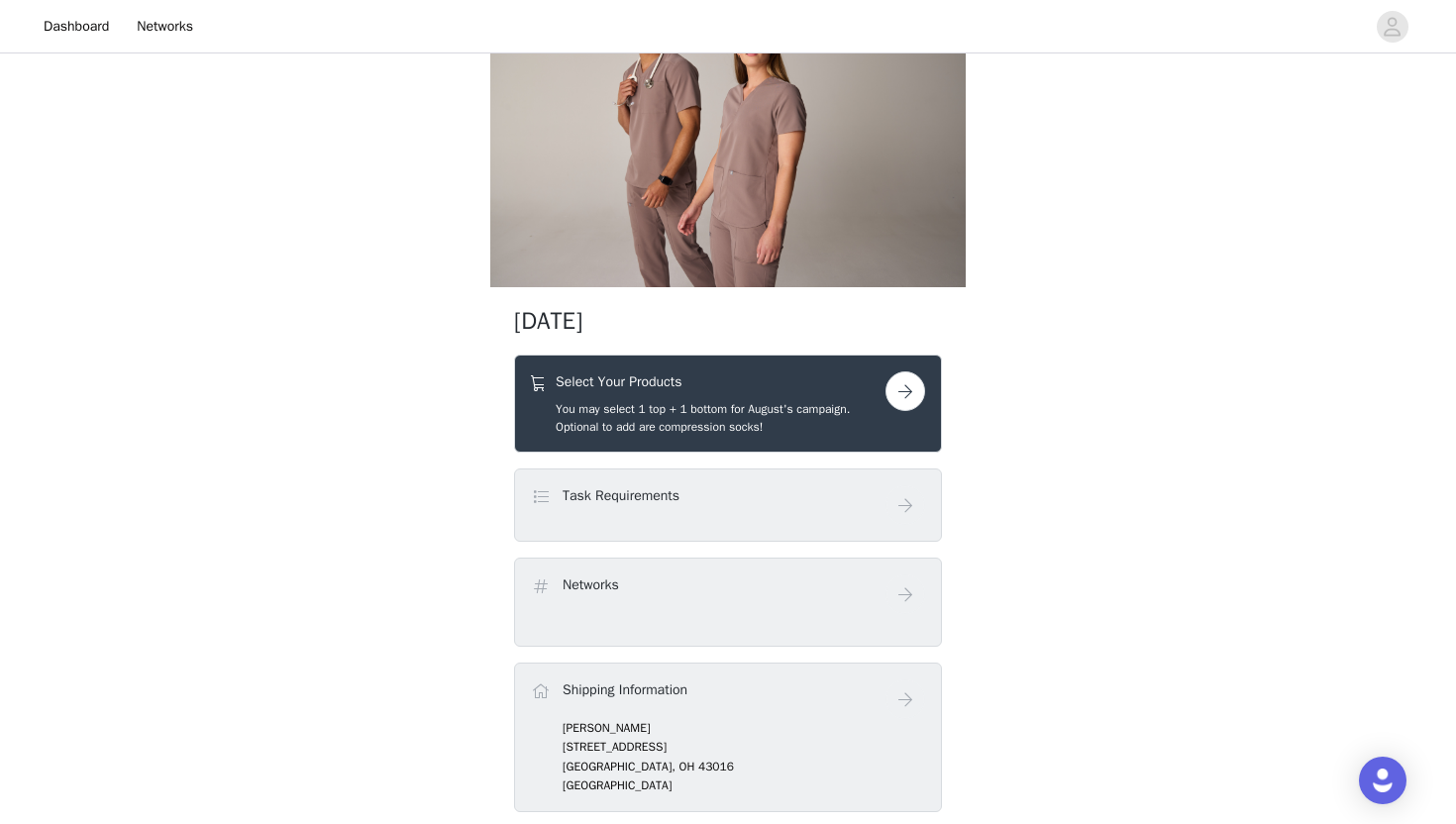 click at bounding box center (905, 391) 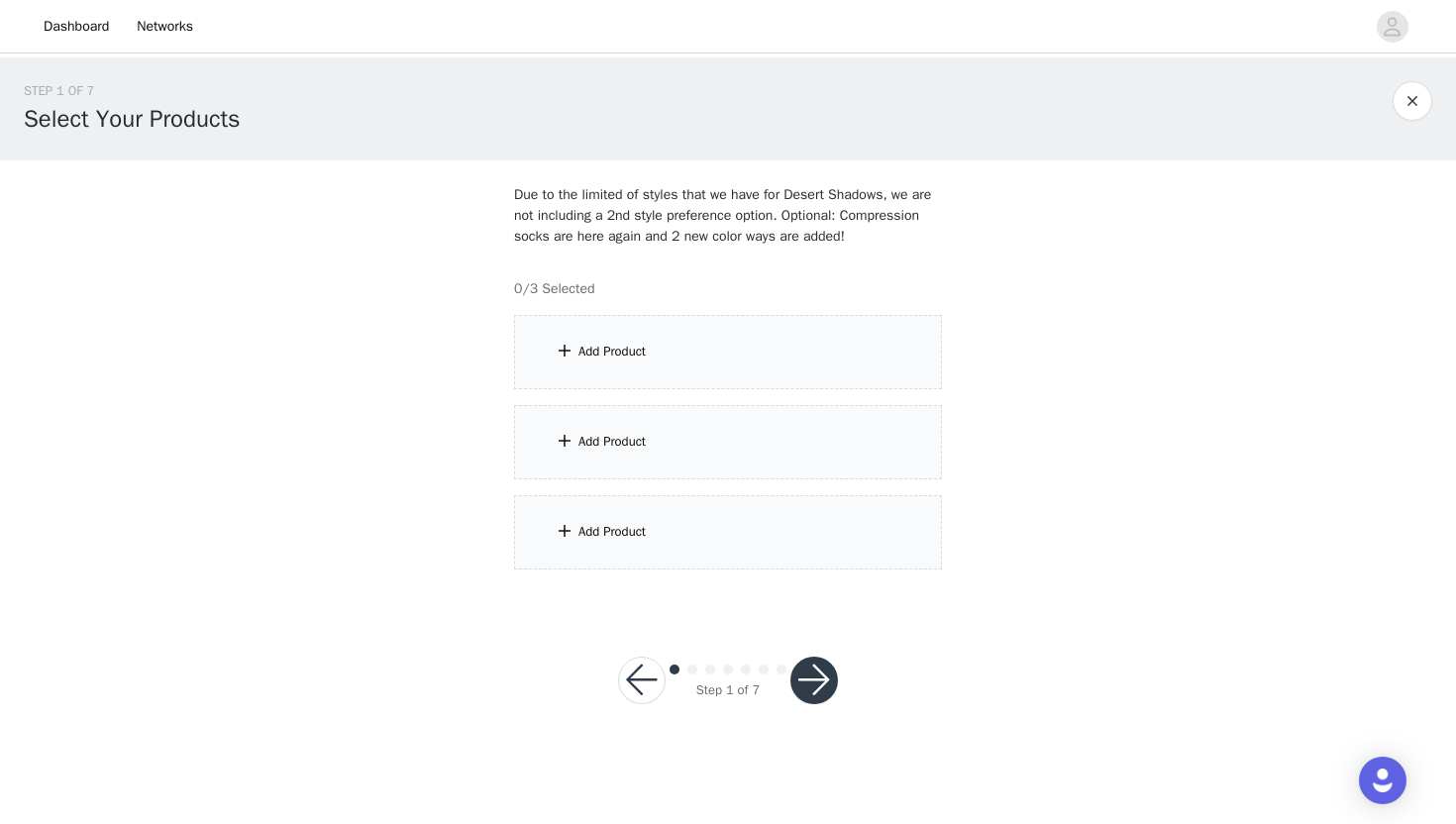 click on "Add Product" at bounding box center [728, 352] 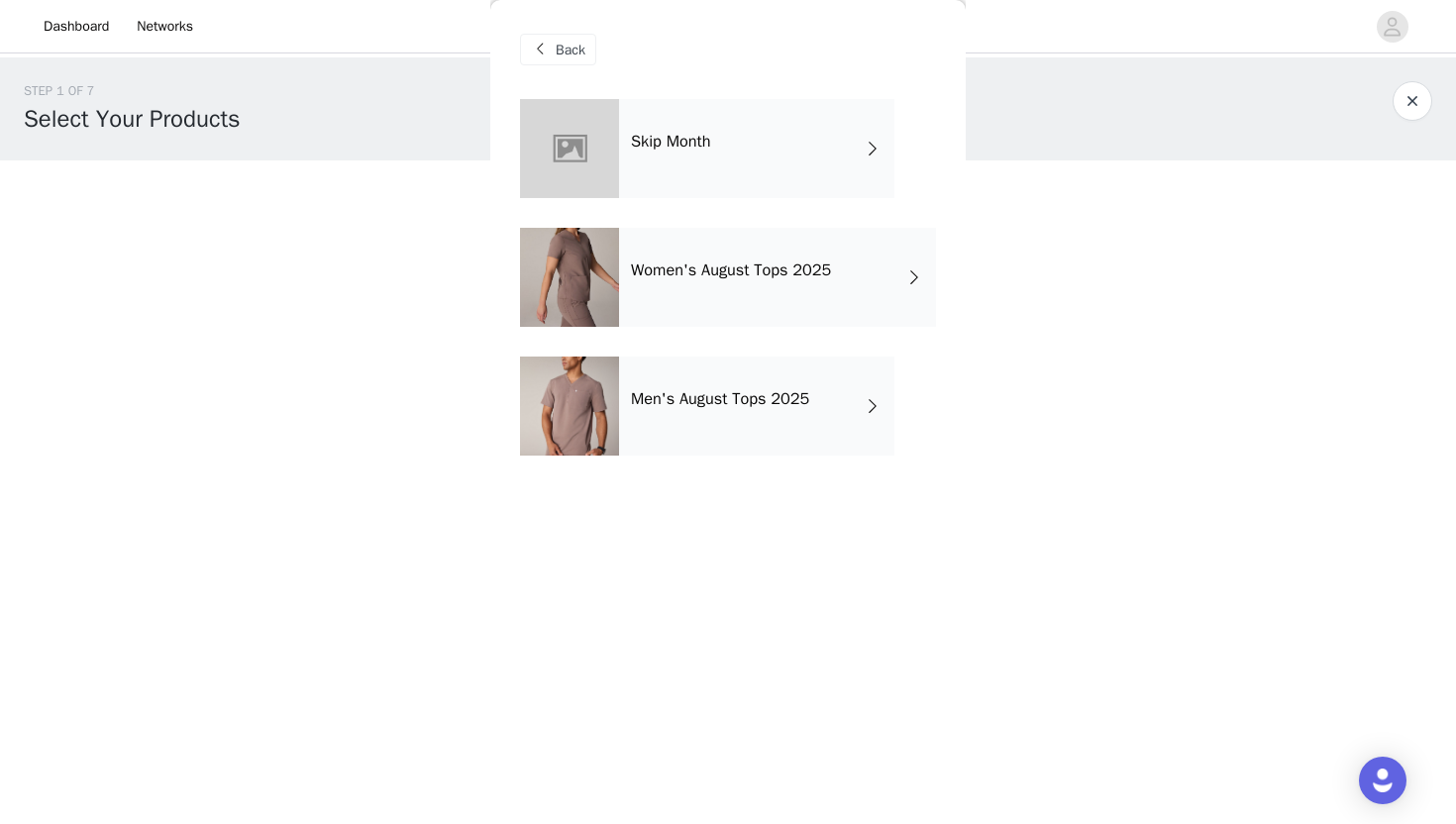 click on "Women's August Tops 2025" at bounding box center (778, 277) 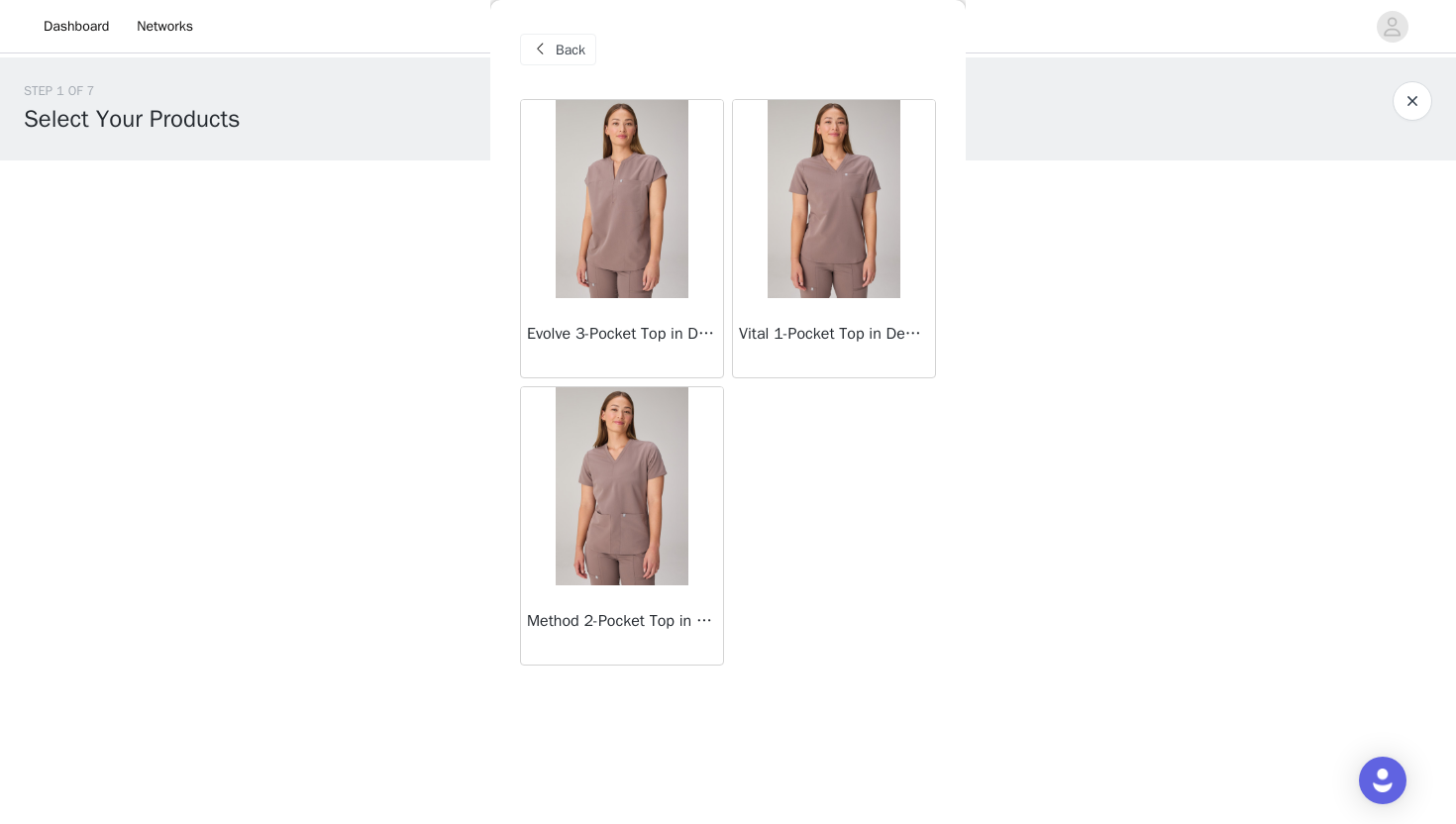 click at bounding box center (621, 486) 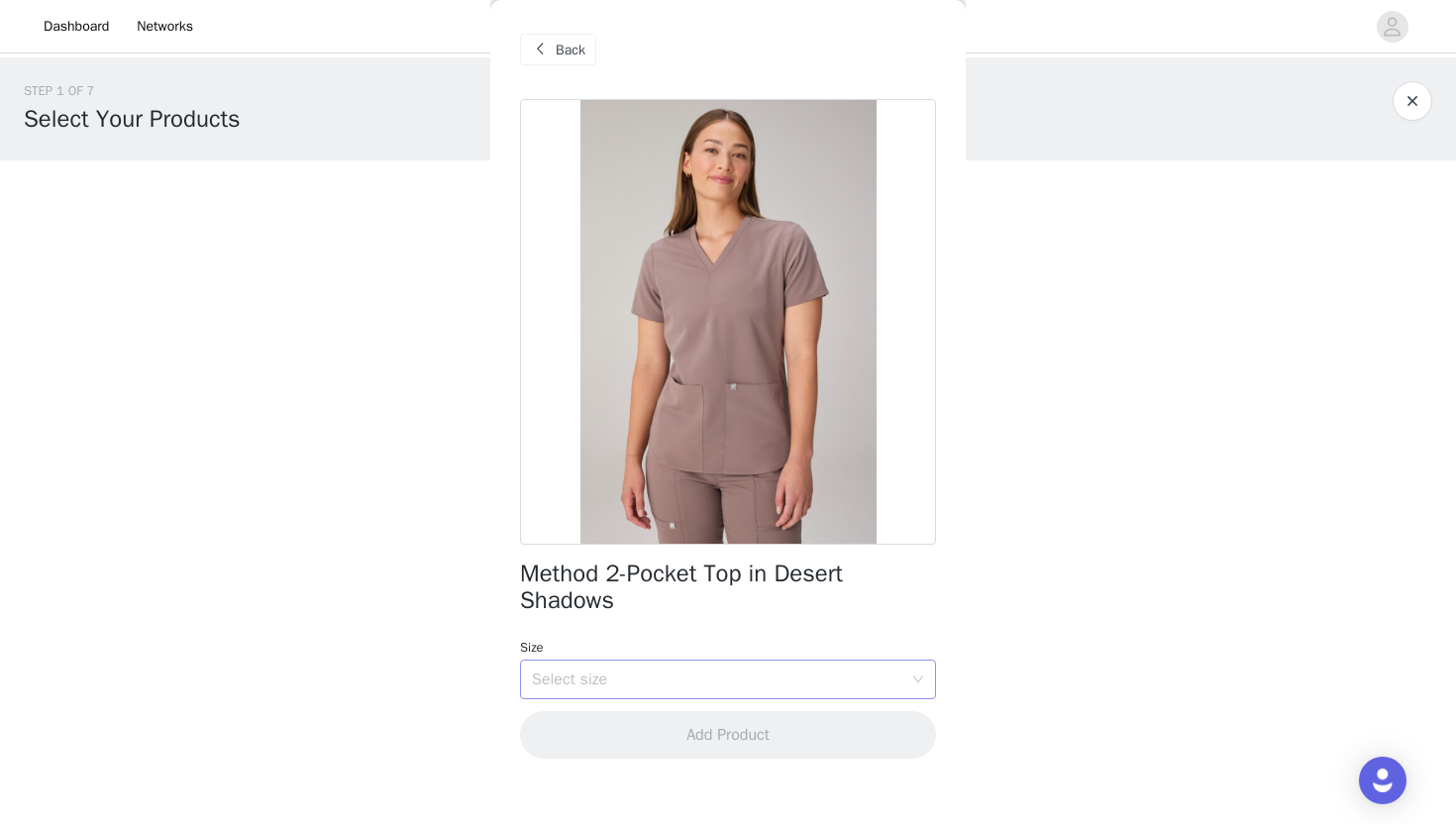 click on "Select size" at bounding box center [721, 679] 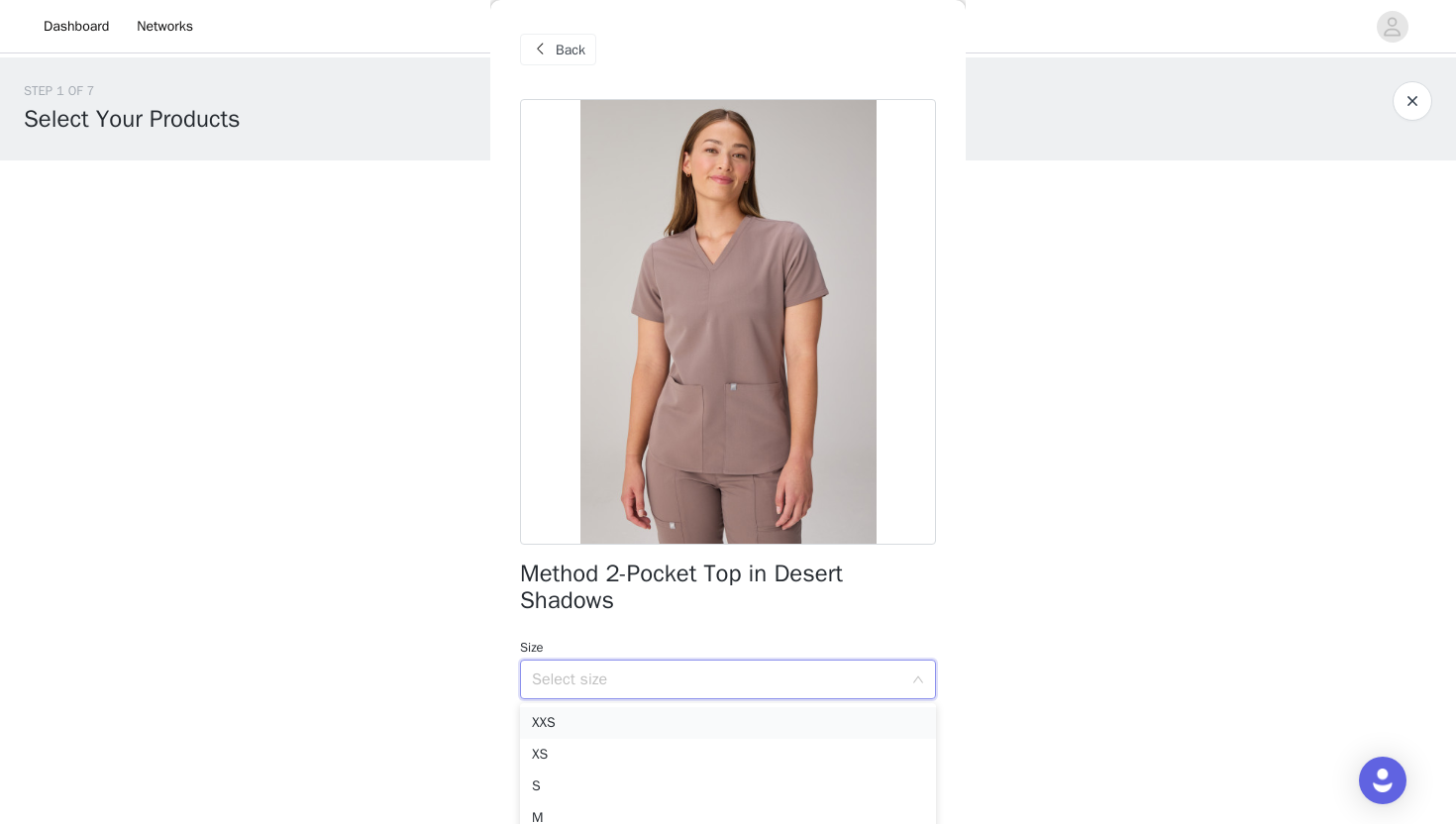 scroll, scrollTop: 77, scrollLeft: 0, axis: vertical 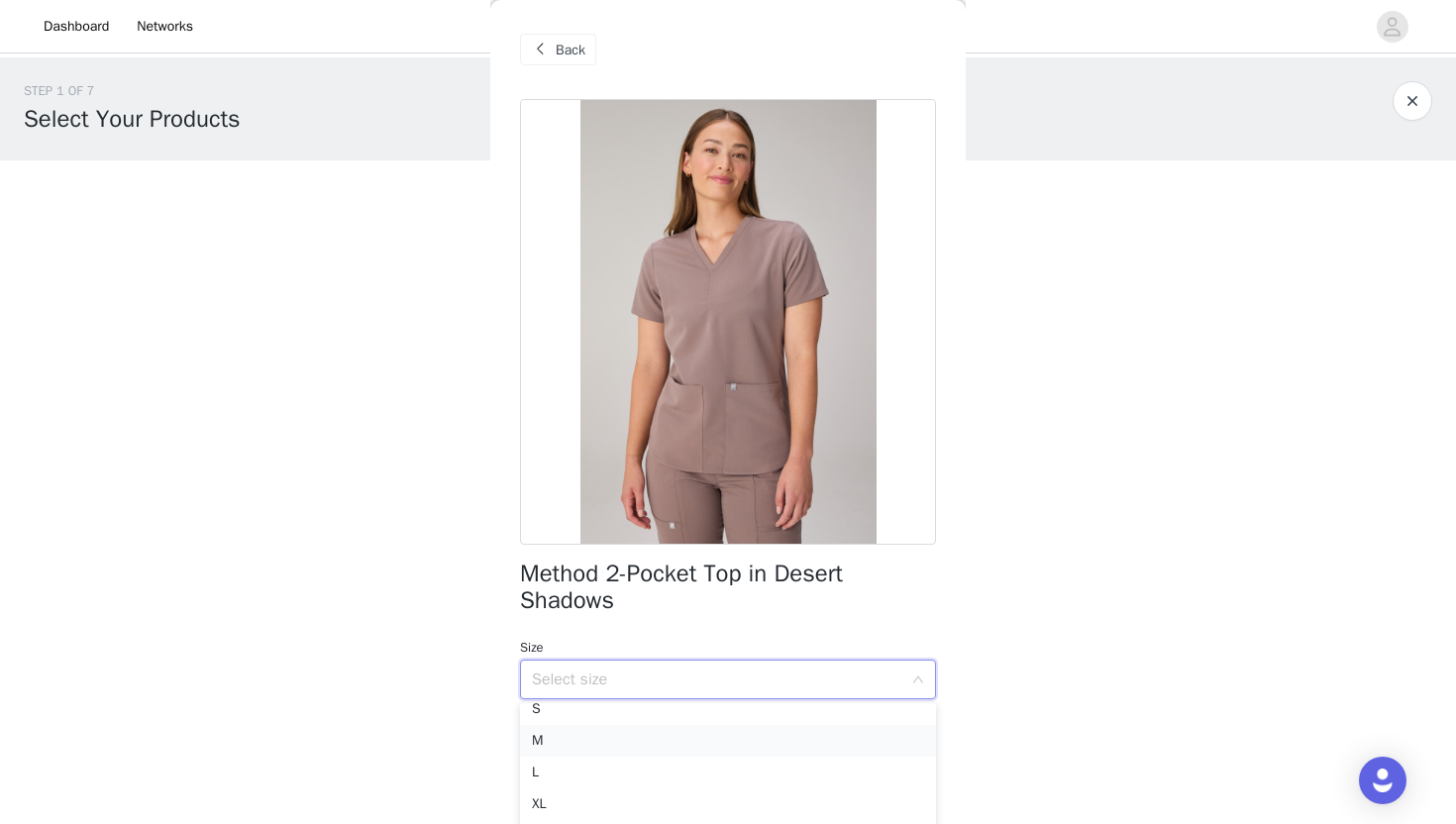 click on "M" at bounding box center [728, 741] 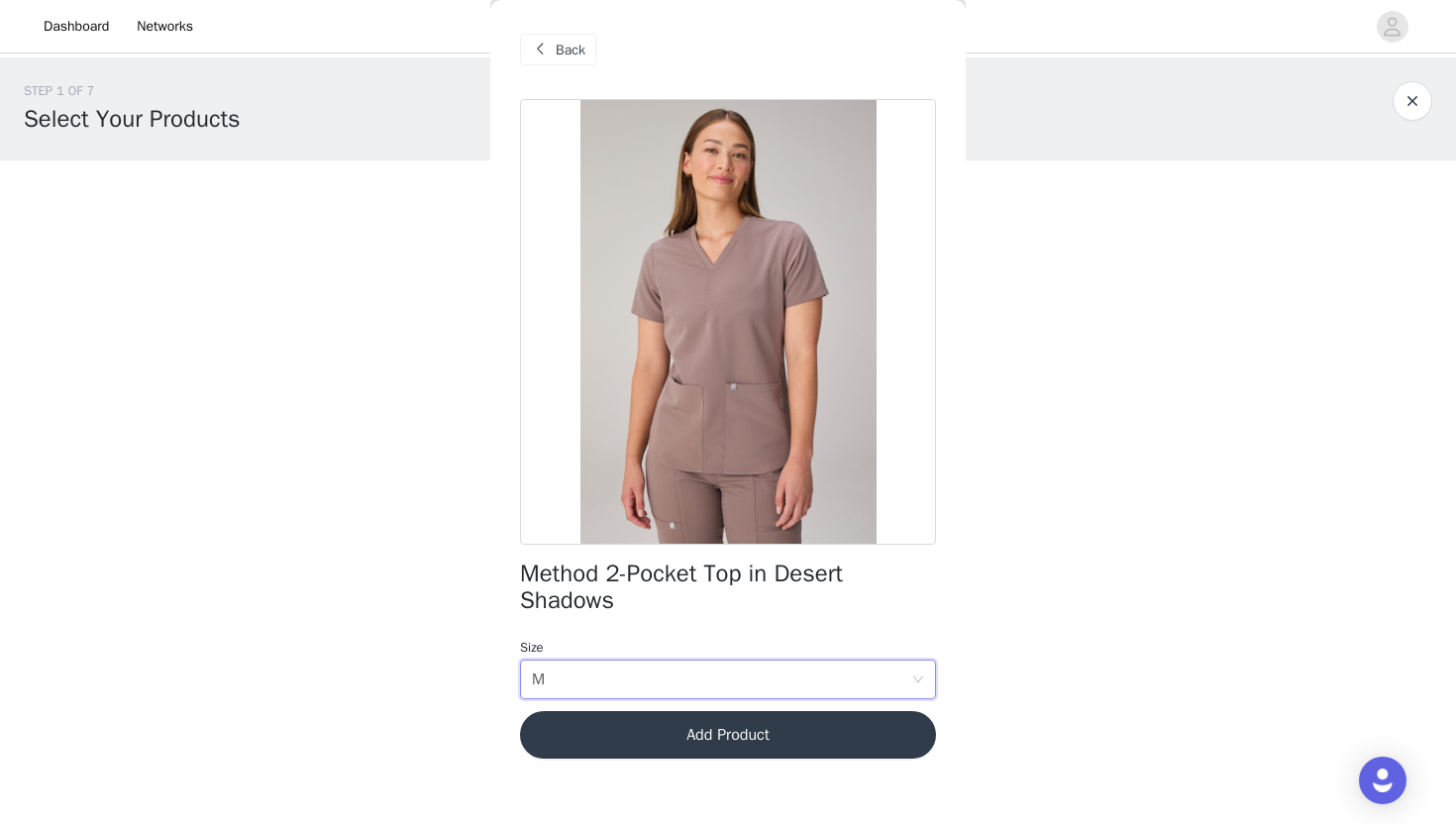 click on "Add Product" at bounding box center [728, 735] 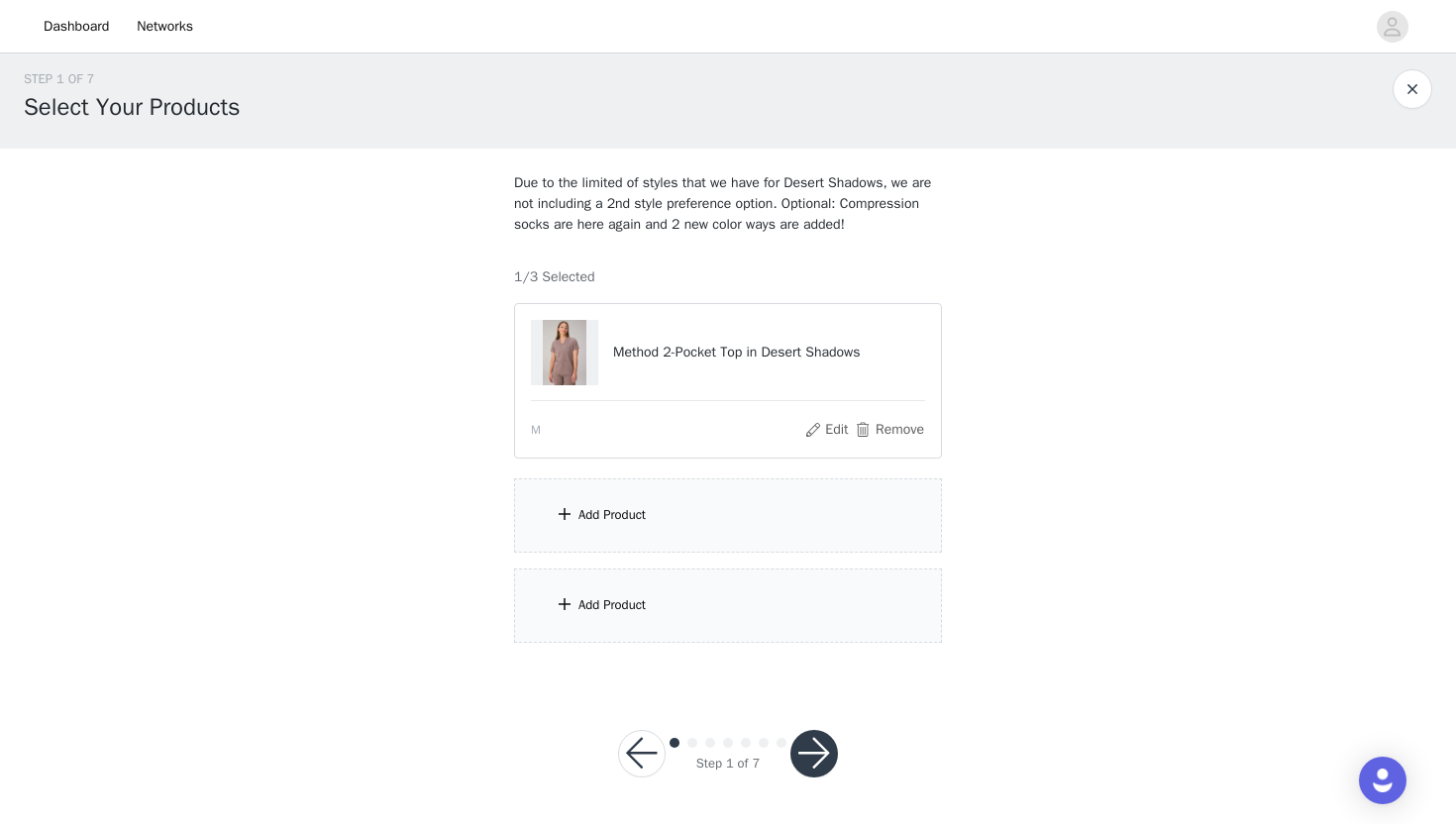 scroll, scrollTop: 33, scrollLeft: 0, axis: vertical 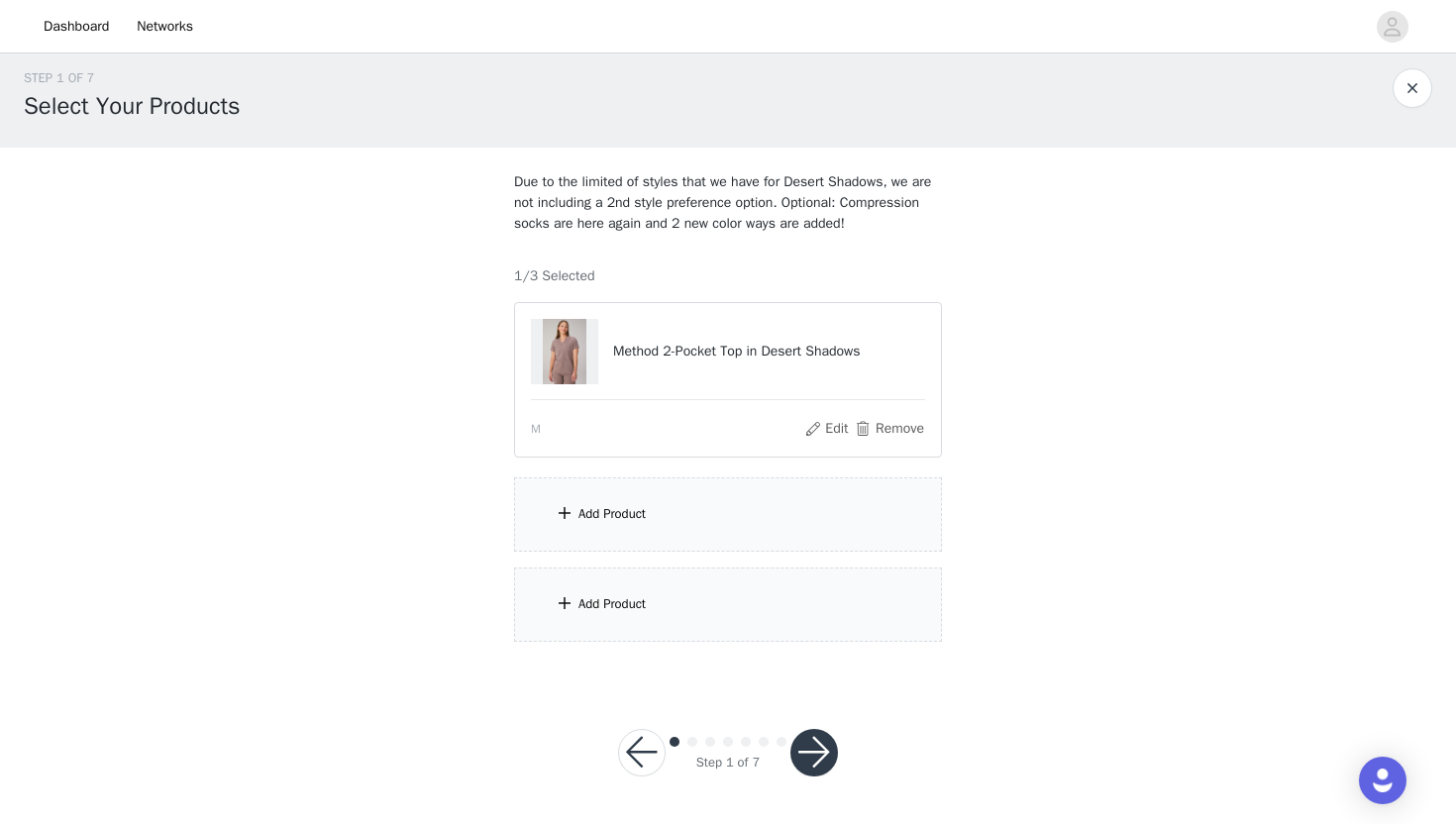 click on "Add Product" at bounding box center (612, 514) 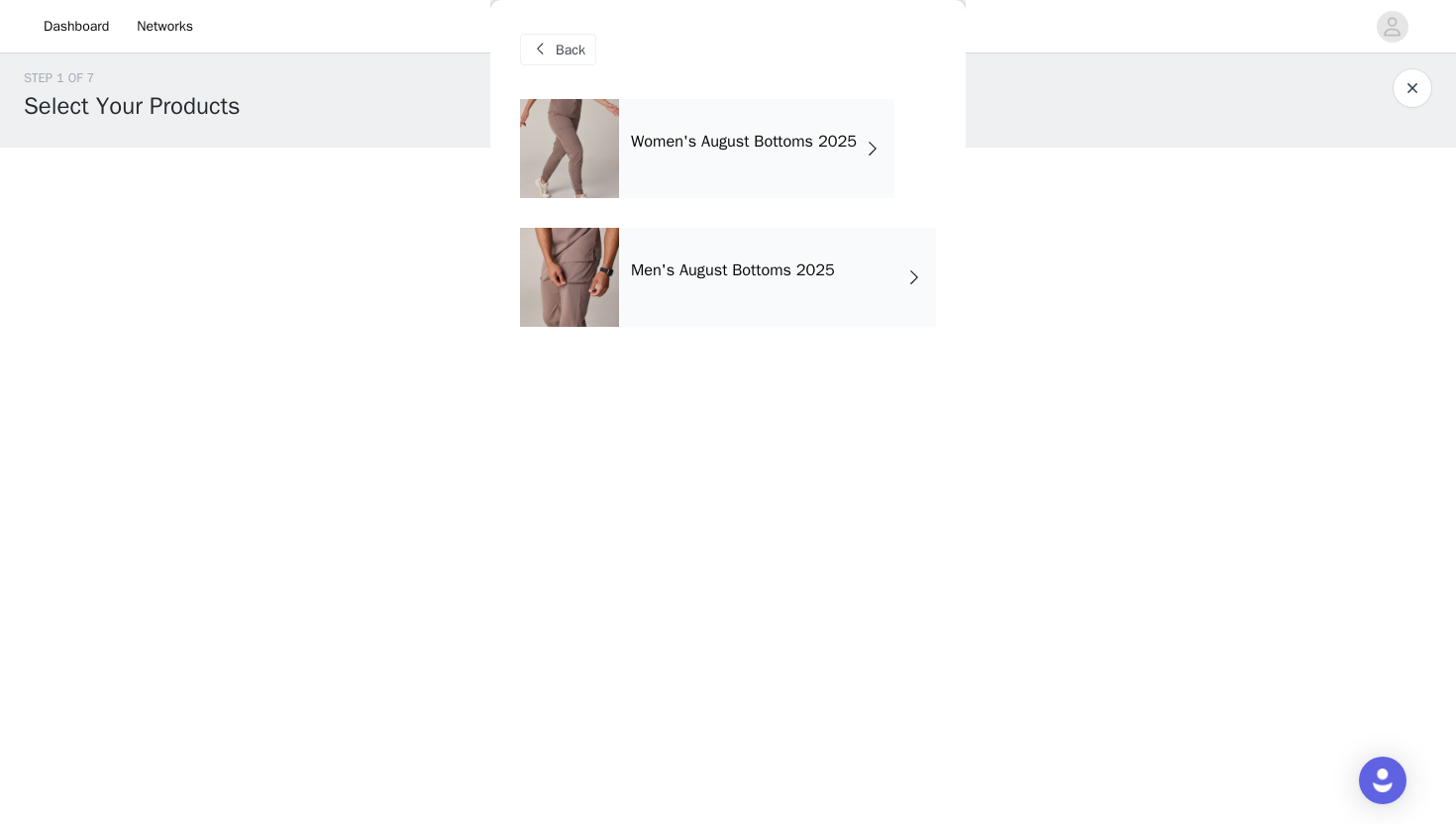 click on "Women's August Bottoms 2025" at bounding box center [744, 142] 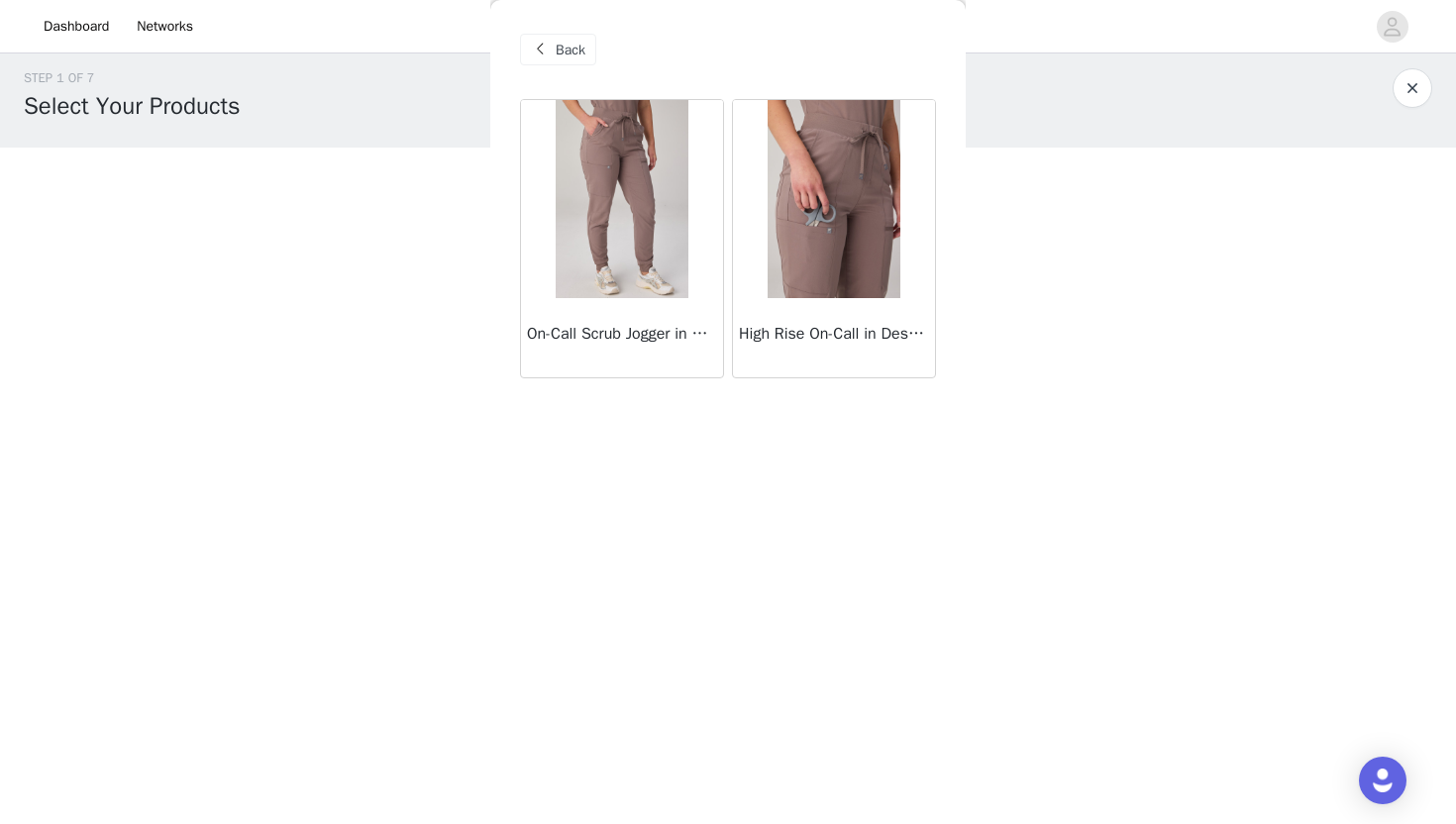 click at bounding box center [833, 199] 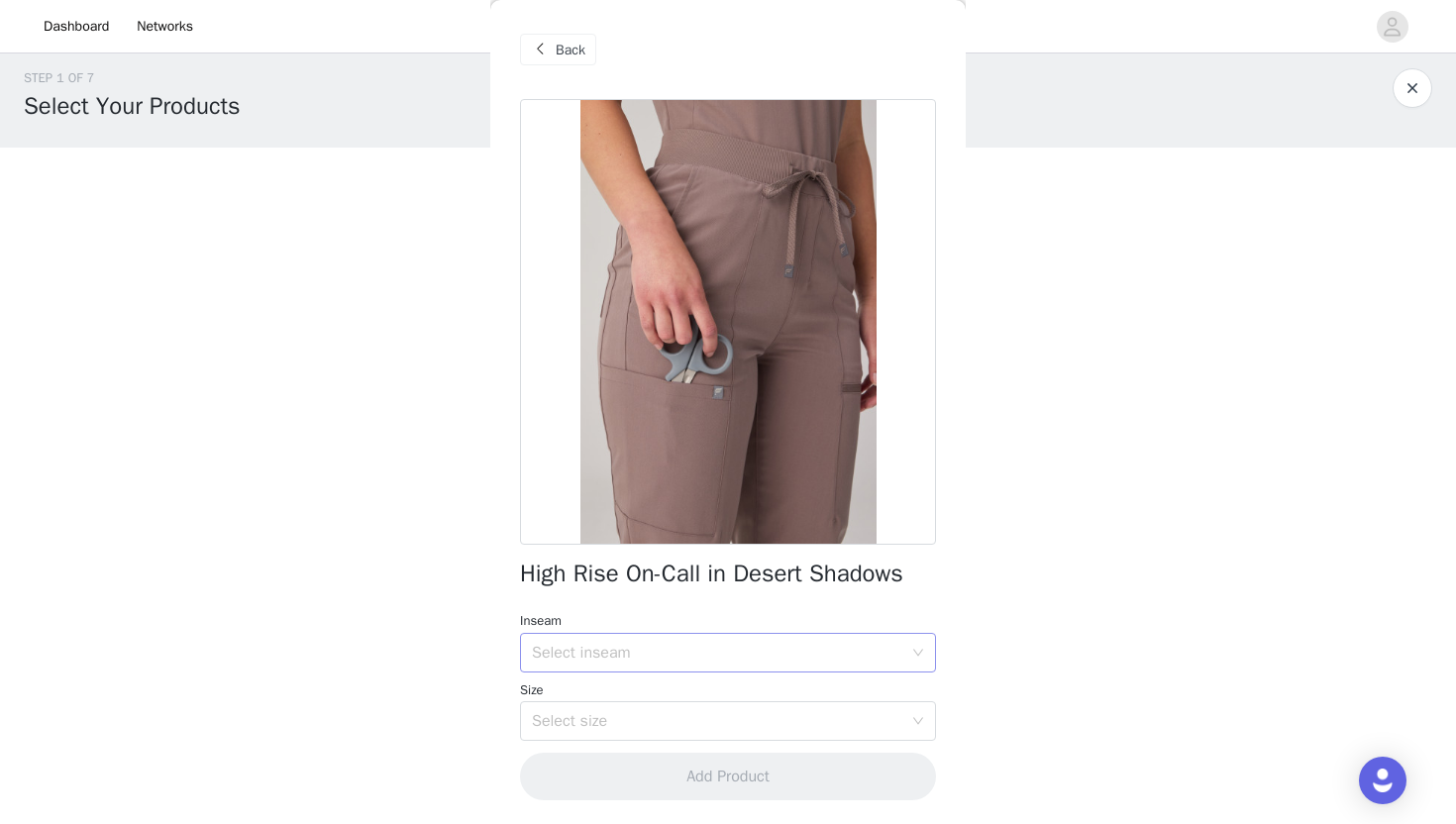 click on "Select inseam" at bounding box center (717, 653) 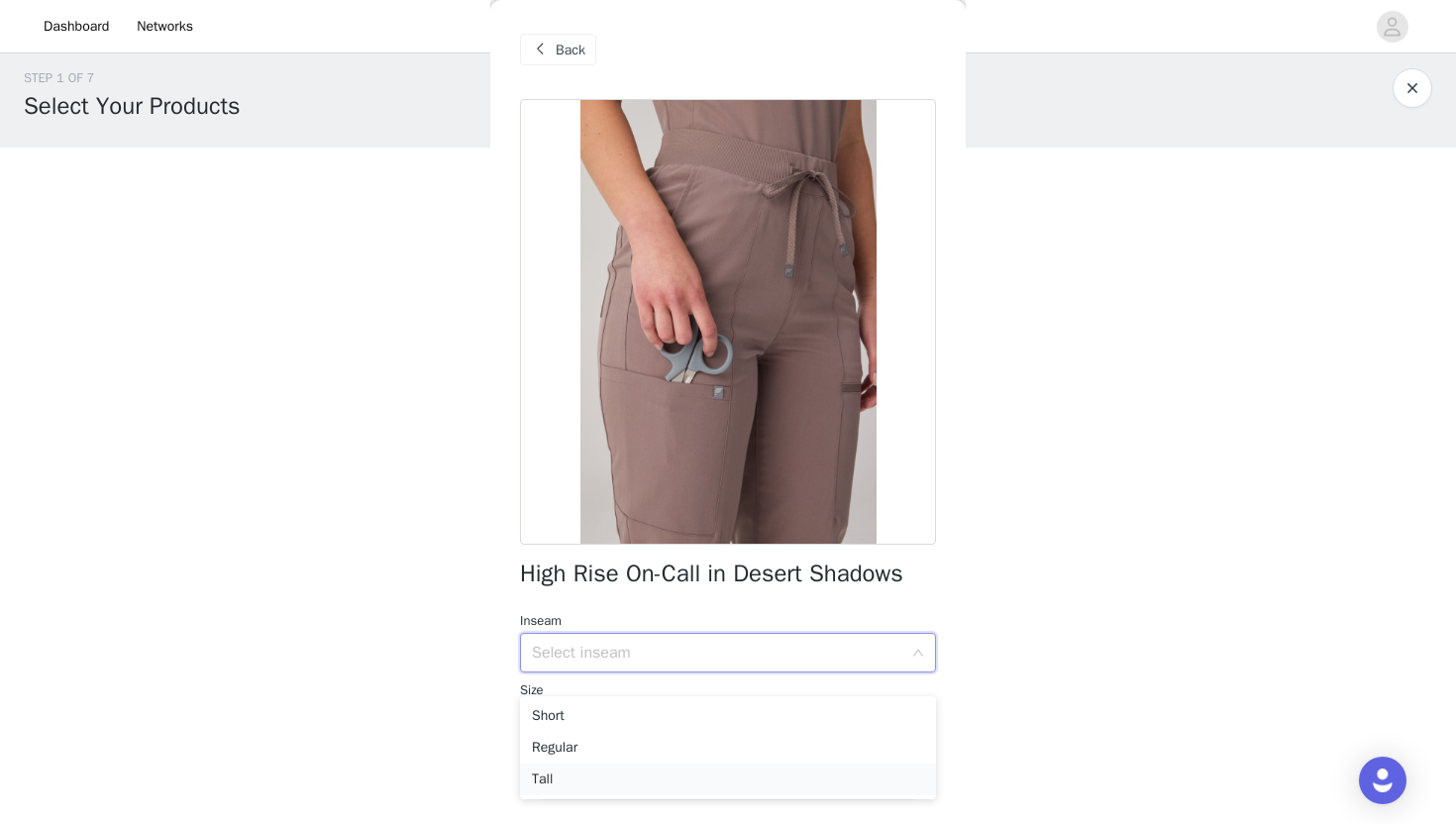 click on "Tall" at bounding box center [728, 779] 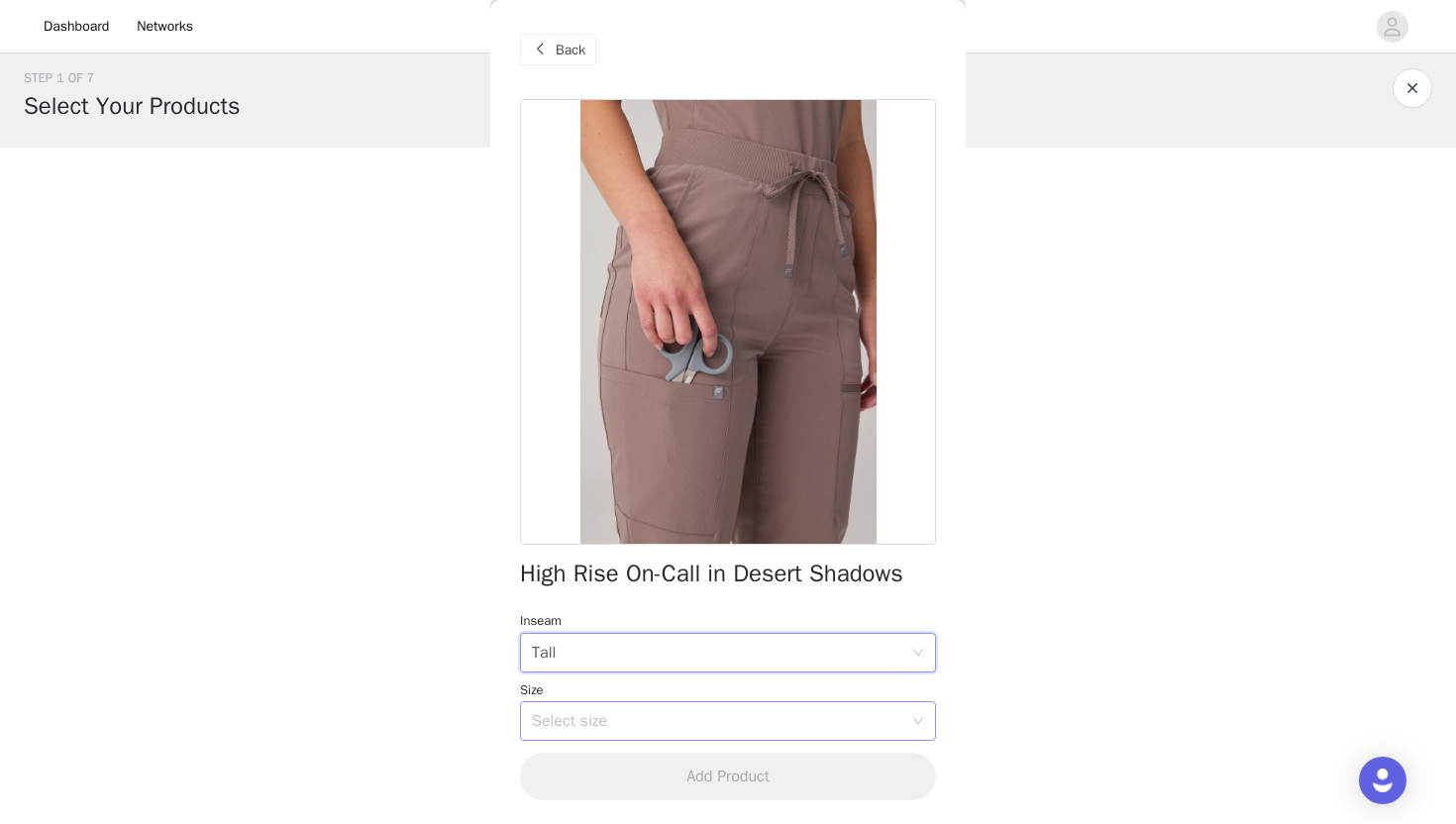click on "Select size" at bounding box center (717, 721) 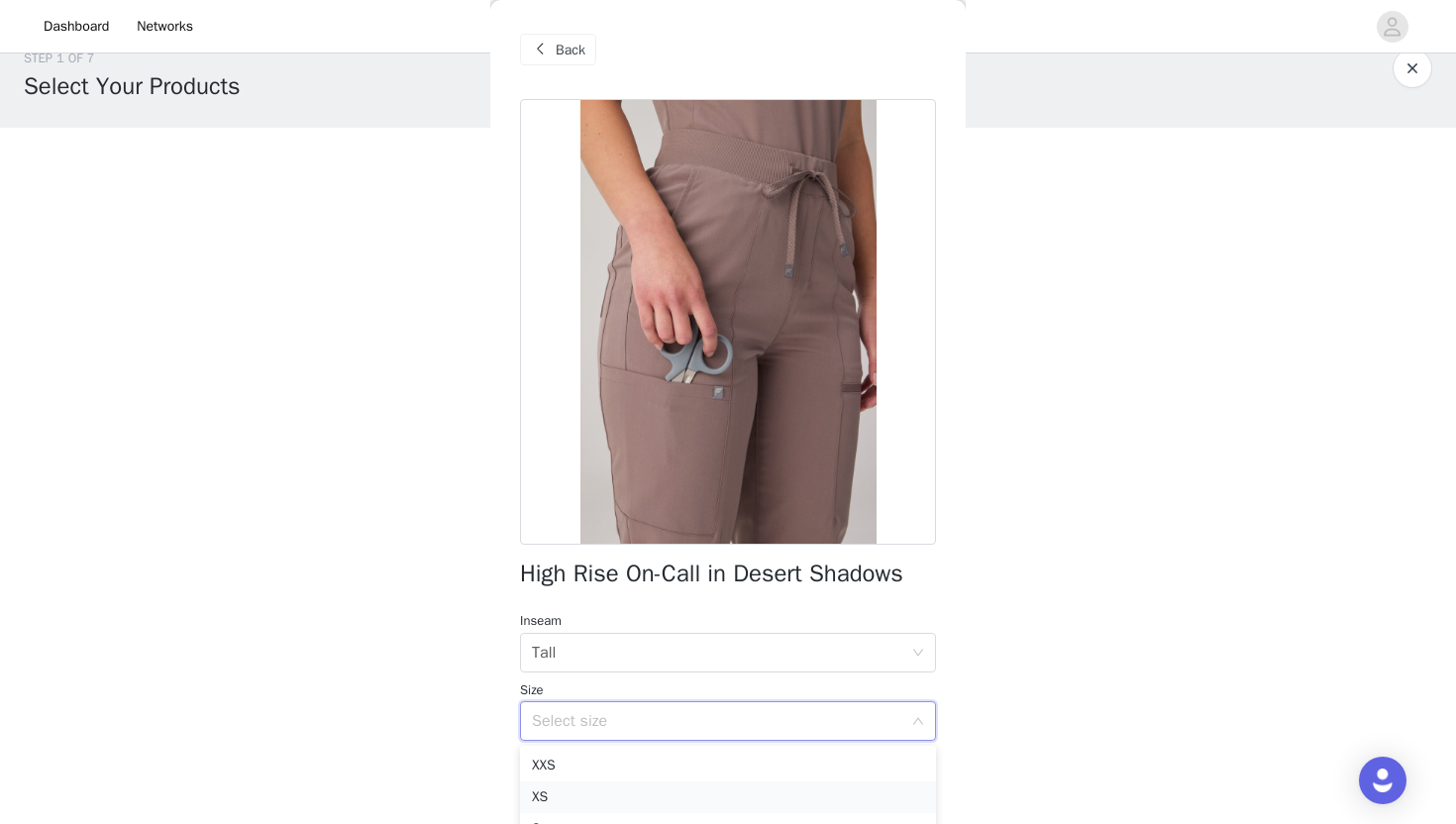 scroll, scrollTop: 77, scrollLeft: 0, axis: vertical 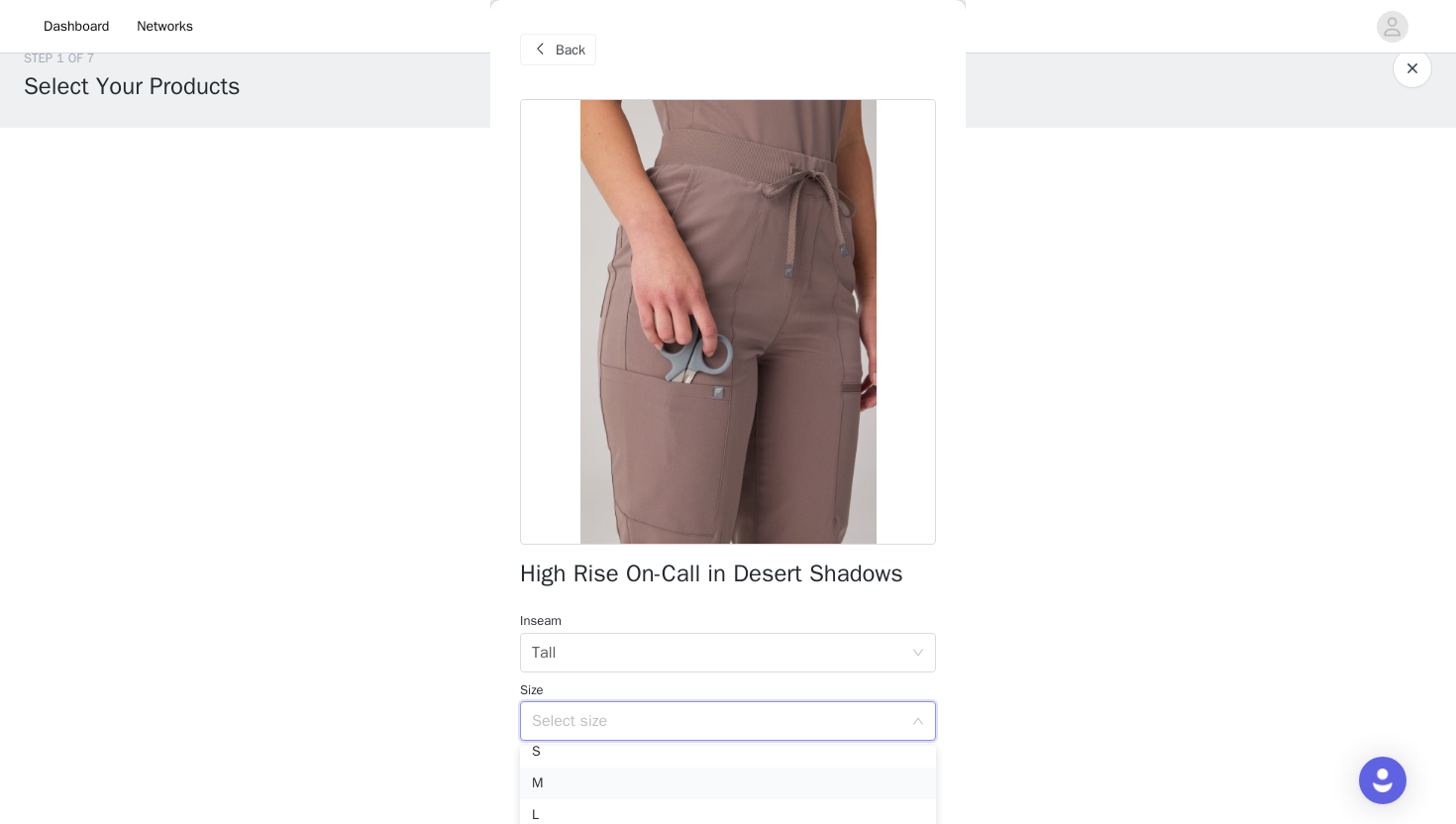 click on "M" at bounding box center (728, 783) 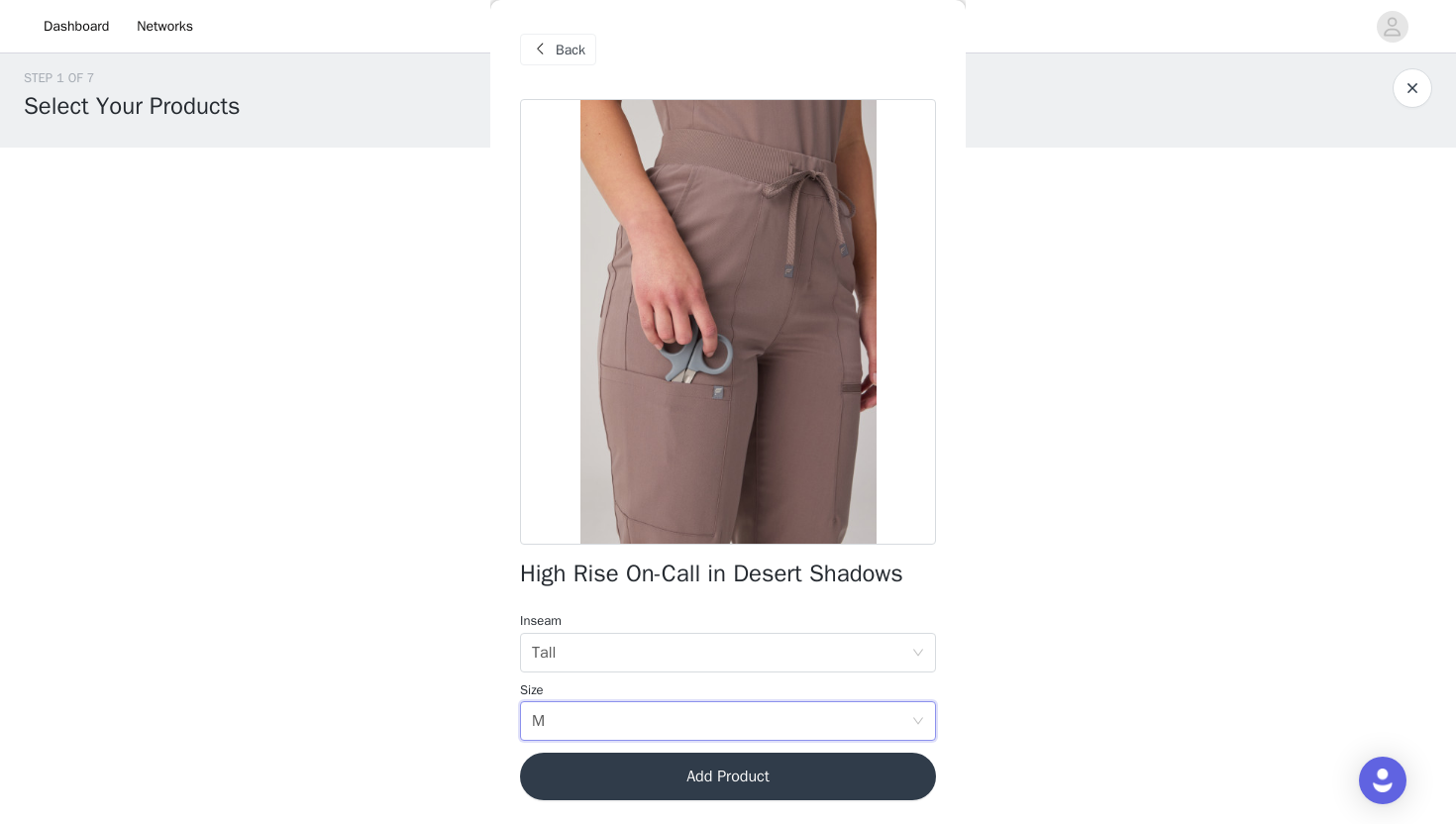 click on "Add Product" at bounding box center [728, 776] 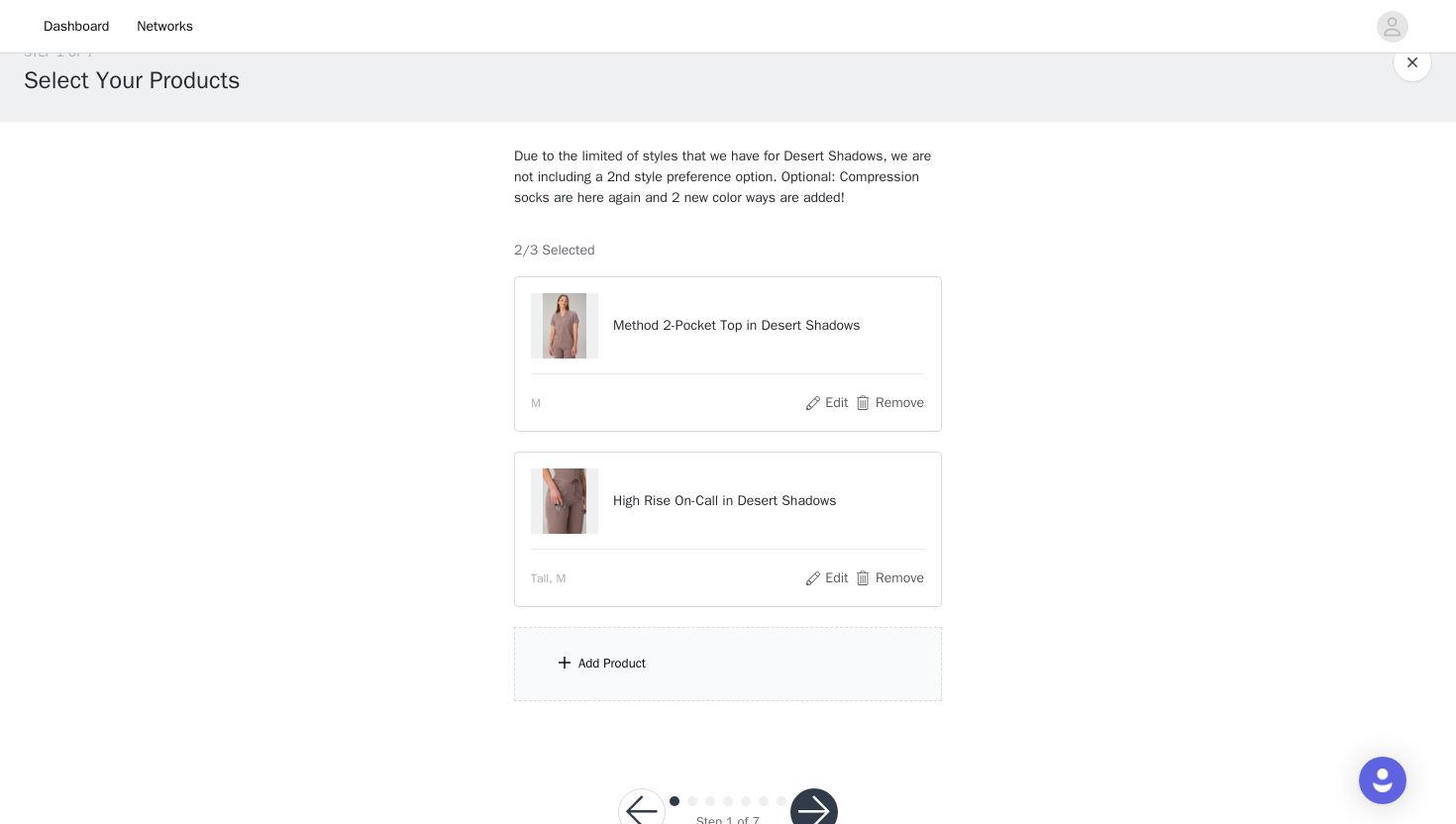 scroll, scrollTop: 41, scrollLeft: 0, axis: vertical 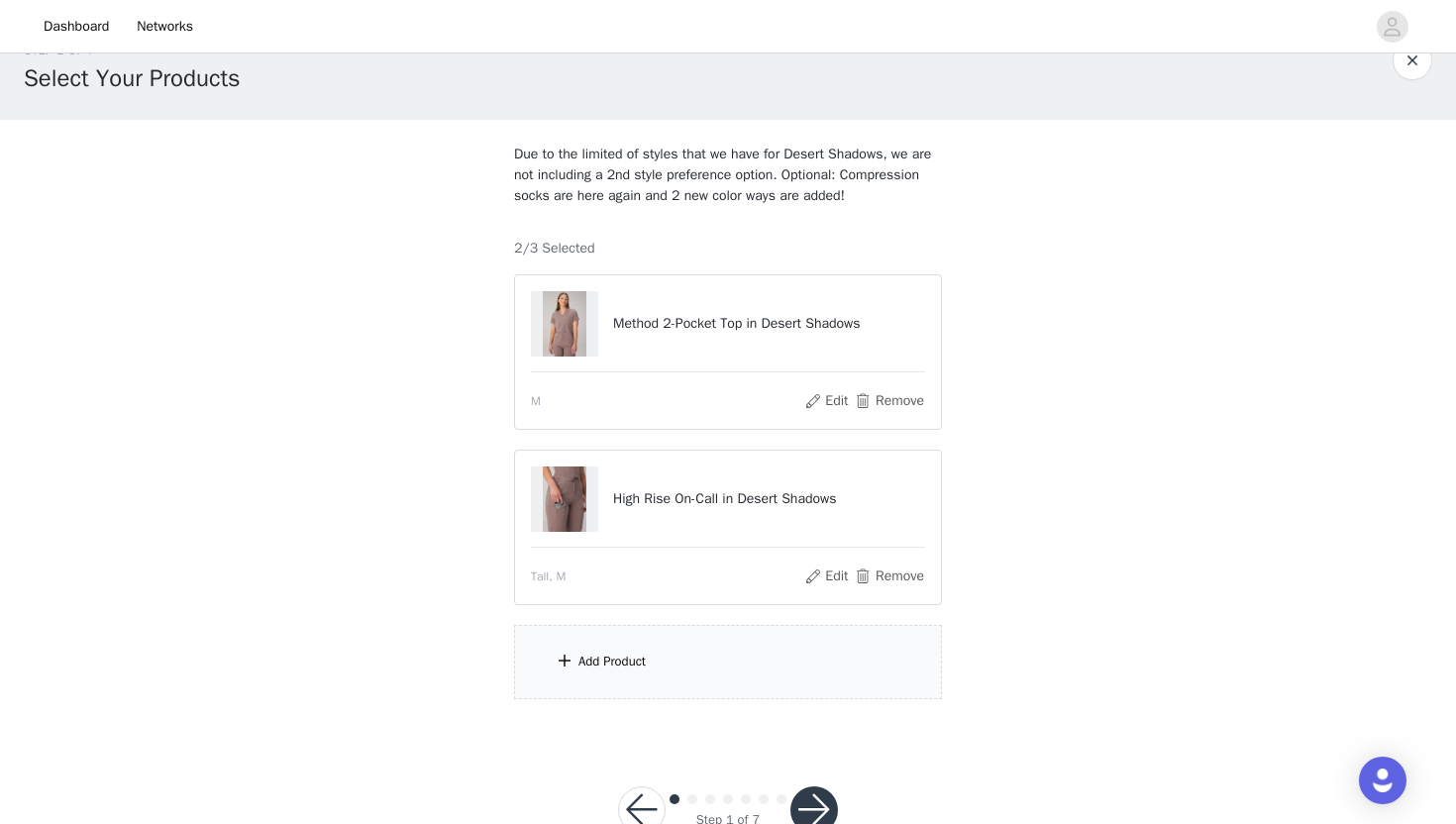 click on "Add Product" at bounding box center [728, 662] 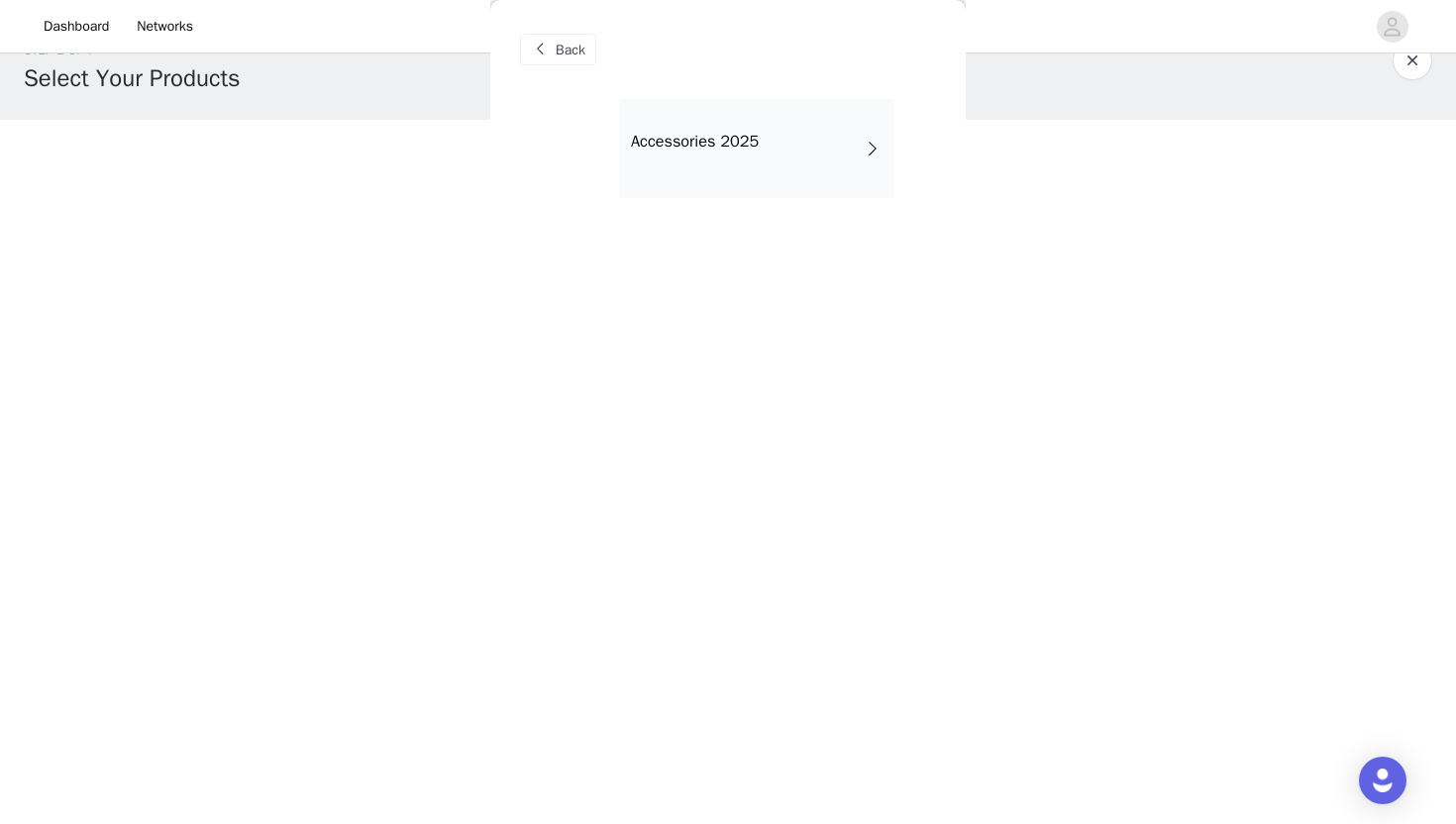click on "Accessories 2025" at bounding box center (757, 149) 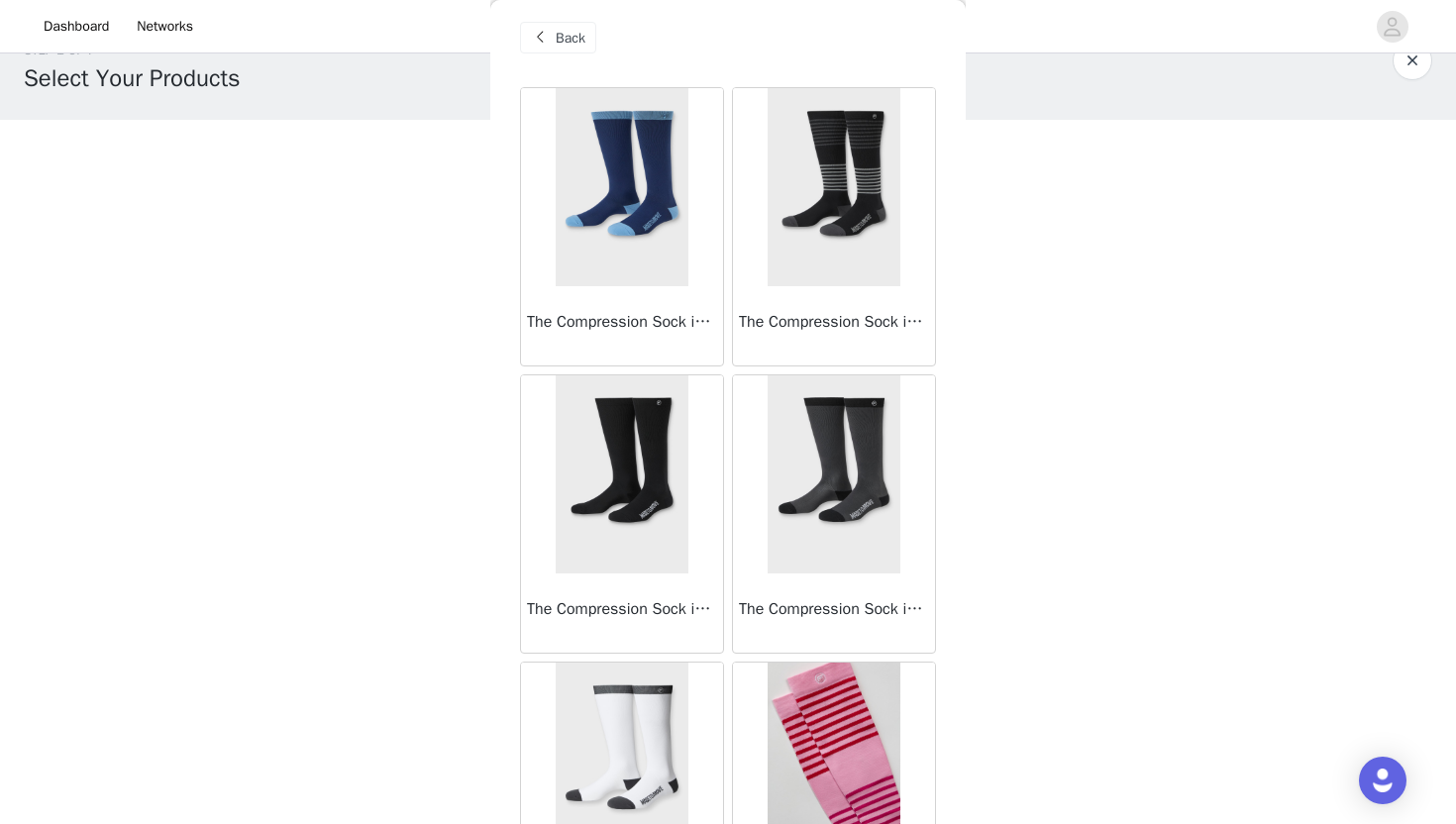 scroll, scrollTop: 5, scrollLeft: 0, axis: vertical 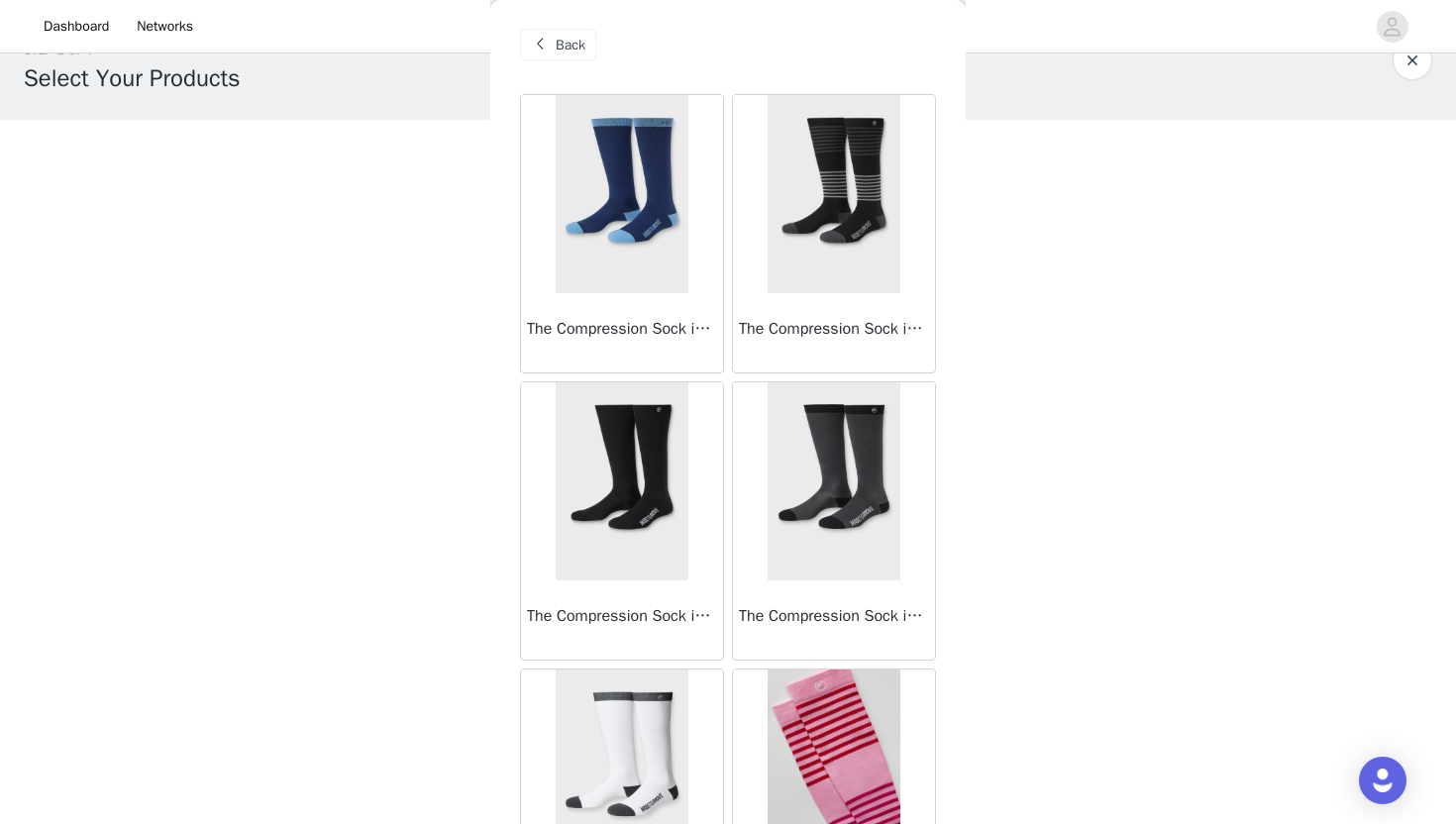click at bounding box center [833, 194] 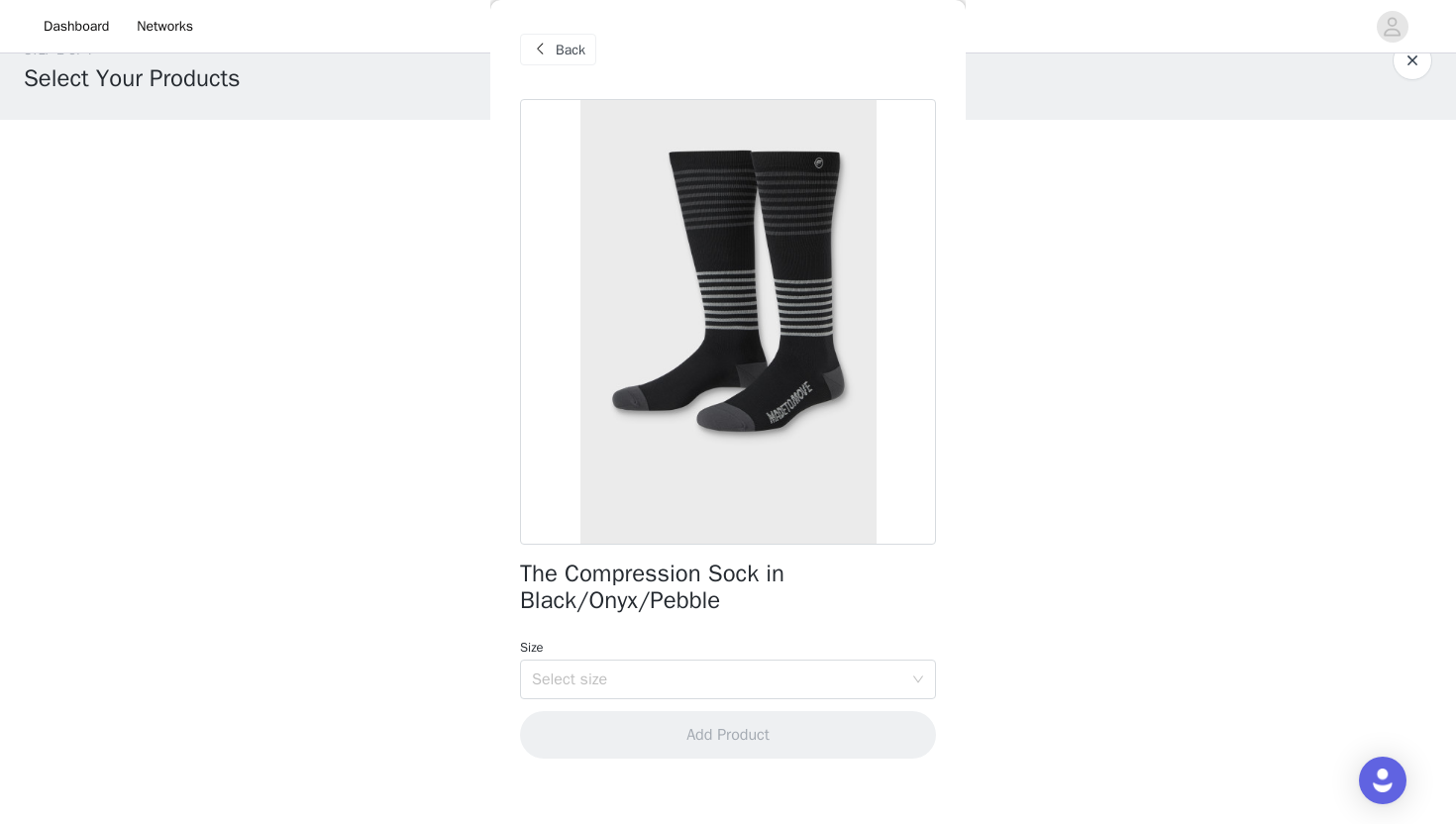 scroll, scrollTop: 0, scrollLeft: 0, axis: both 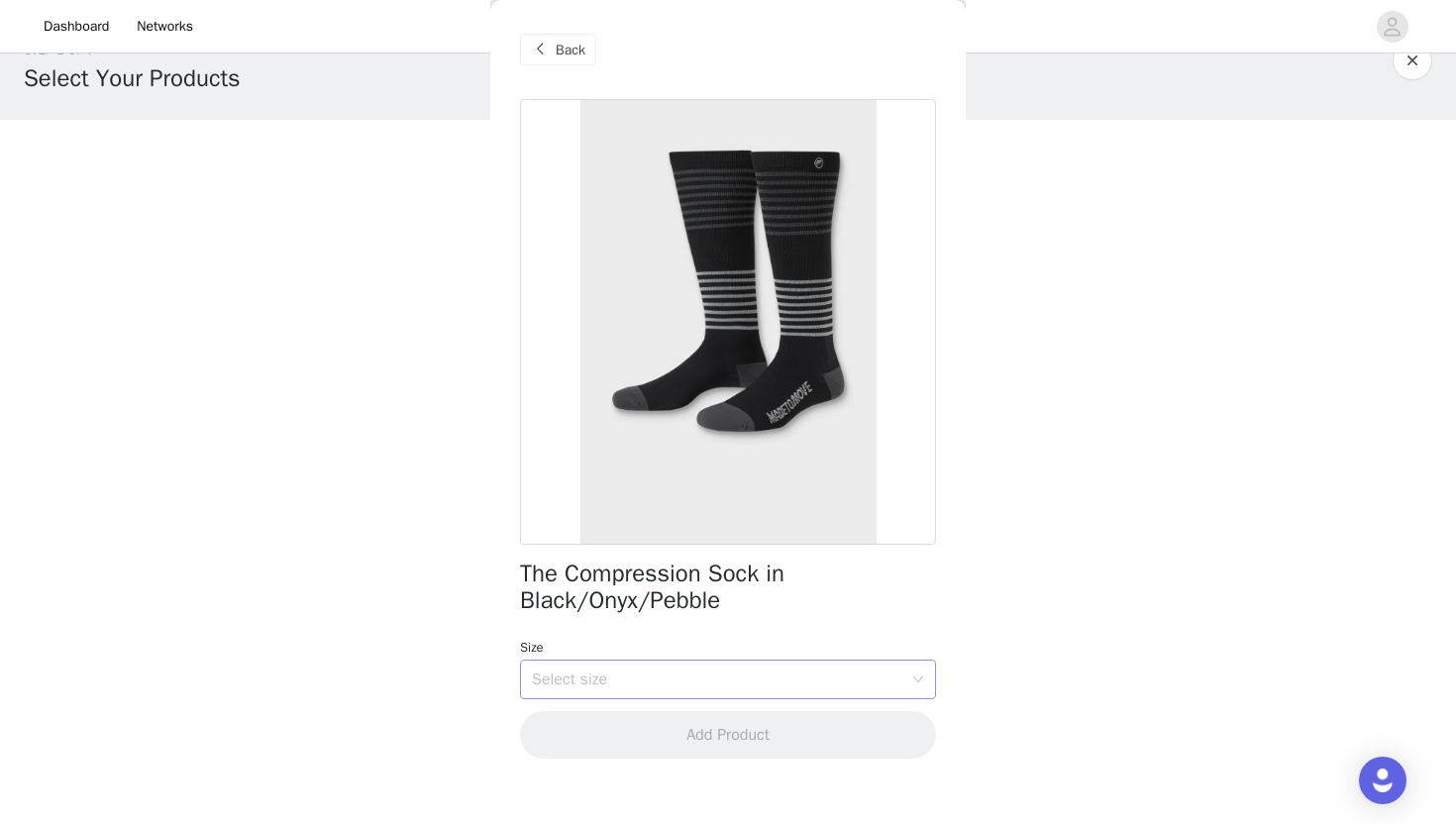 click on "Select size" at bounding box center [717, 679] 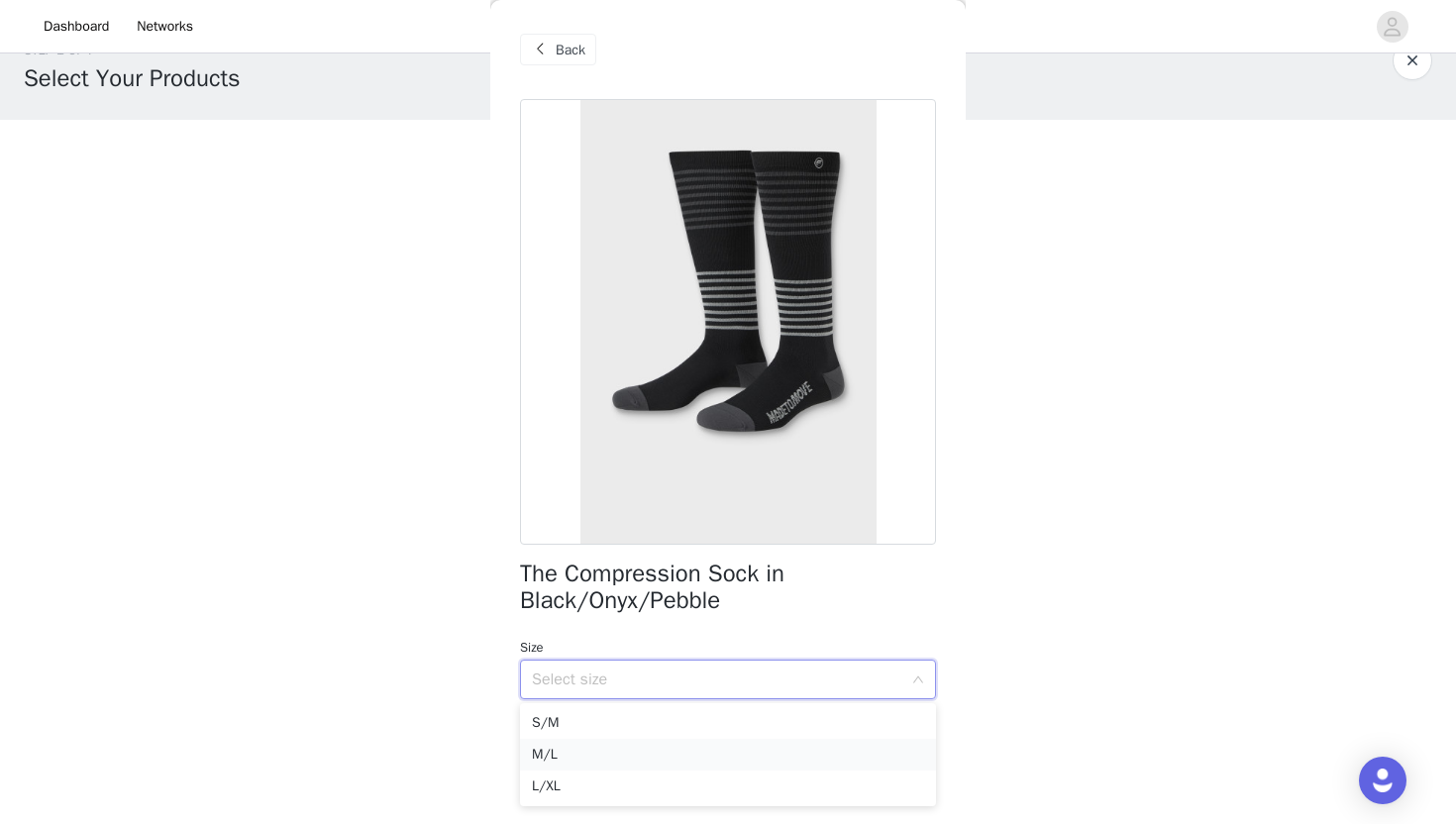 click on "M/L" at bounding box center (728, 755) 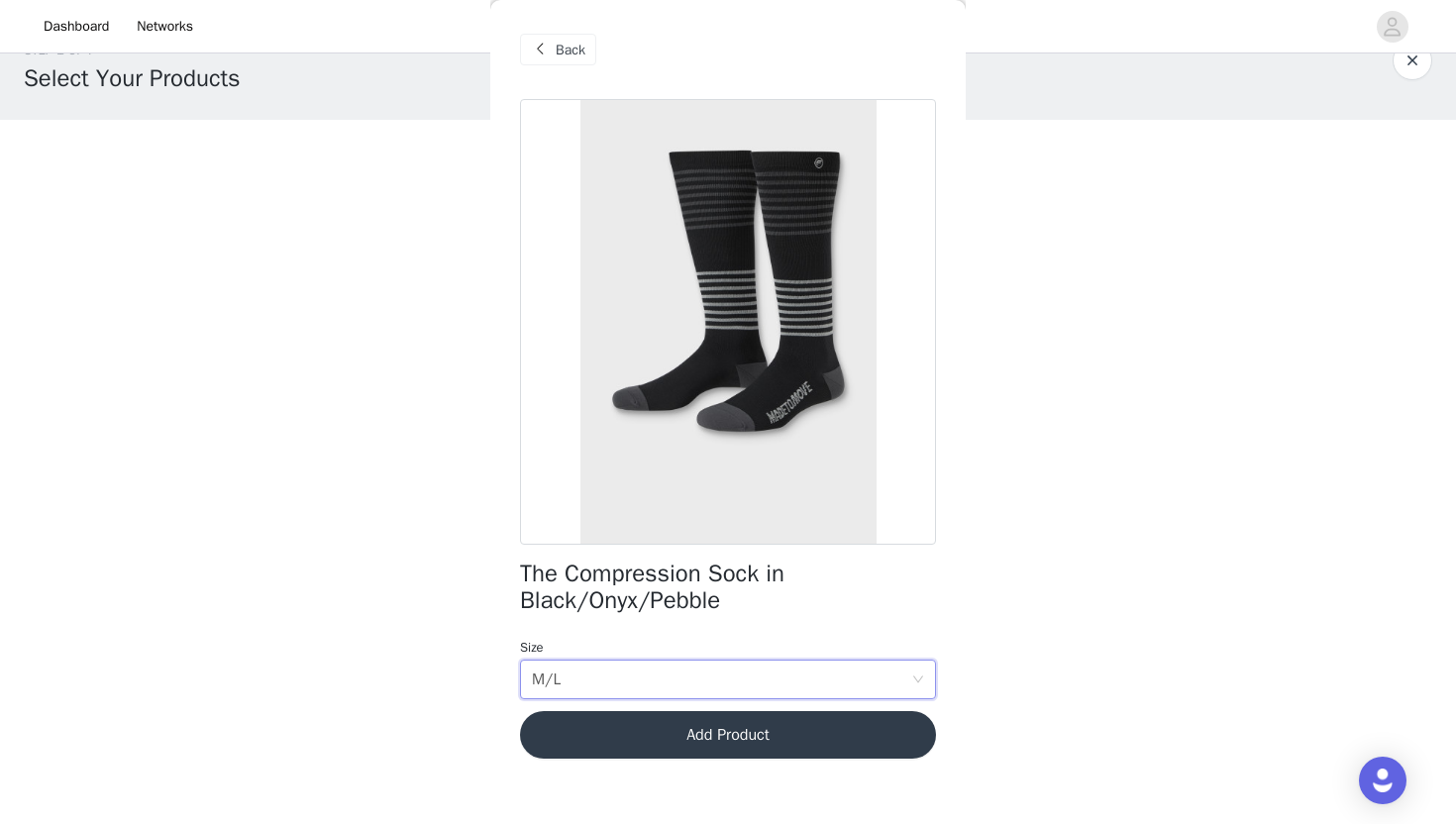 click on "Add Product" at bounding box center (728, 735) 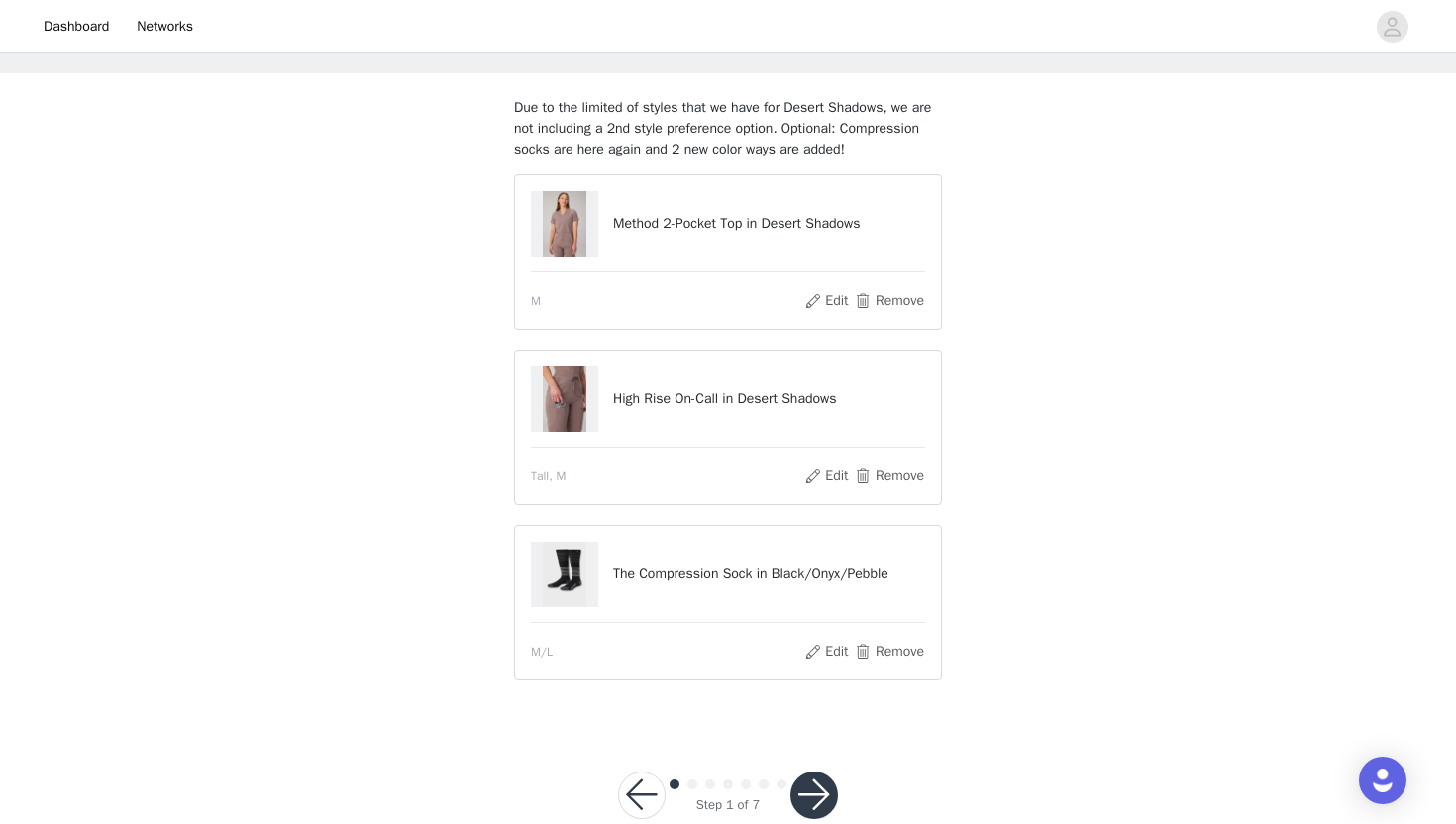 scroll, scrollTop: 150, scrollLeft: 0, axis: vertical 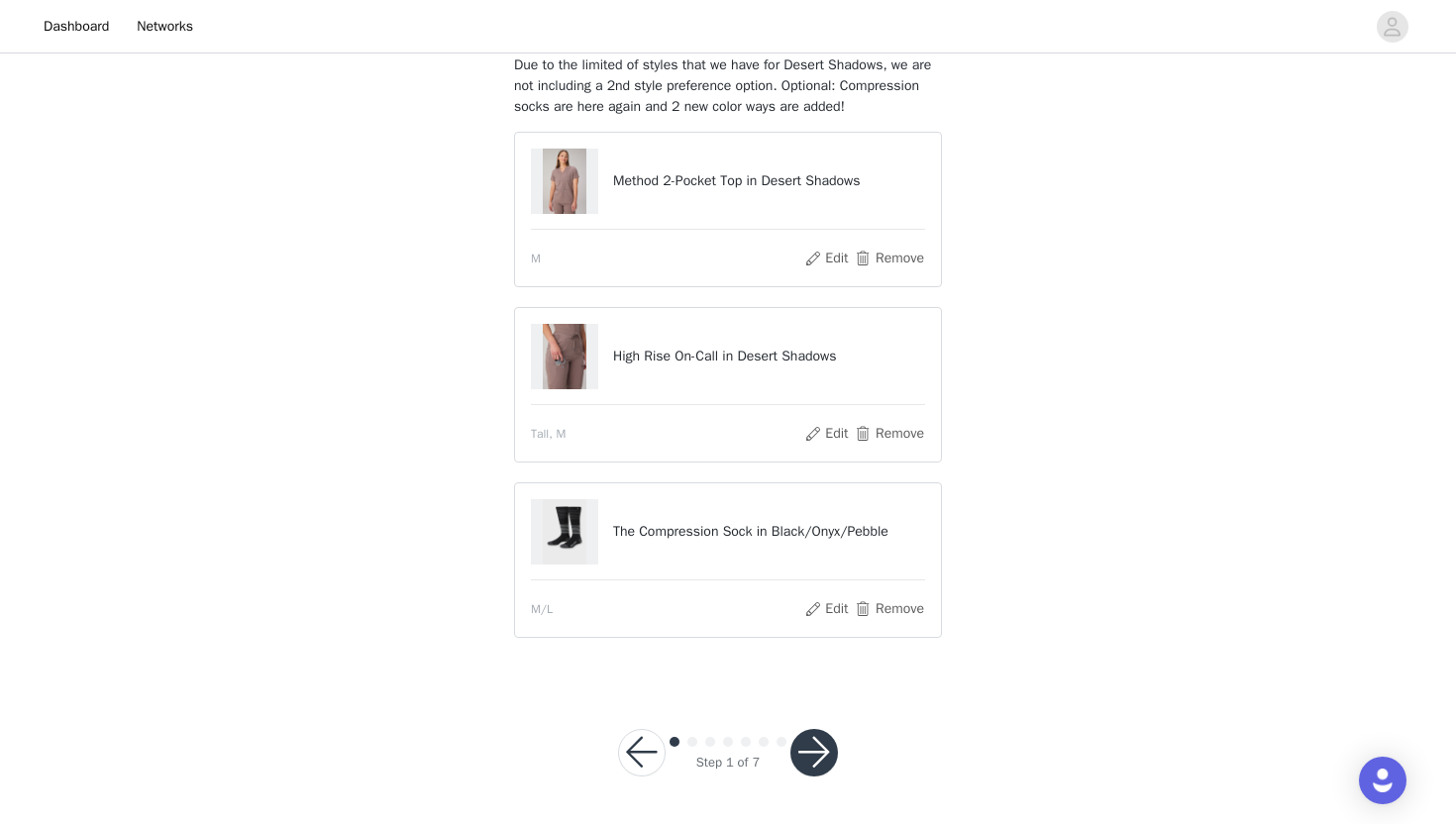 click at bounding box center (814, 753) 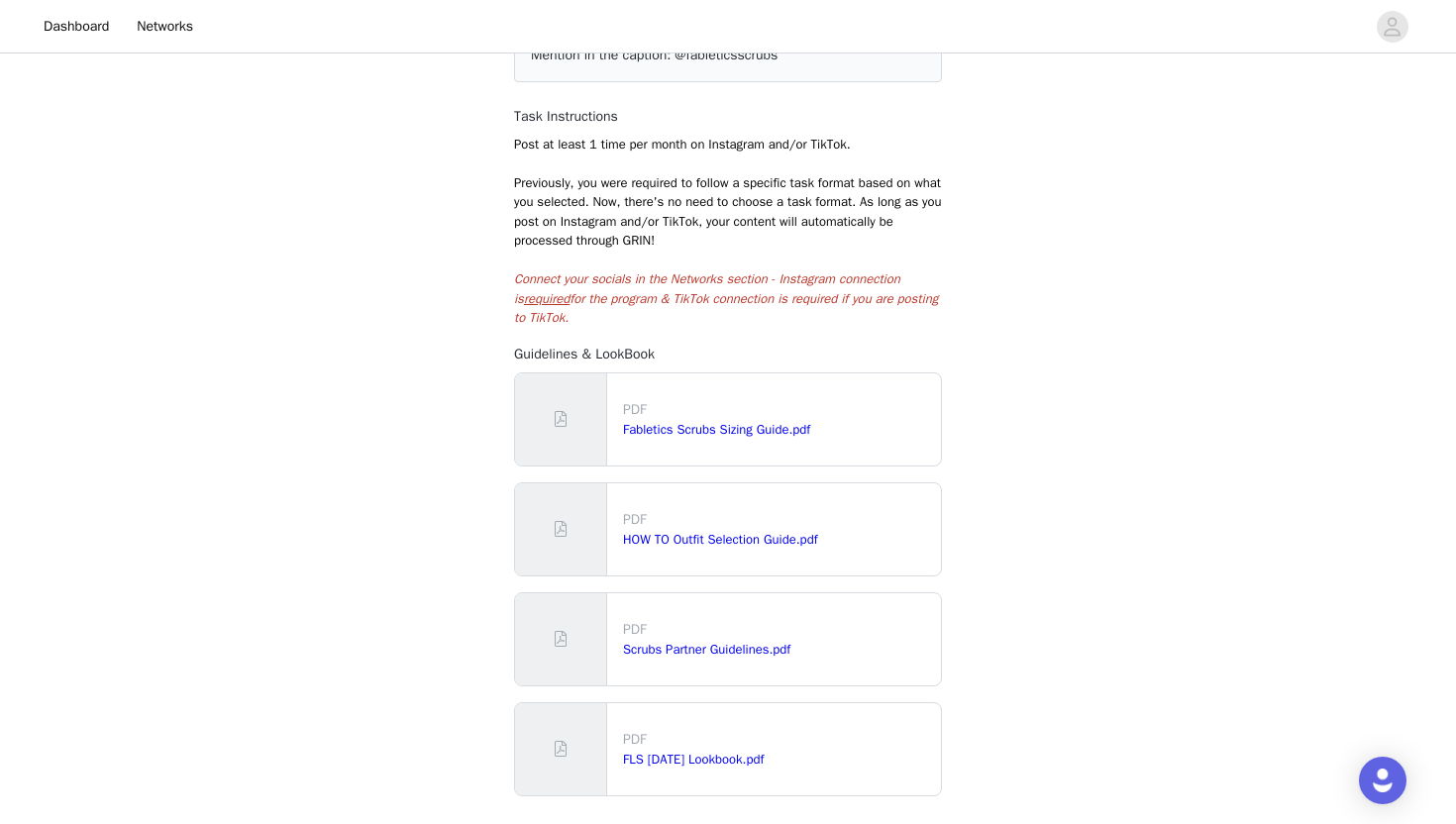 scroll, scrollTop: 380, scrollLeft: 0, axis: vertical 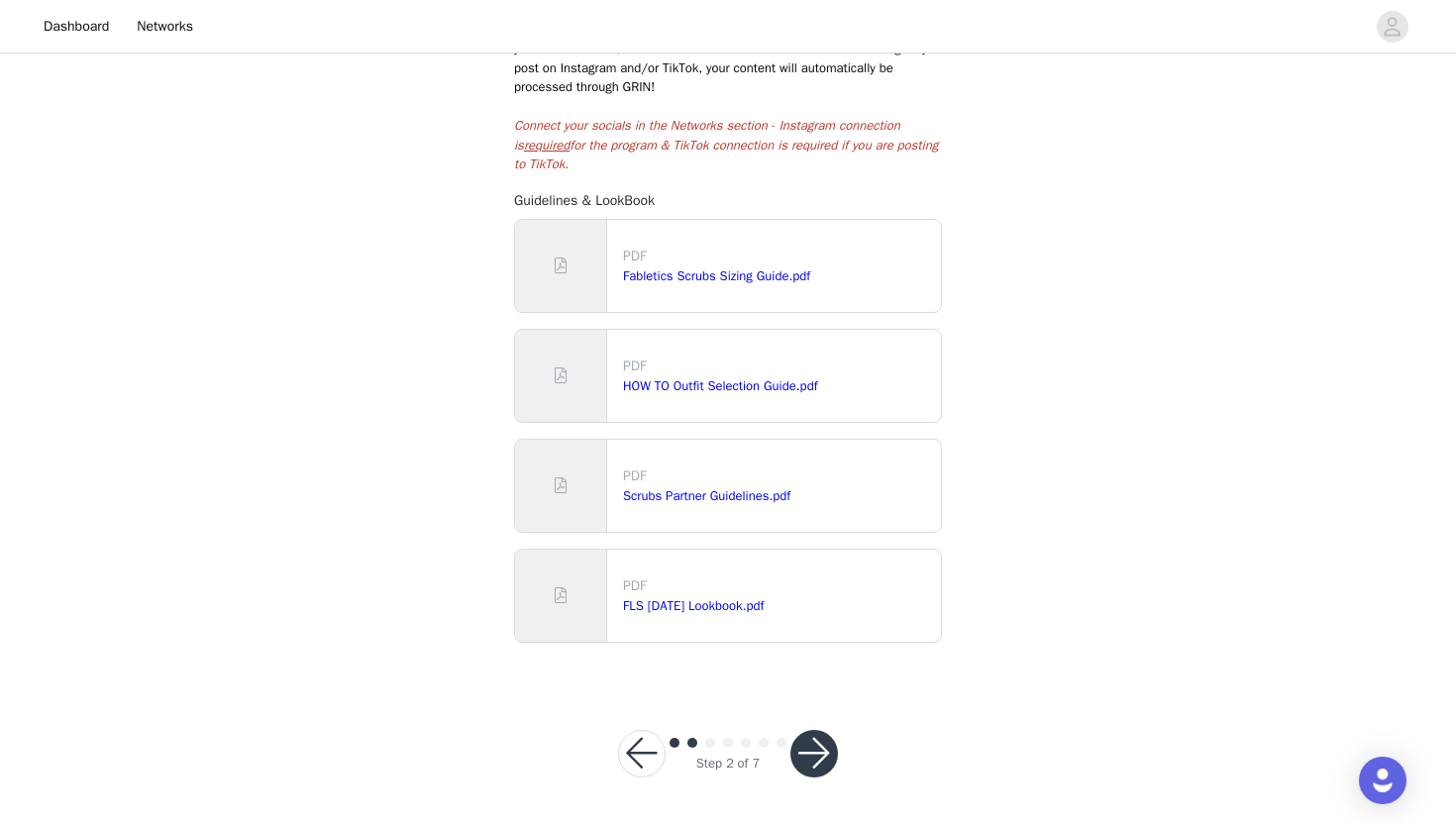 click at bounding box center (814, 754) 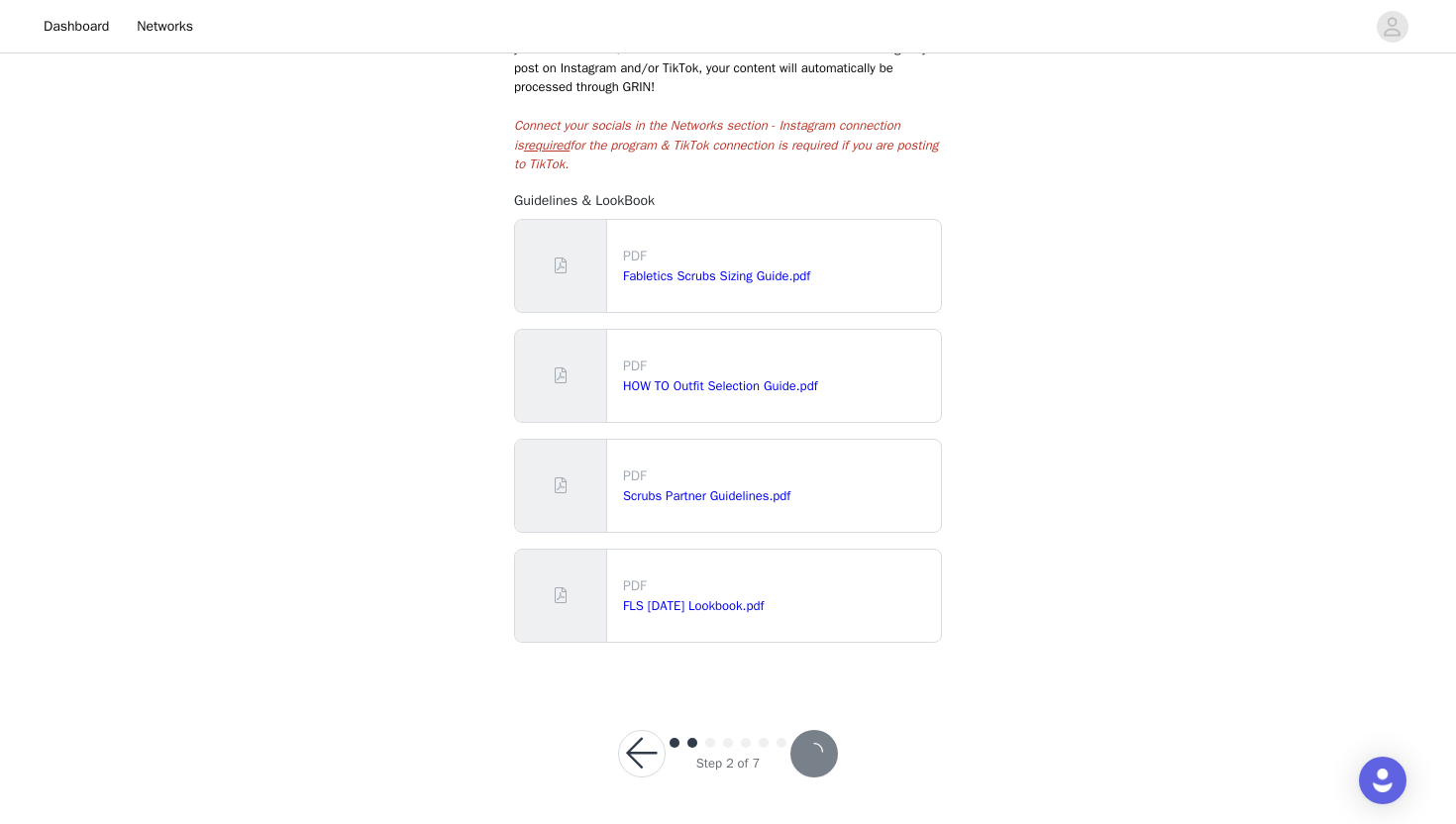 scroll, scrollTop: 0, scrollLeft: 0, axis: both 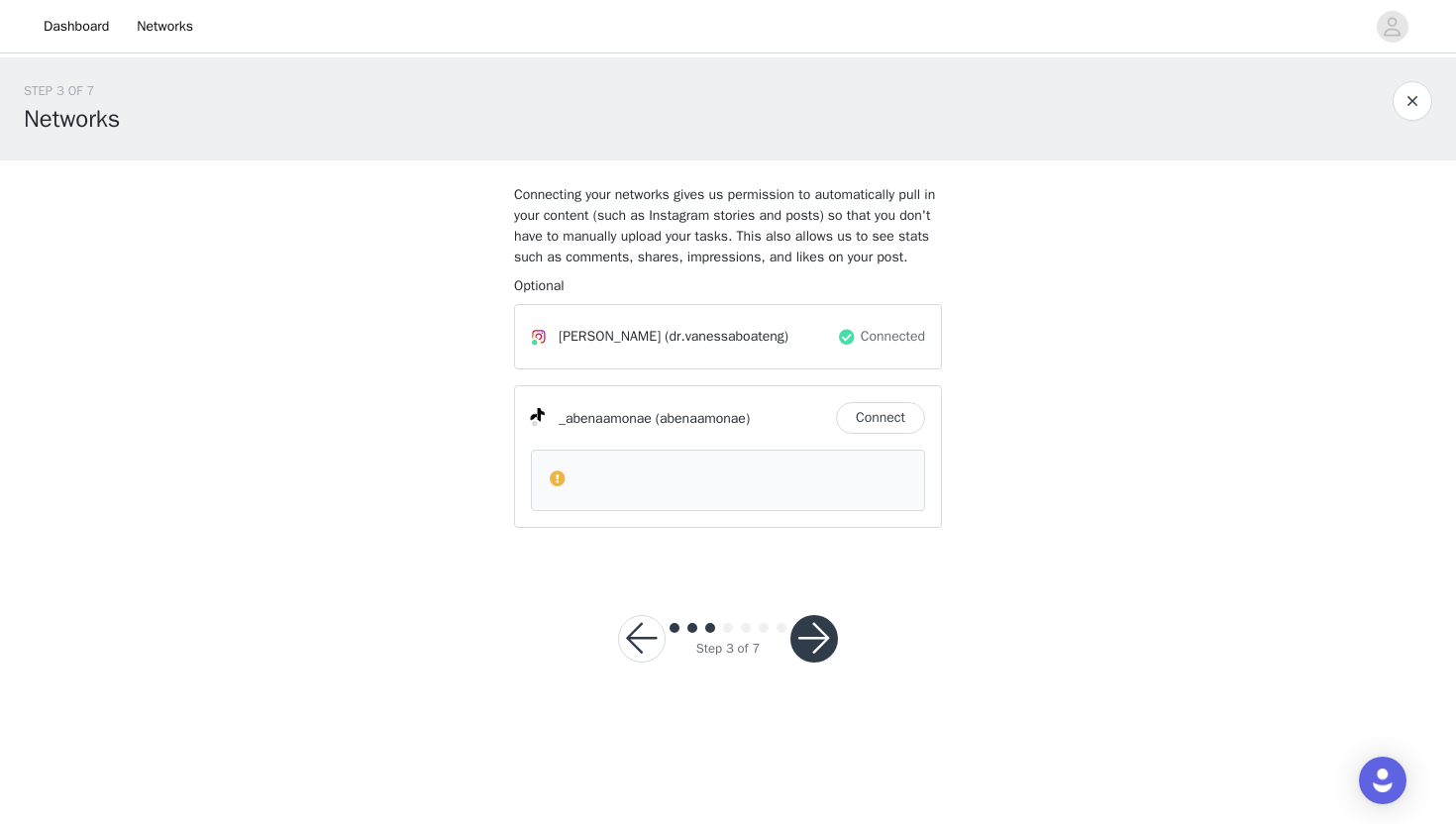 click at bounding box center (814, 639) 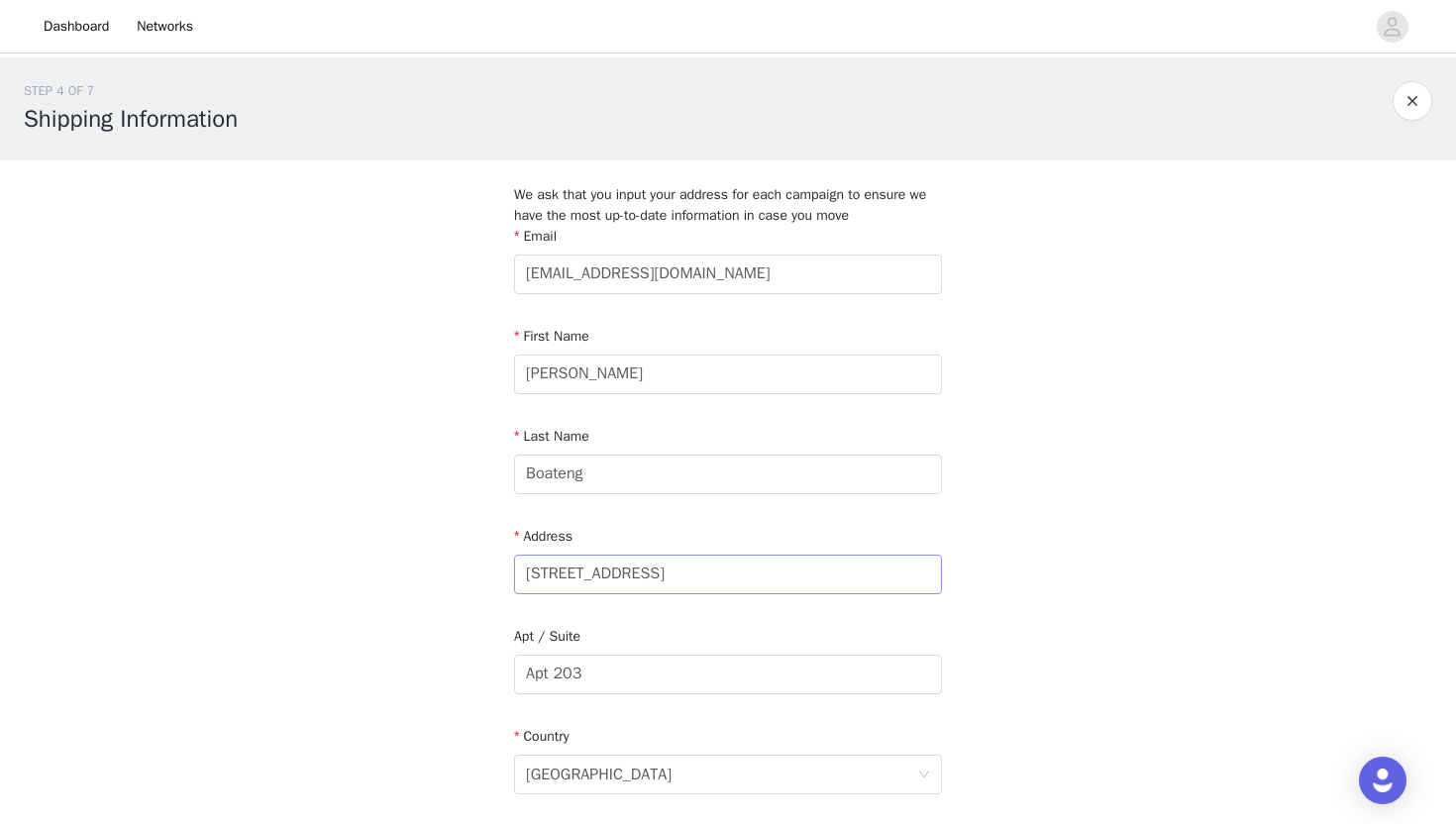 scroll, scrollTop: 567, scrollLeft: 0, axis: vertical 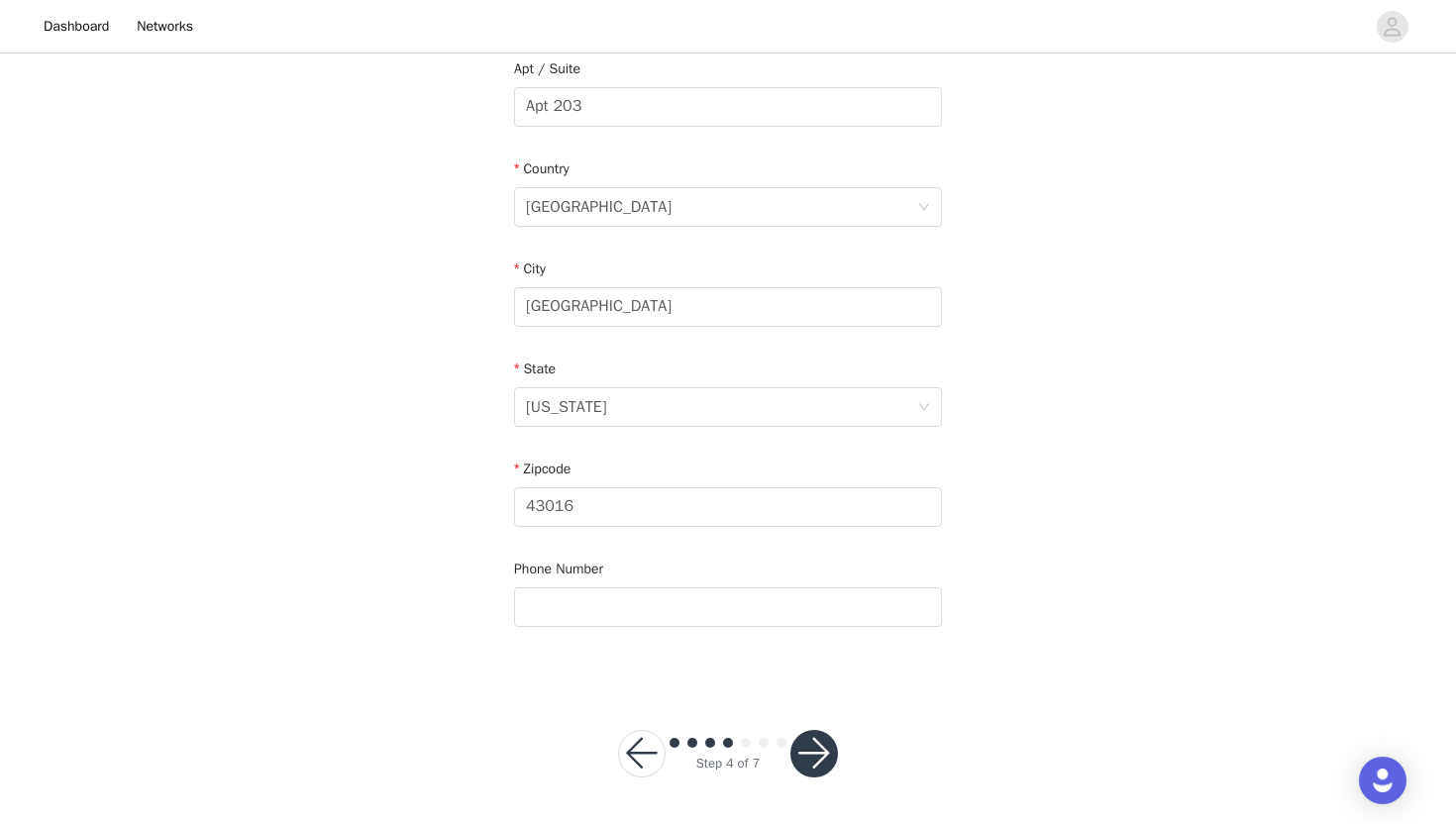 click at bounding box center (642, 754) 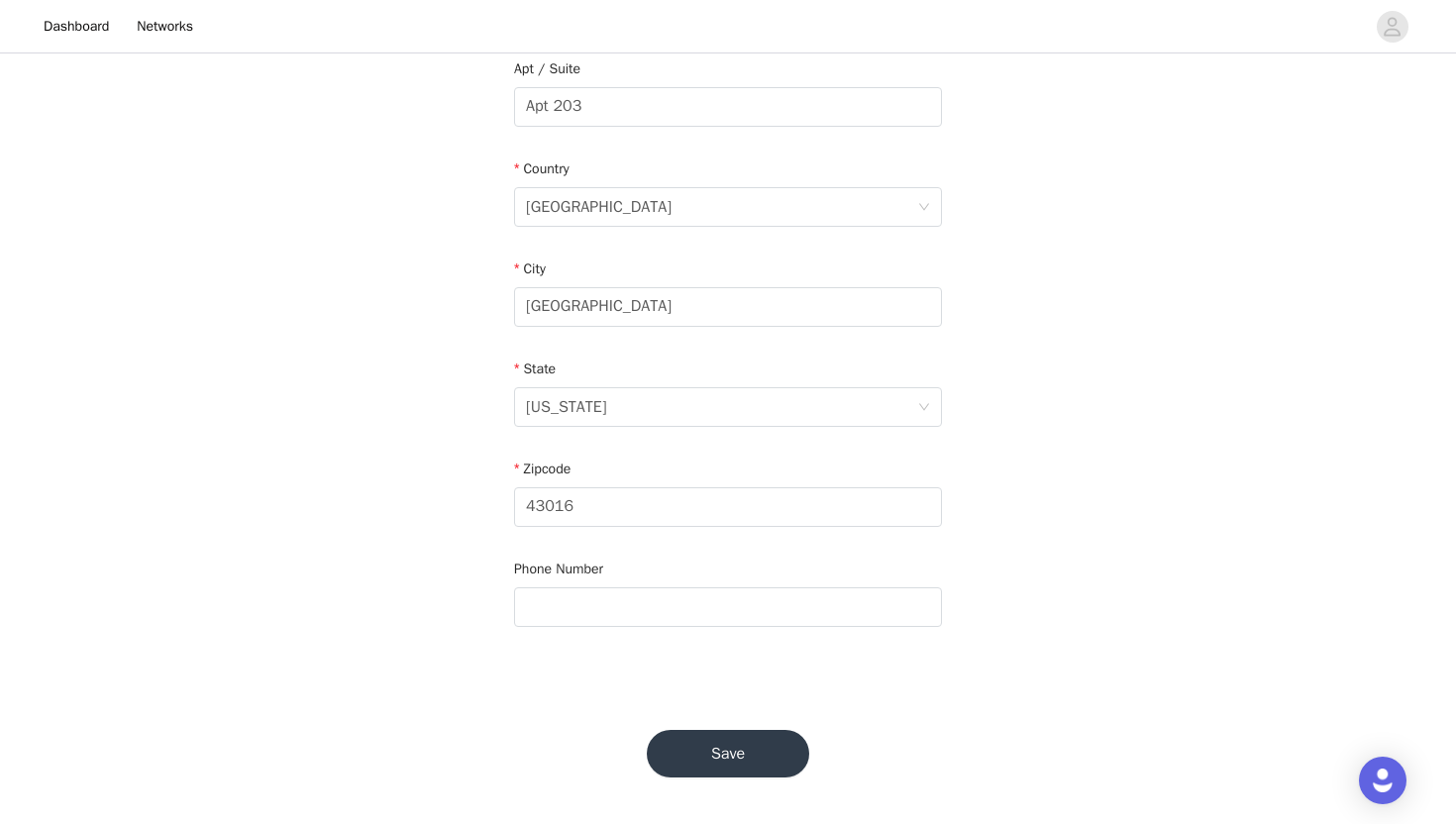 scroll, scrollTop: 0, scrollLeft: 0, axis: both 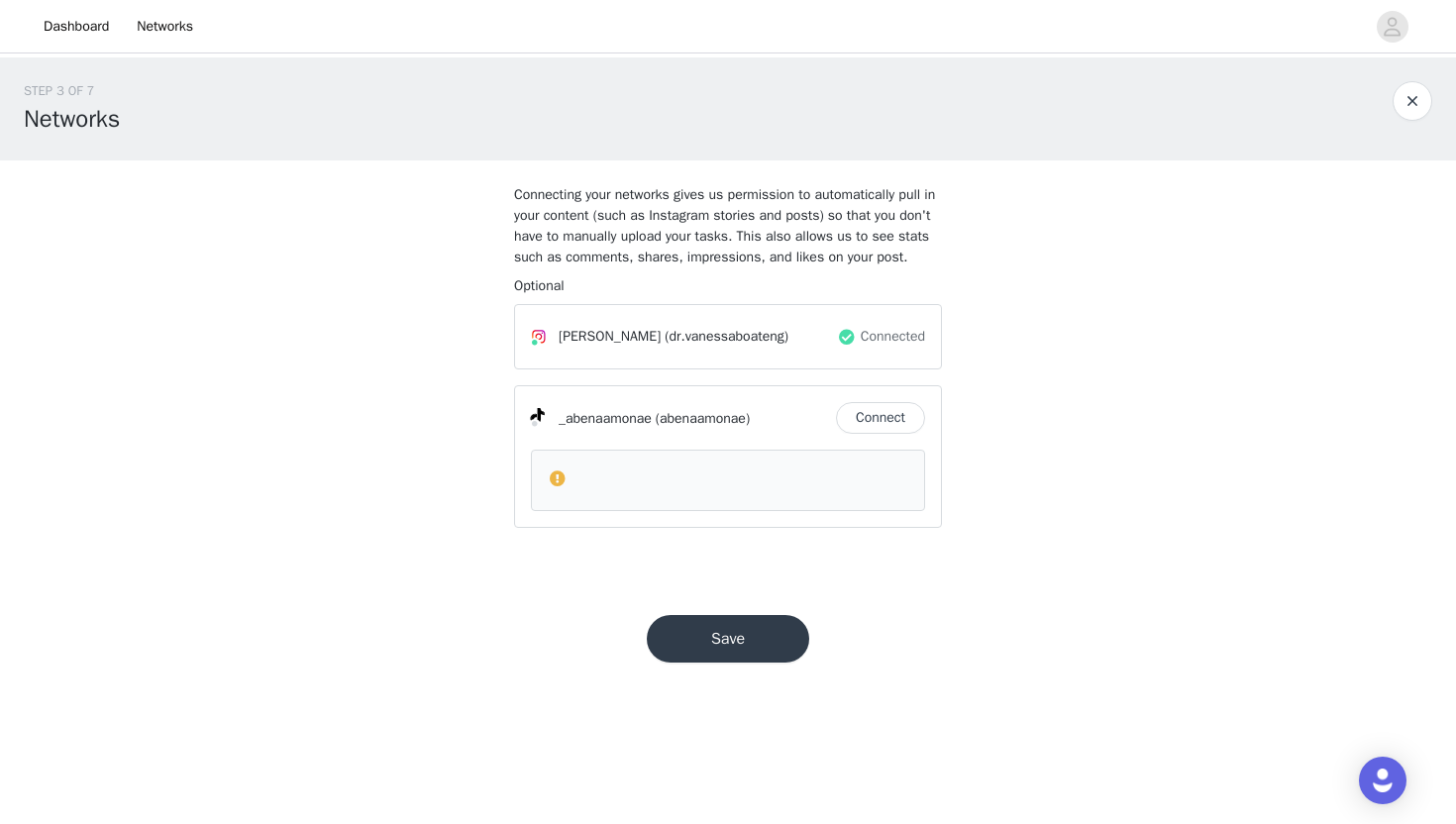 click on "Connect" at bounding box center [881, 418] 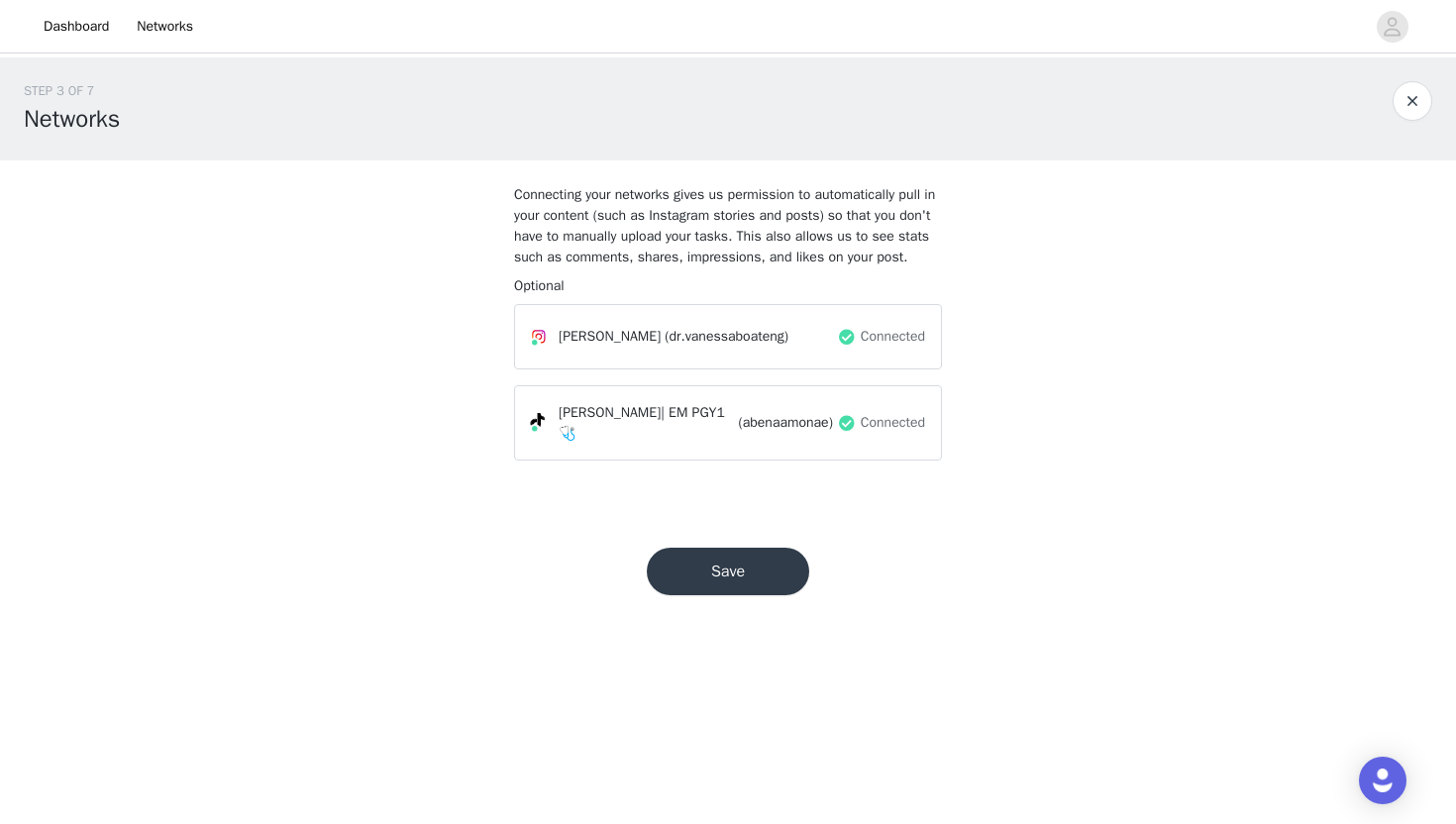 click on "Save" at bounding box center (728, 571) 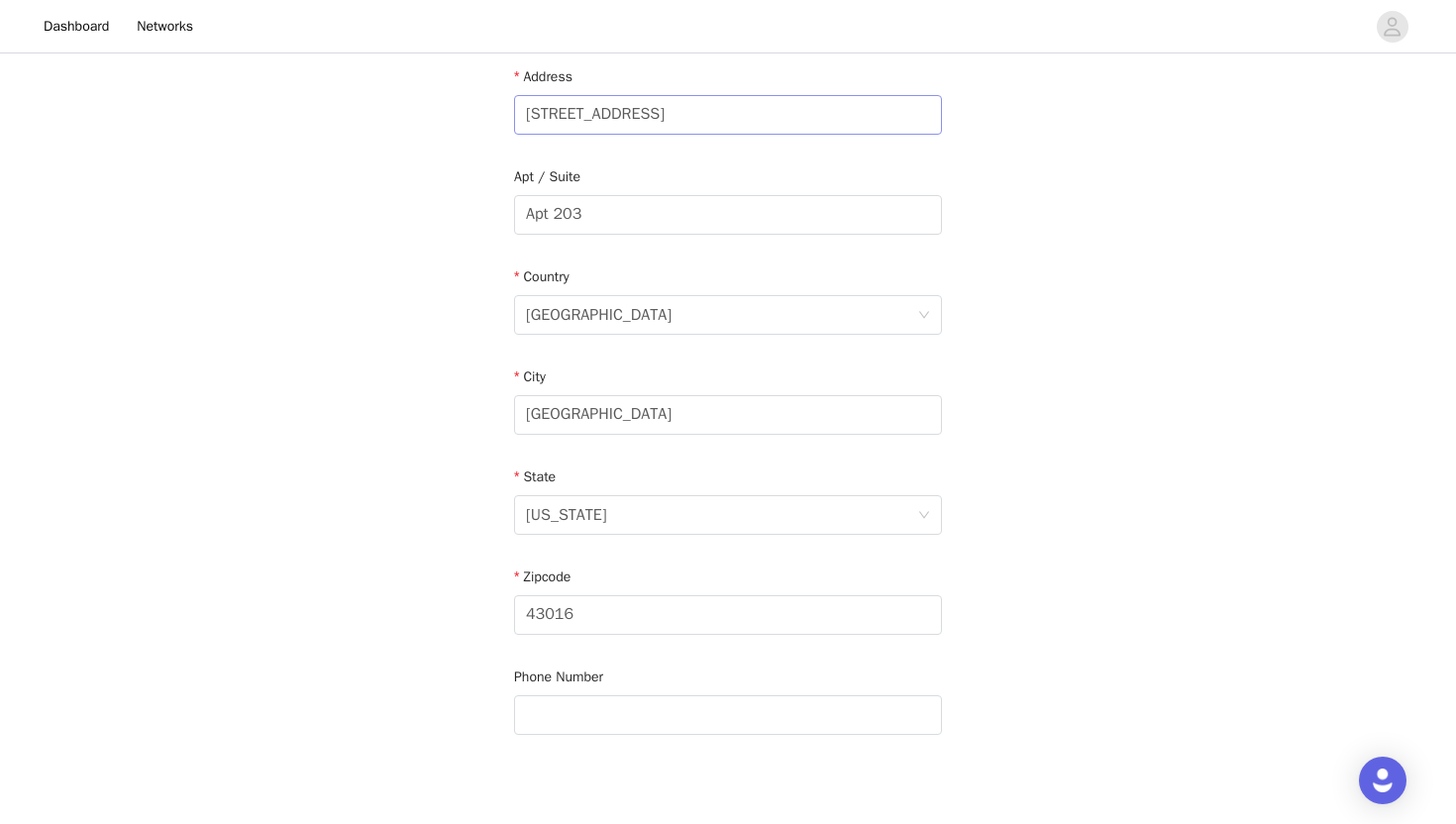 scroll, scrollTop: 567, scrollLeft: 0, axis: vertical 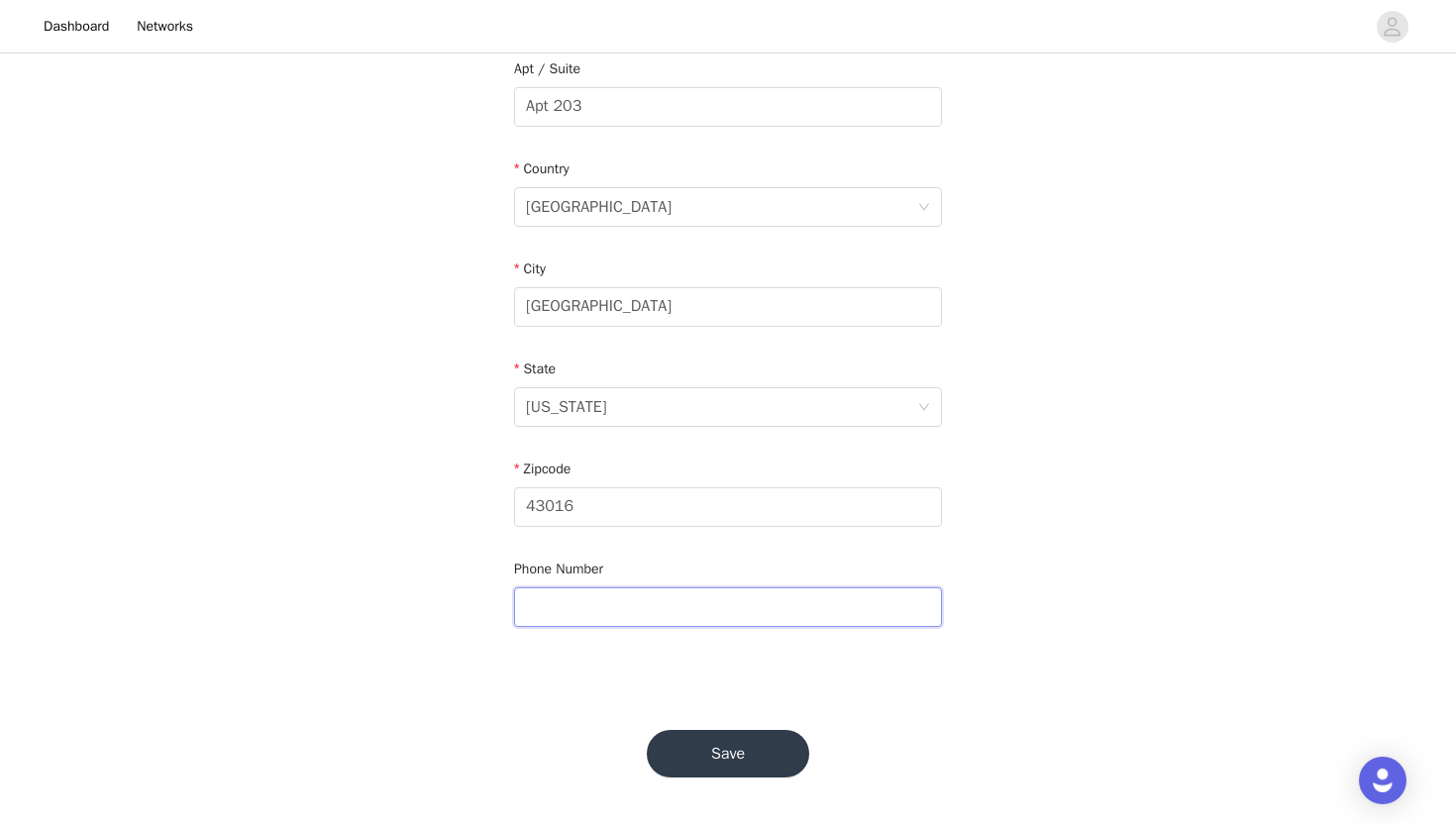click at bounding box center (728, 607) 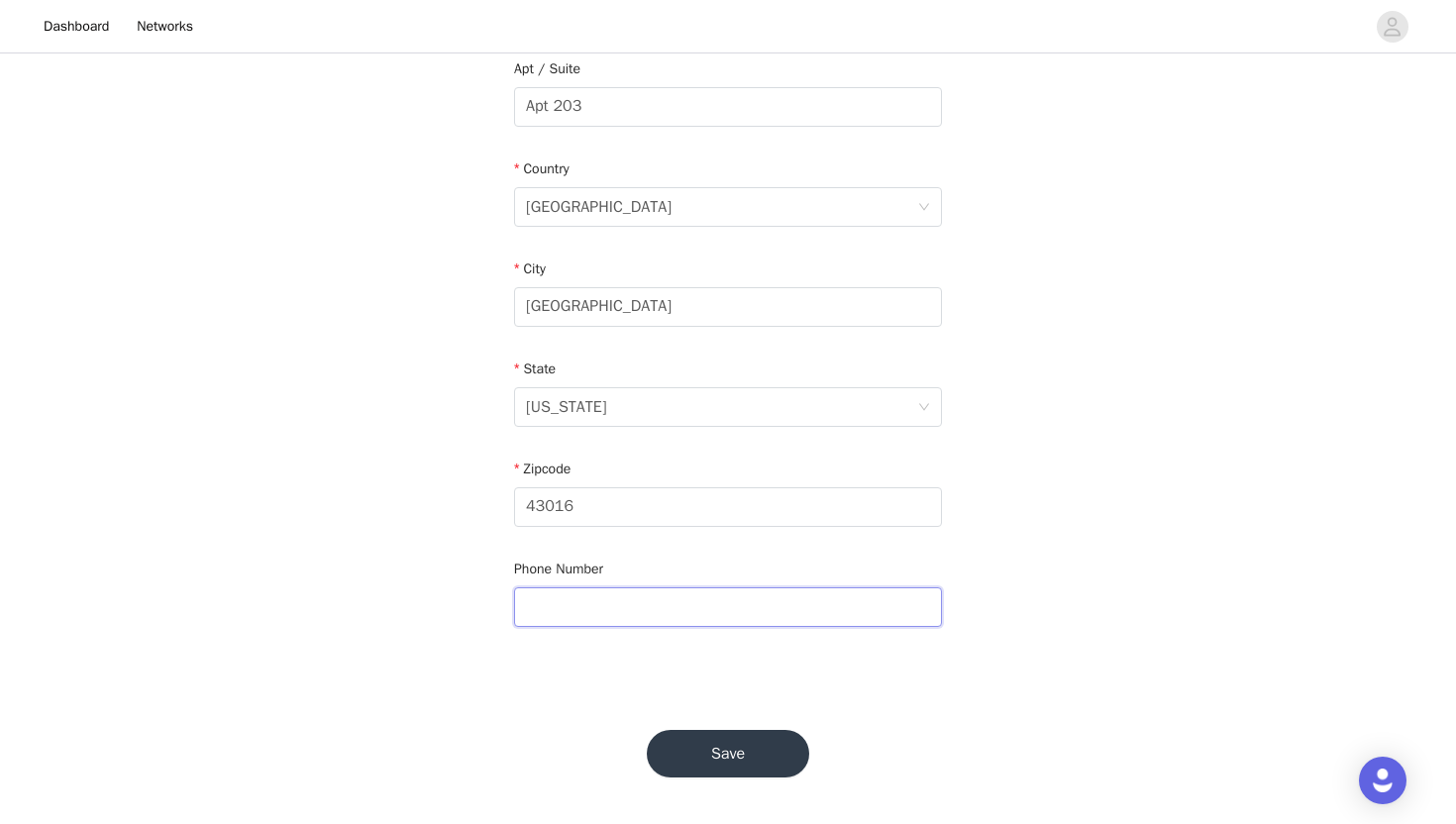 type on "9379564611" 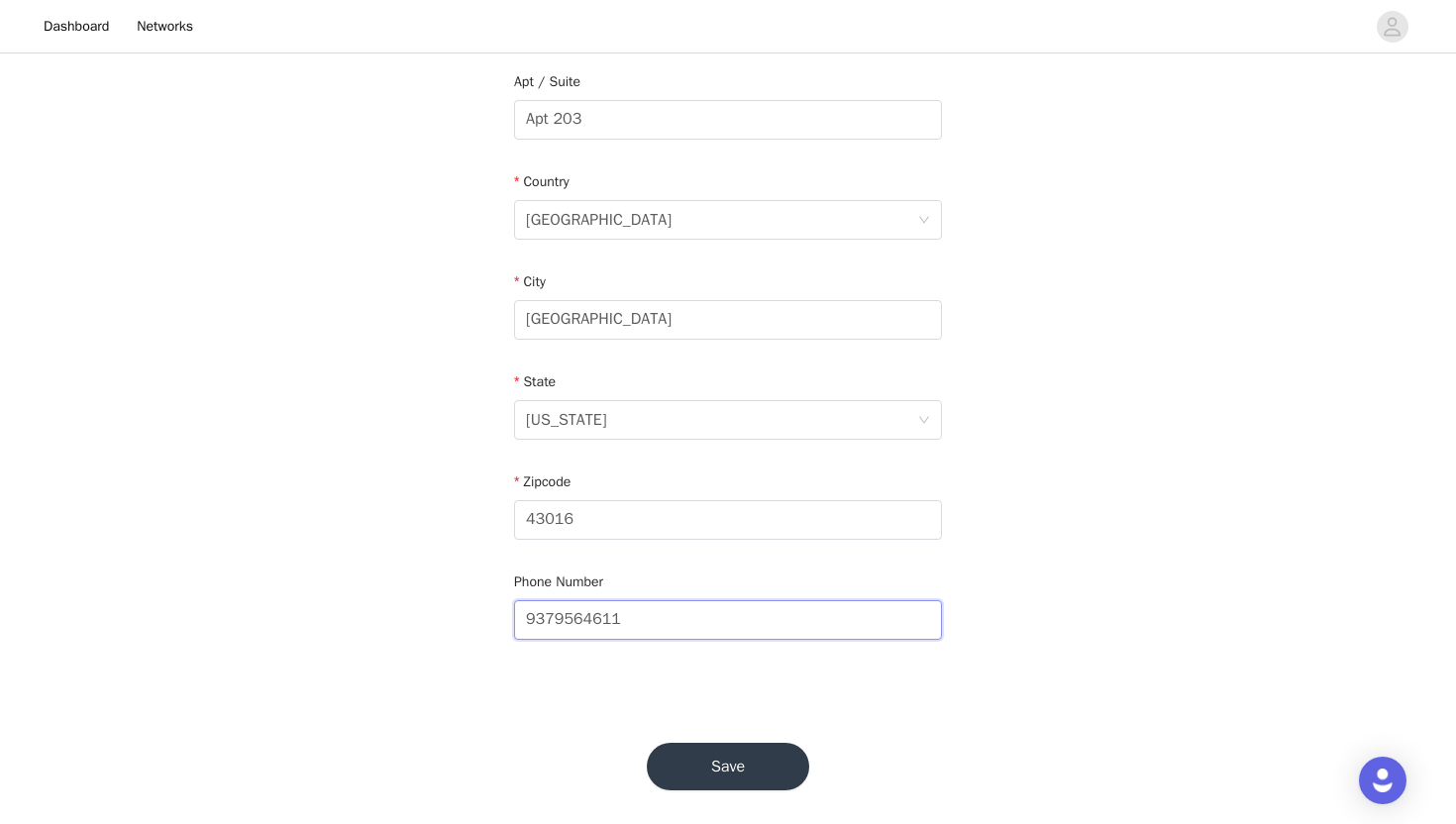 scroll, scrollTop: 567, scrollLeft: 0, axis: vertical 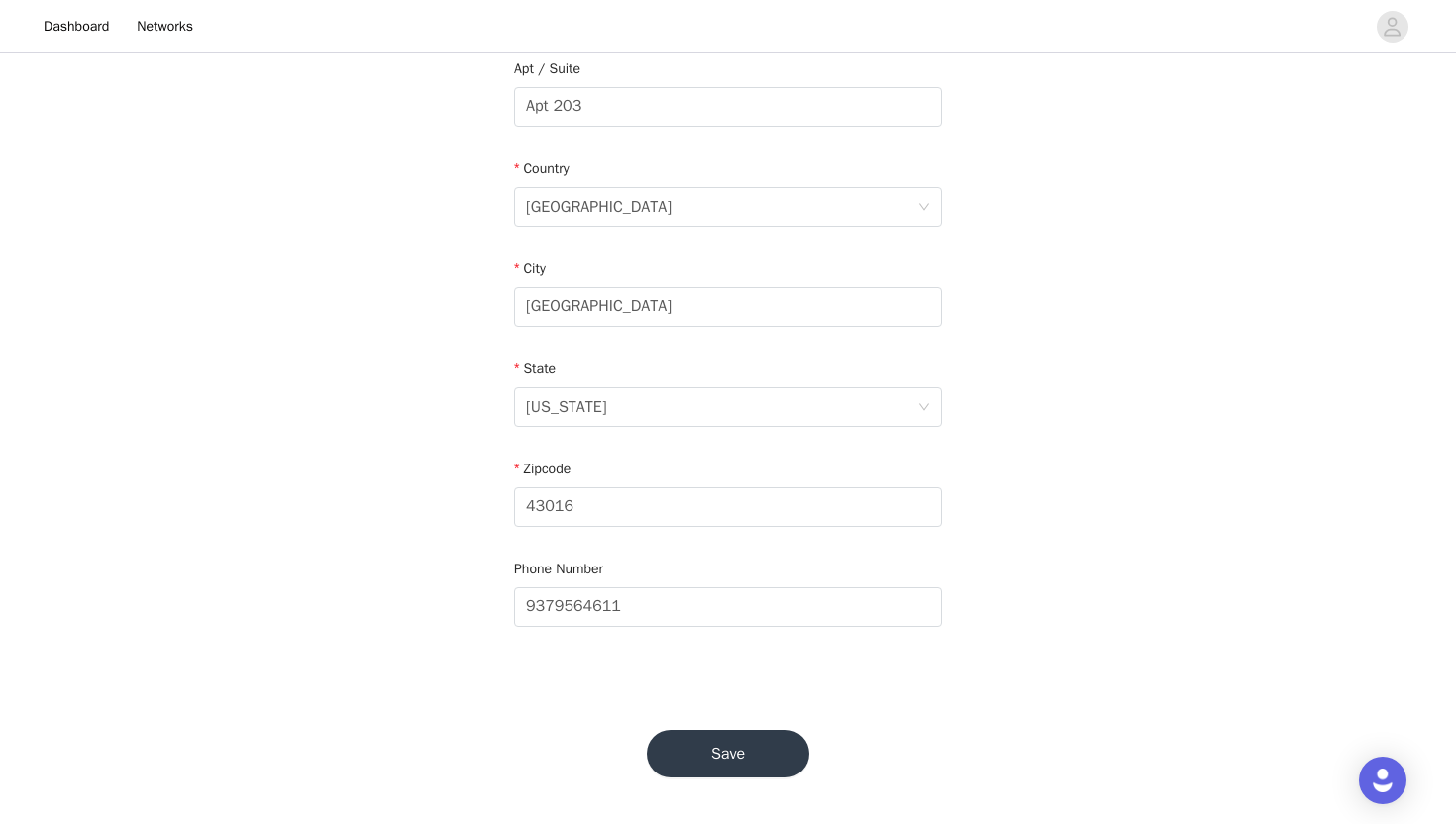 click on "Save" at bounding box center [728, 754] 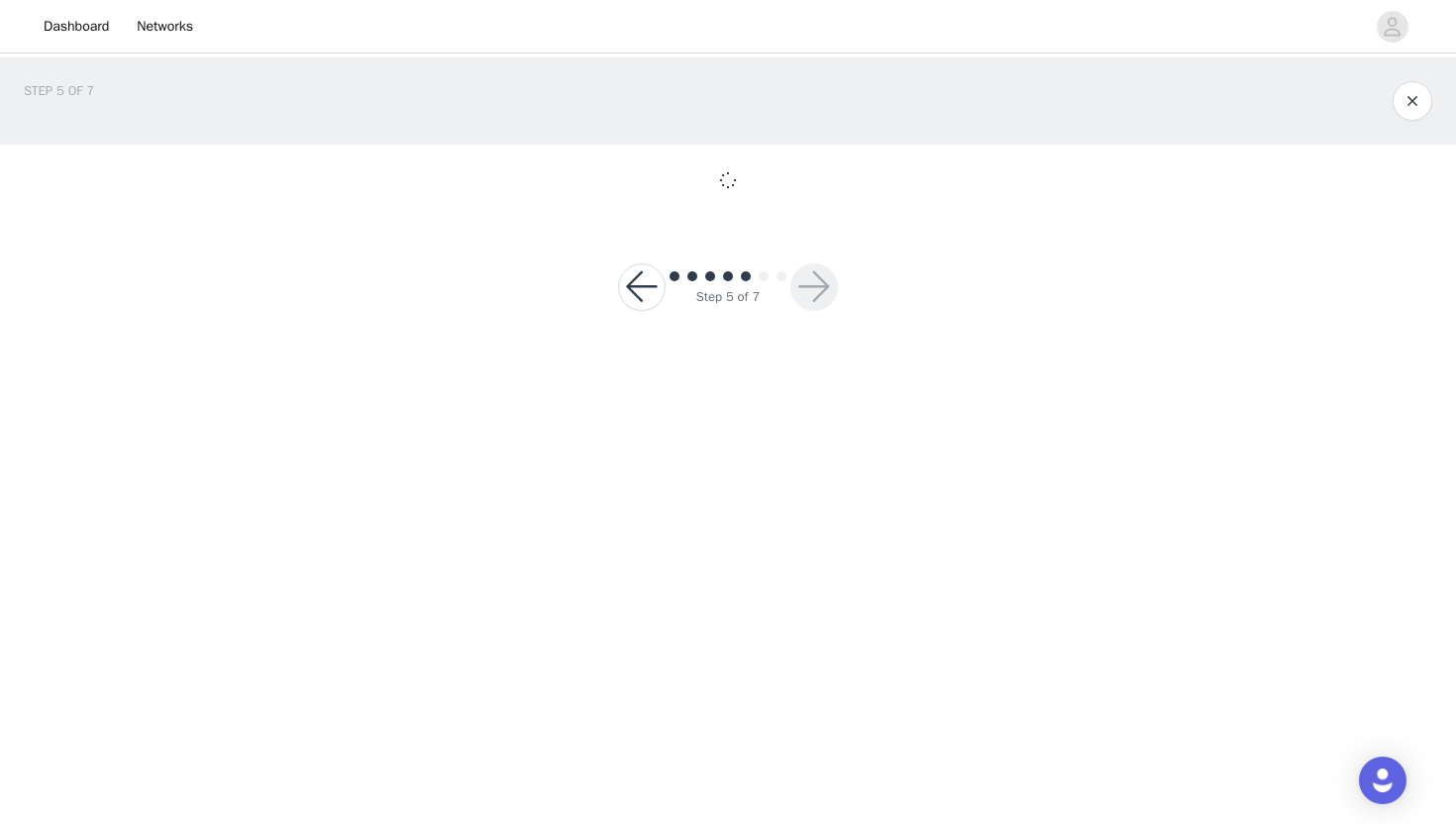 scroll, scrollTop: 0, scrollLeft: 0, axis: both 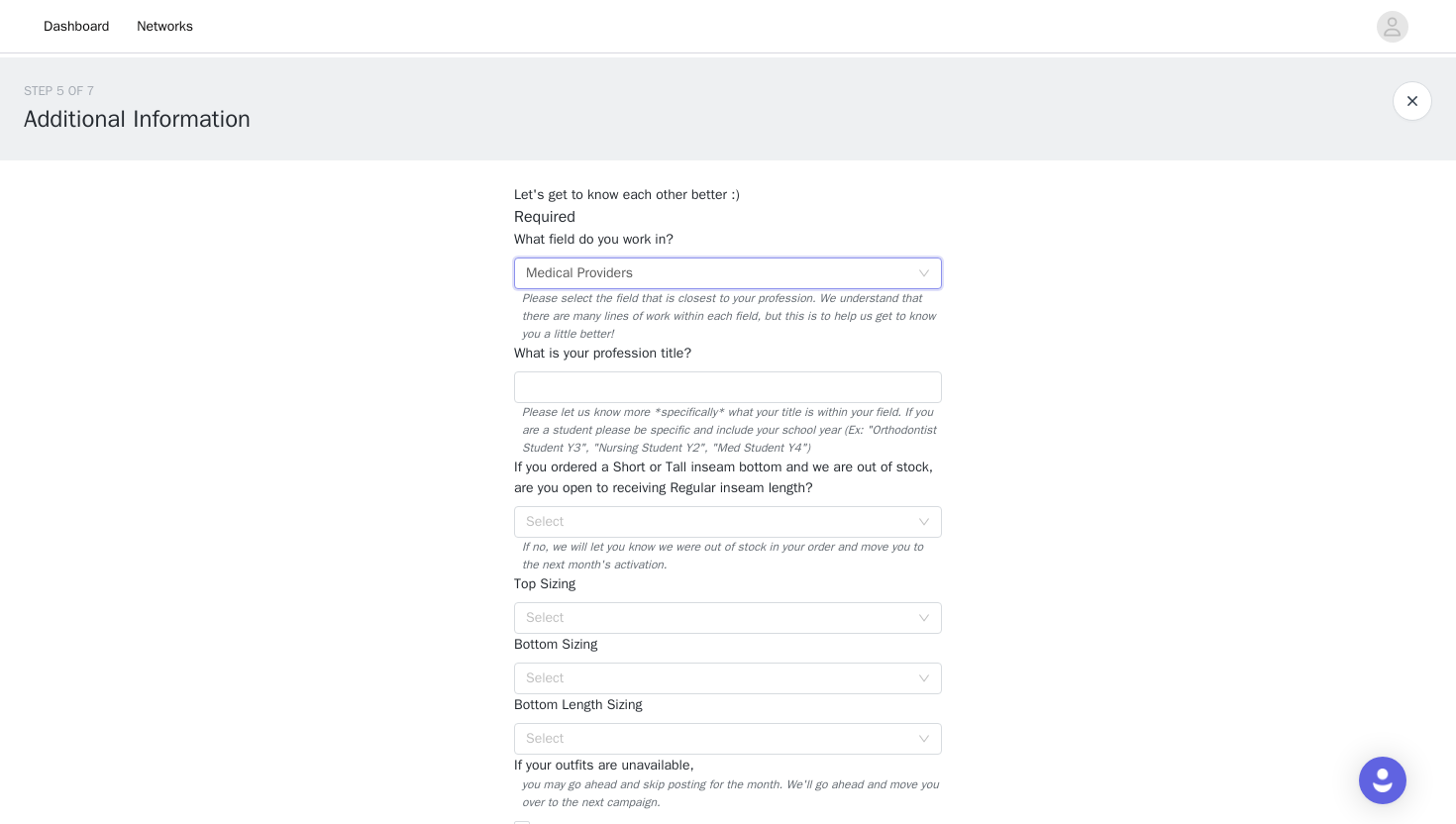 click on "Select Medical Providers" at bounding box center [721, 273] 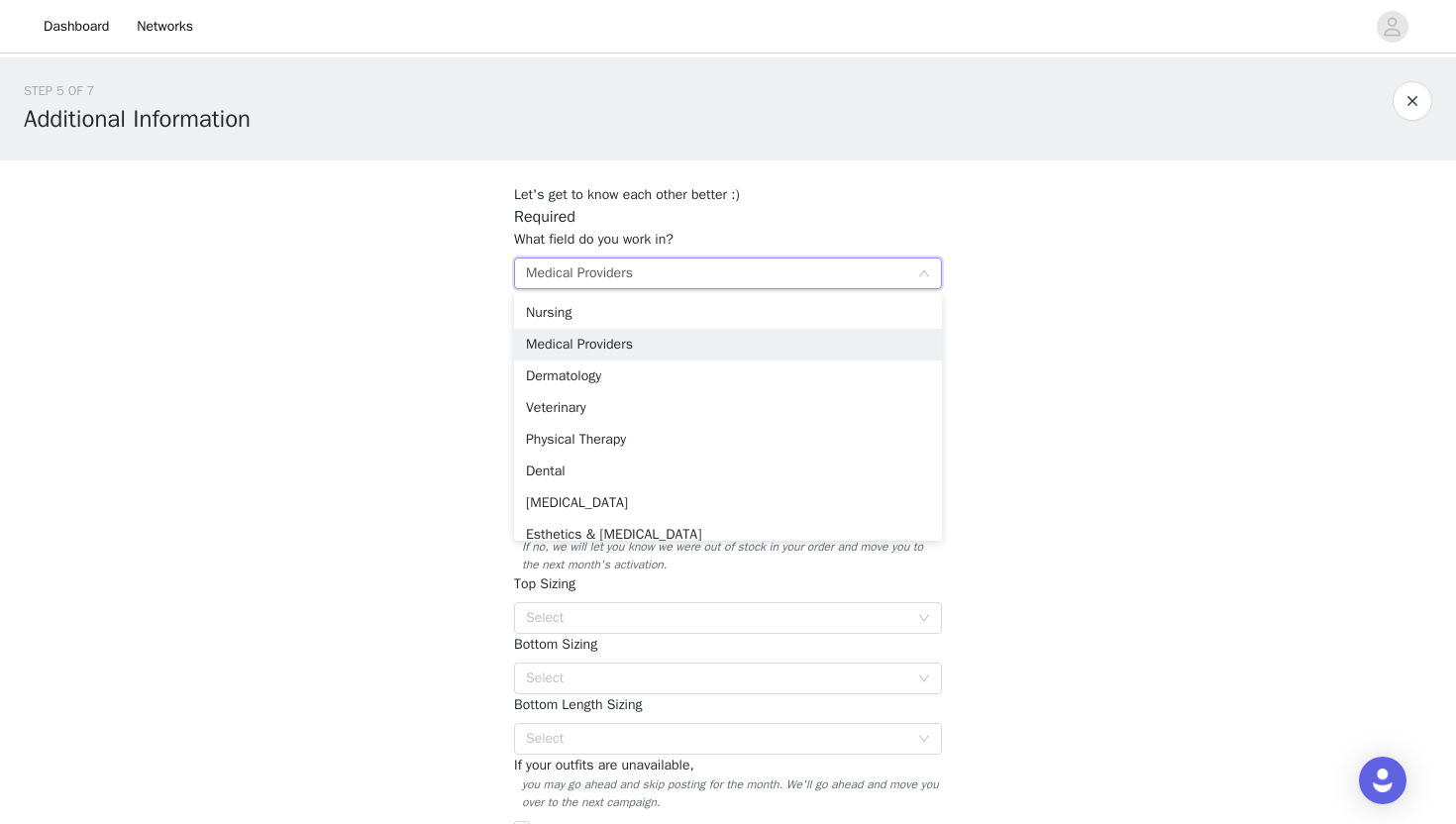 click on "Select Medical Providers" at bounding box center (721, 273) 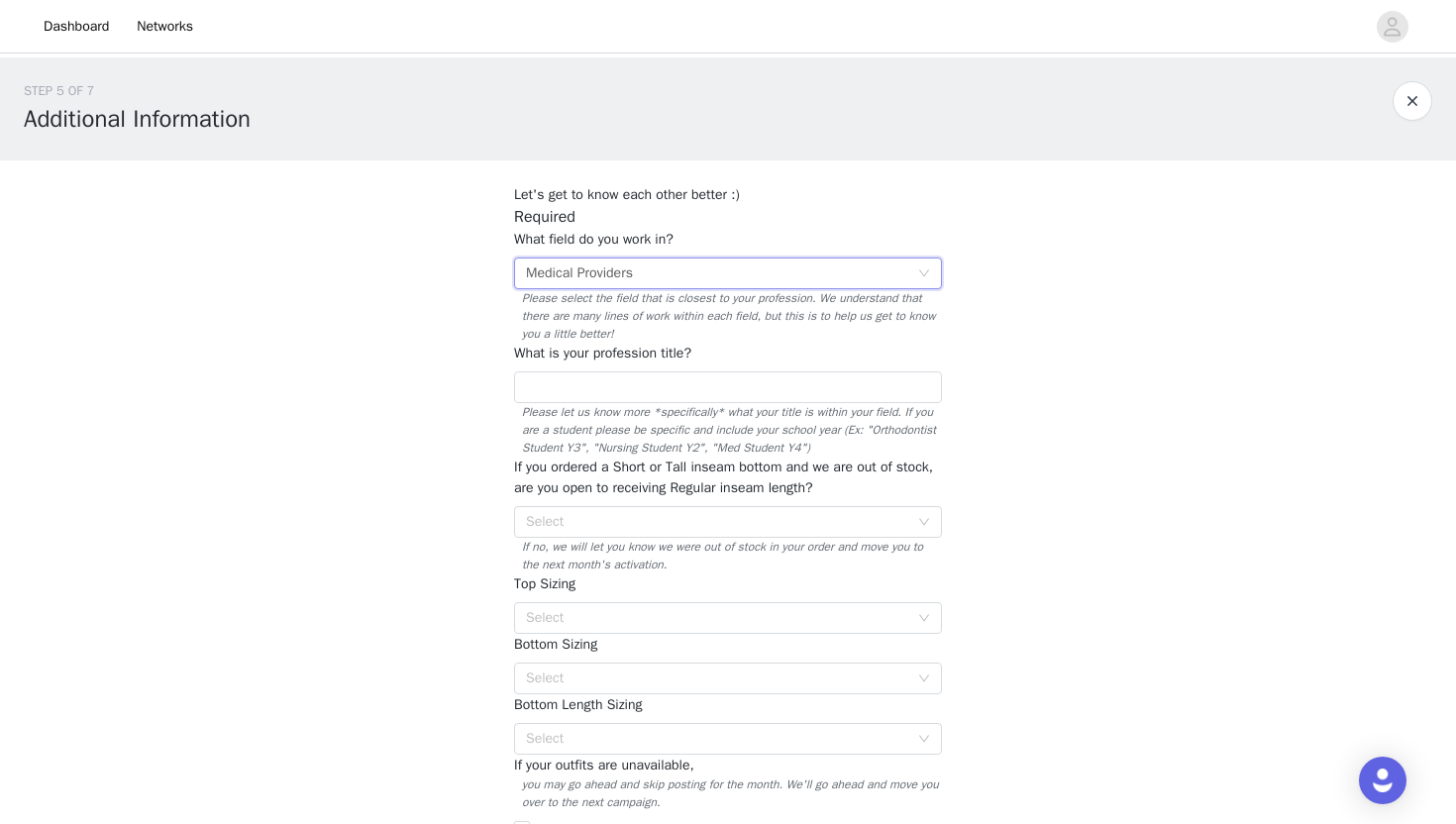 click on "What is your profession title?       Please let us know more *specifically* what your title is within your field. If you are a student please be specific and include your school year (Ex: "Orthodontist Student Y3", "Nursing Student Y2", "Med Student Y4")" at bounding box center (728, 399) 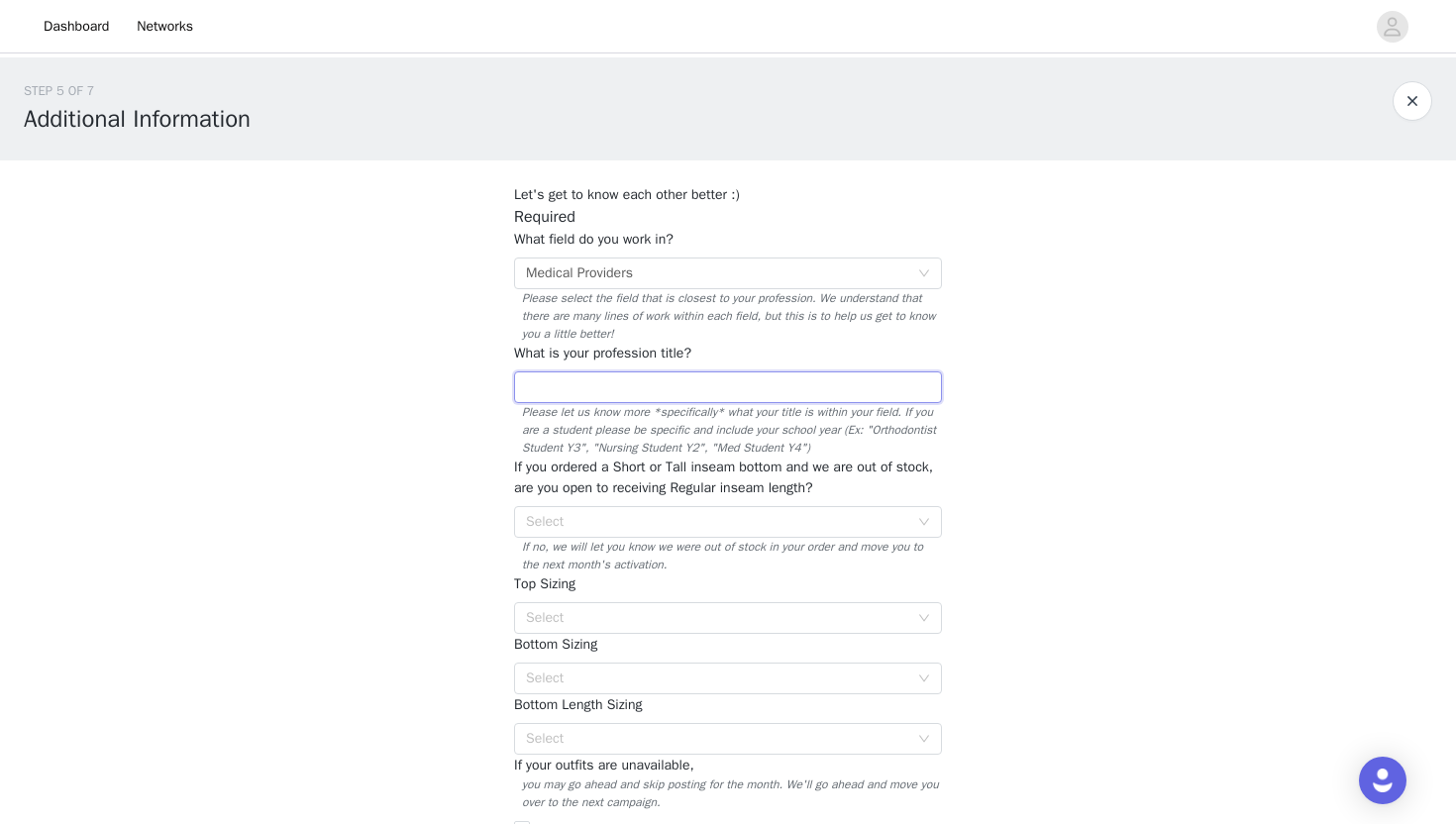 click at bounding box center (728, 387) 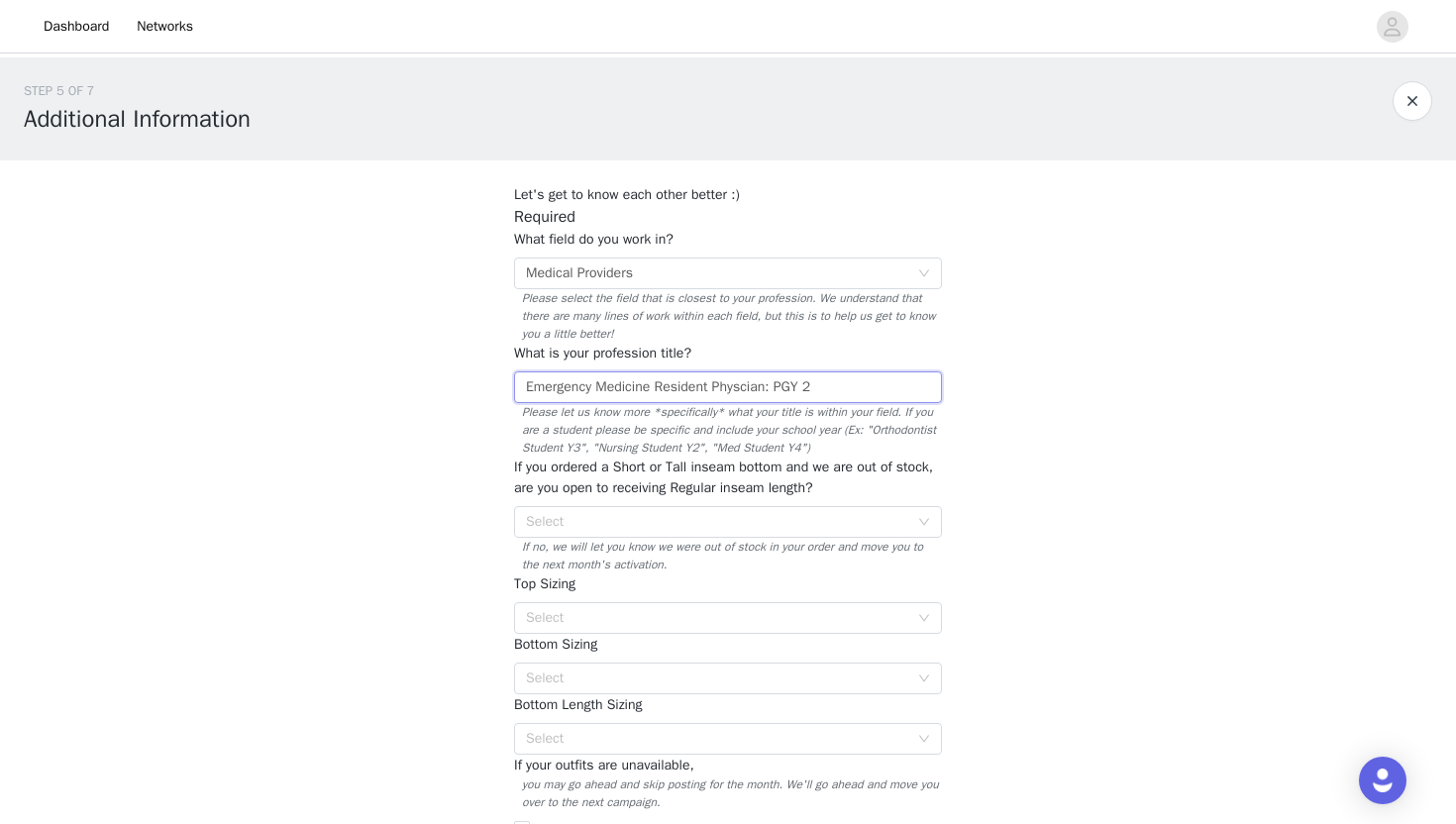 click on "Emergency Medicine Resident Physcian: PGY 2" at bounding box center (728, 387) 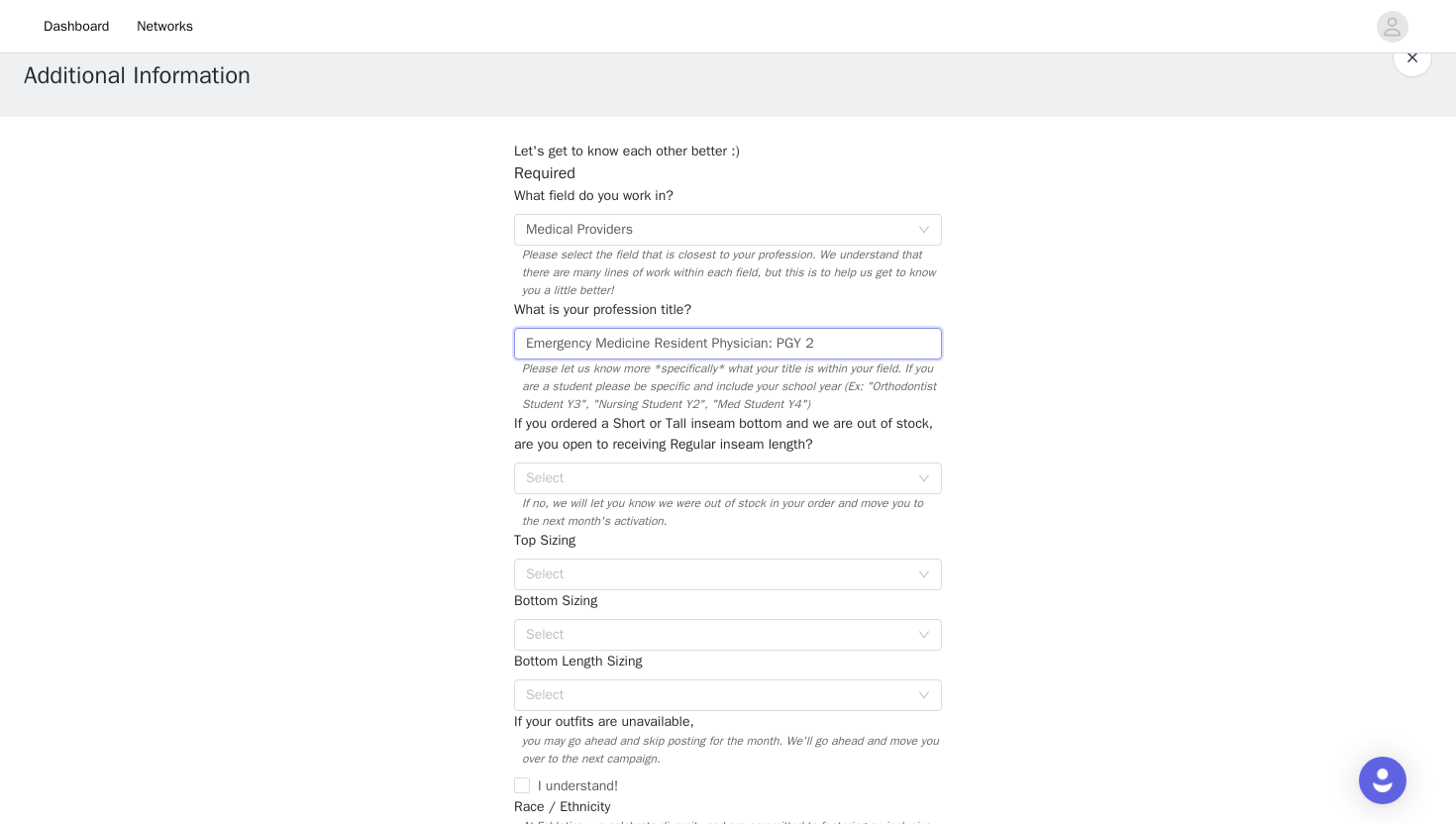 scroll, scrollTop: 63, scrollLeft: 0, axis: vertical 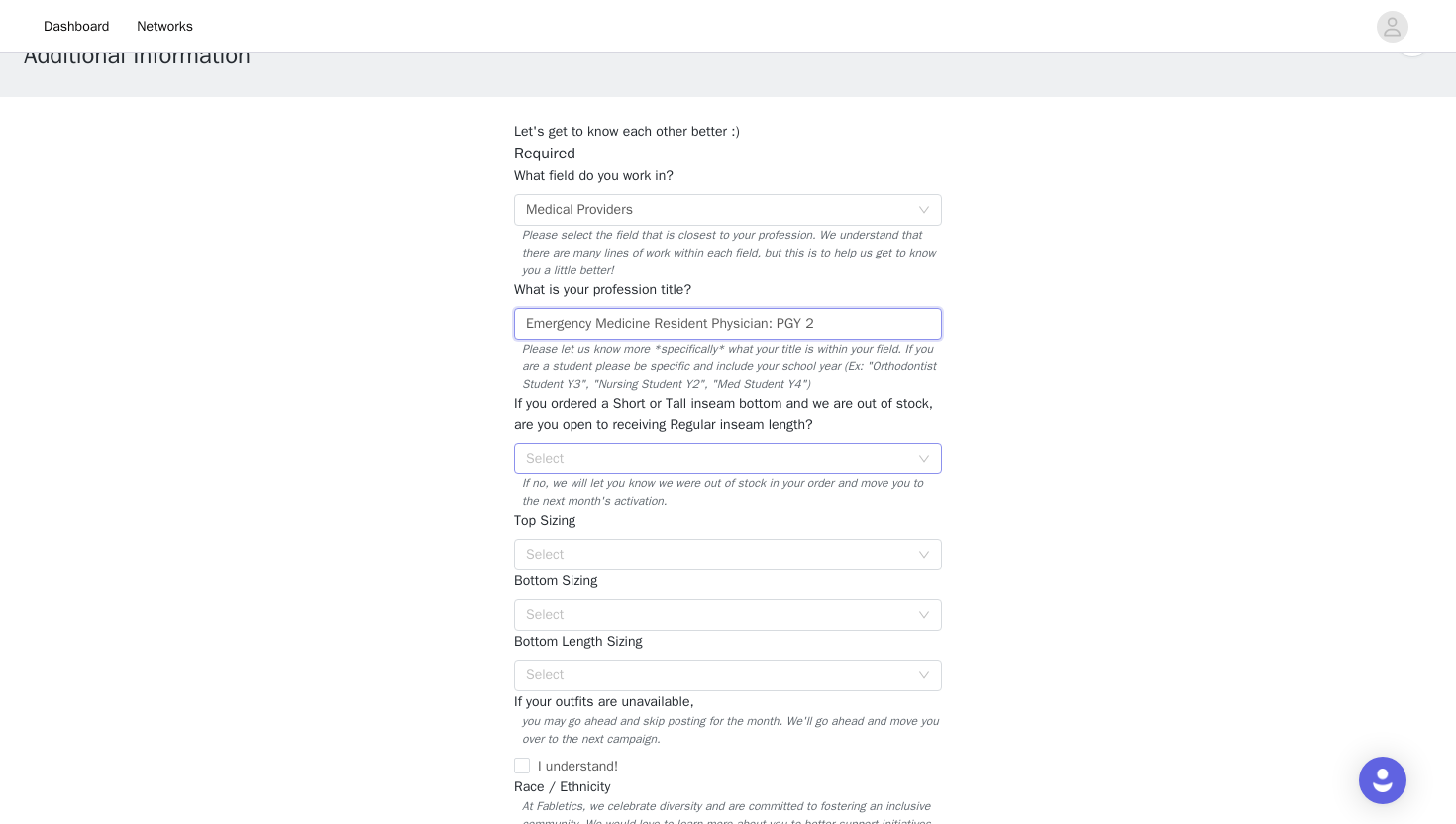 click on "Select" at bounding box center (717, 459) 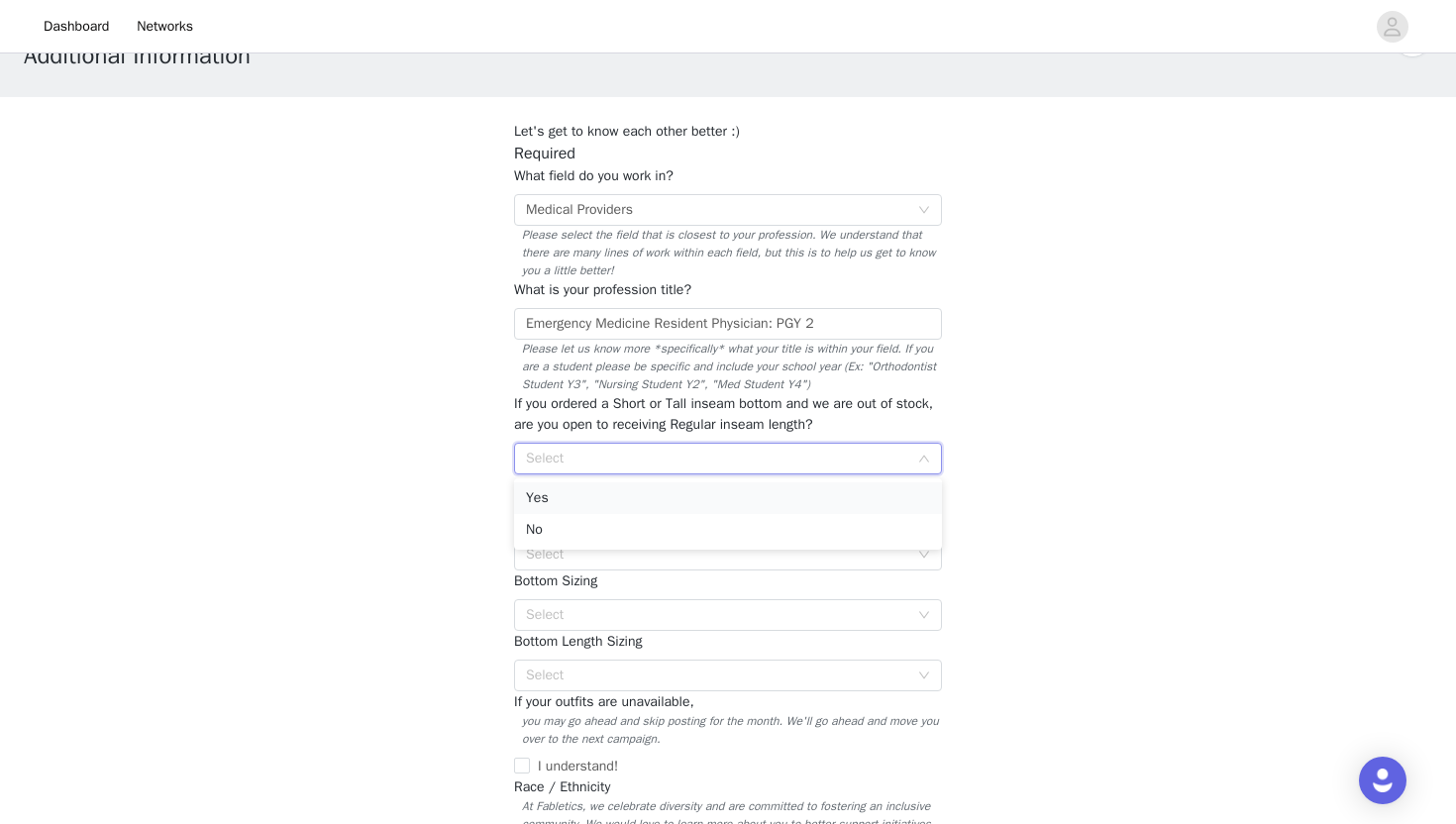 click on "Yes" at bounding box center (728, 498) 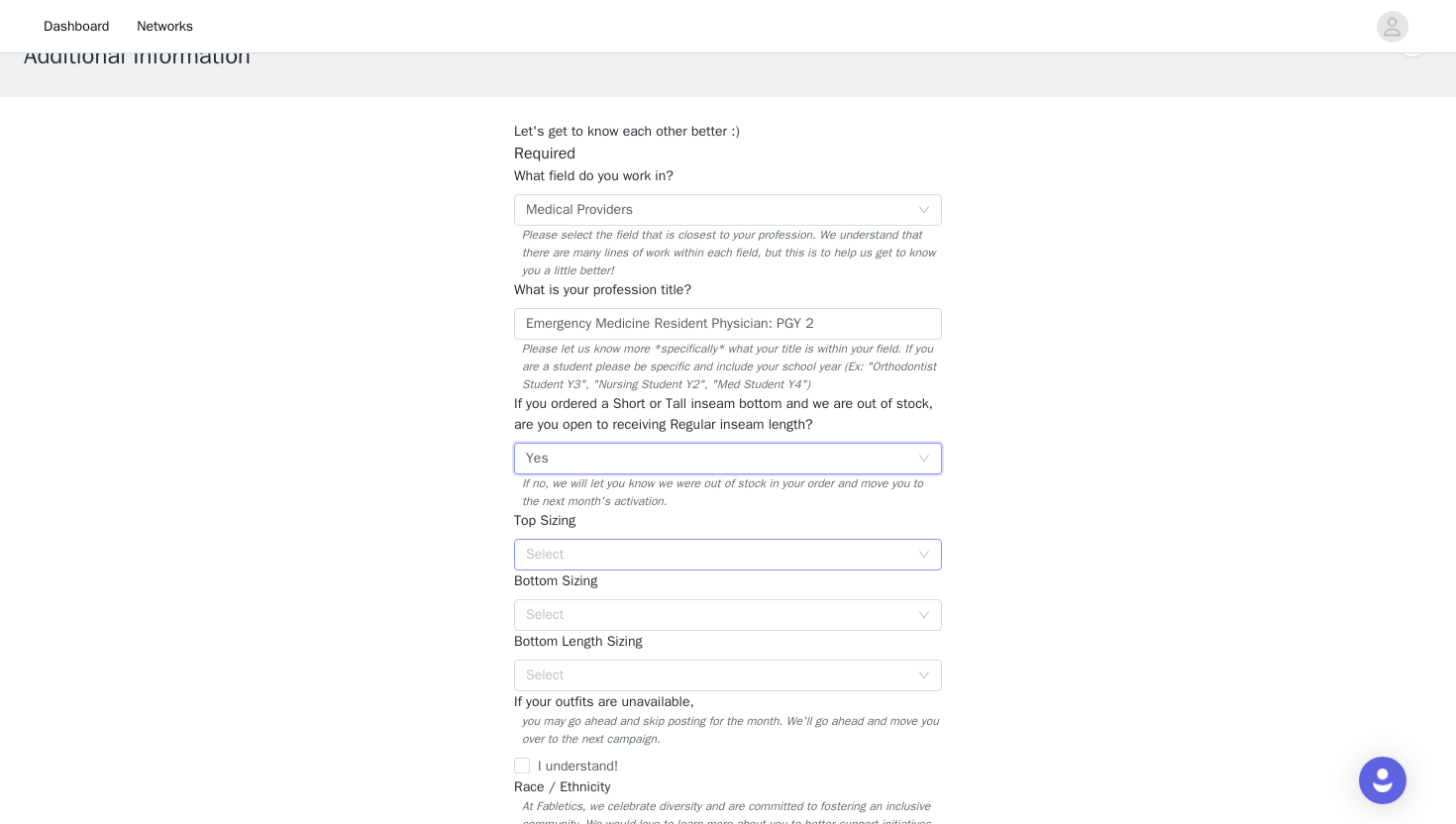 click on "Select" at bounding box center [717, 555] 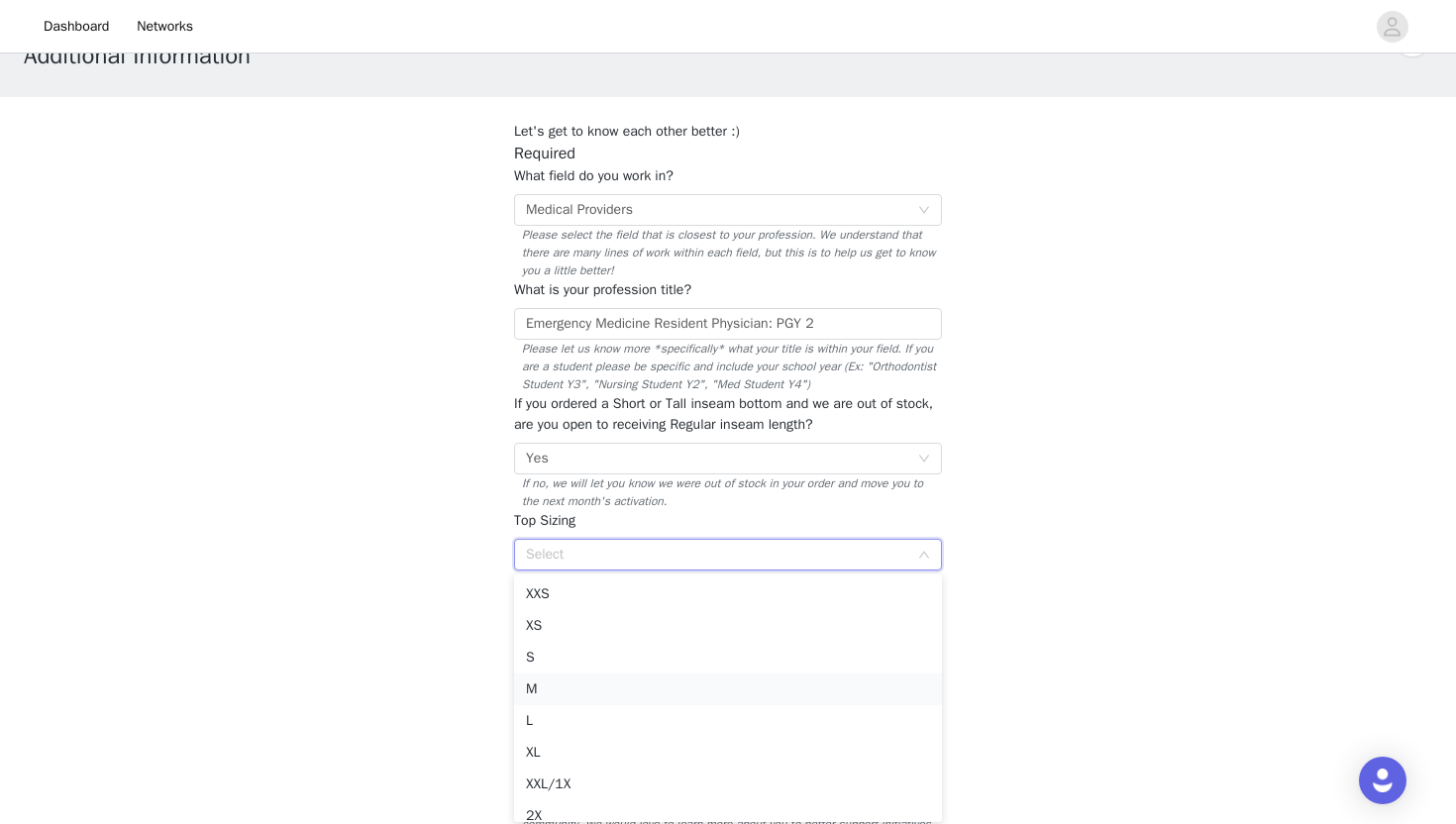 click on "M" at bounding box center [728, 689] 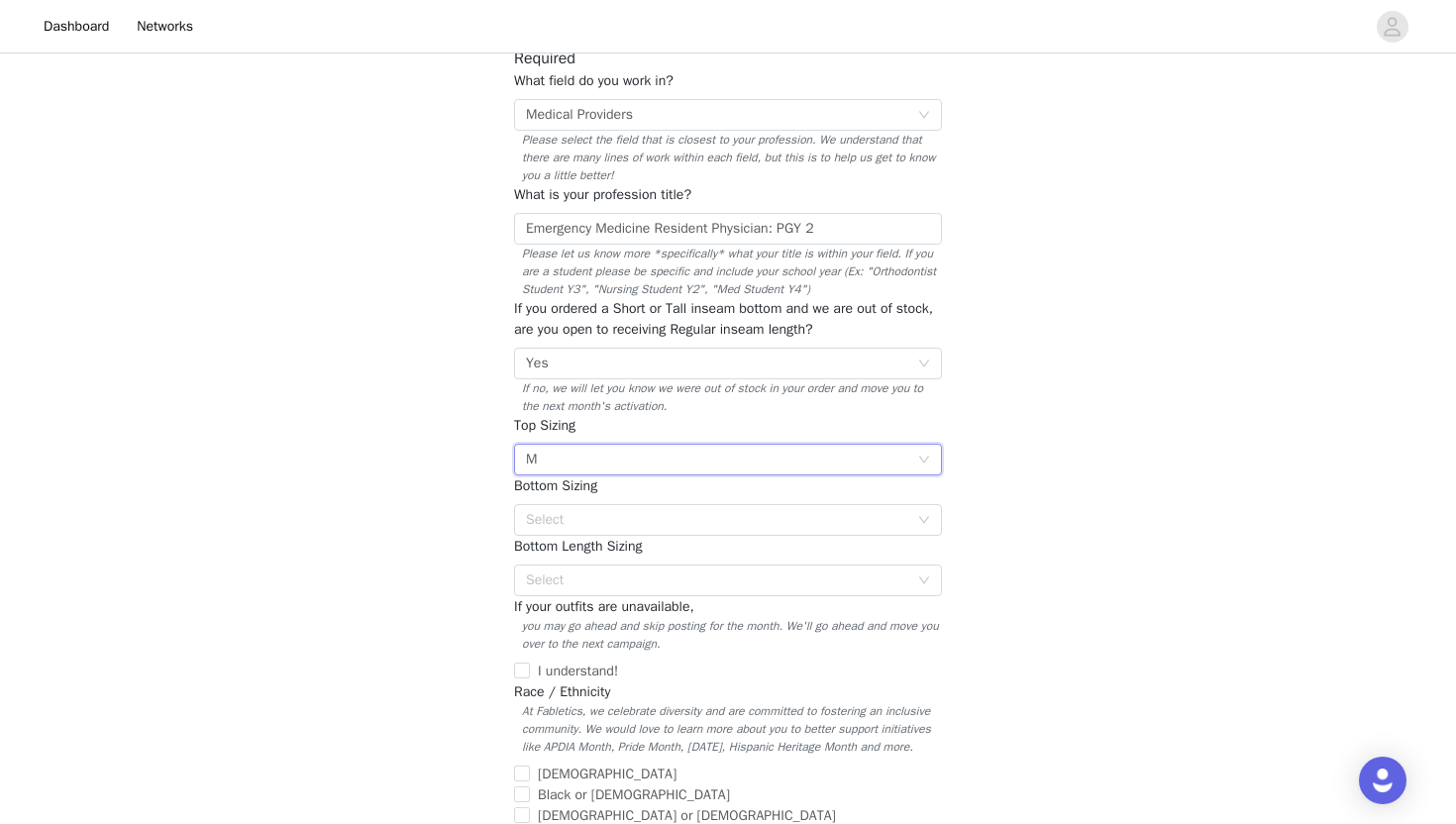 scroll, scrollTop: 163, scrollLeft: 0, axis: vertical 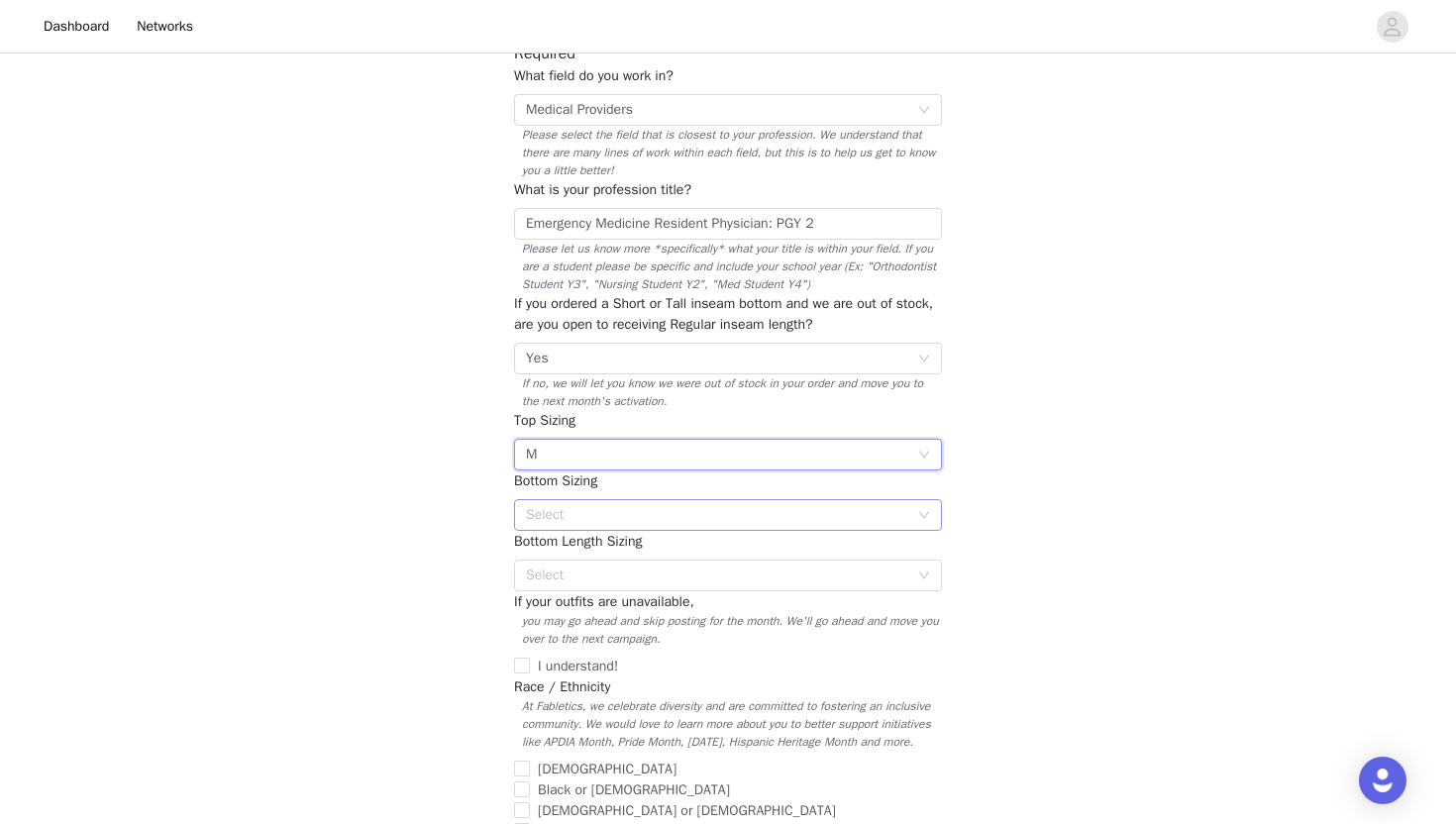 click on "Select" at bounding box center [717, 515] 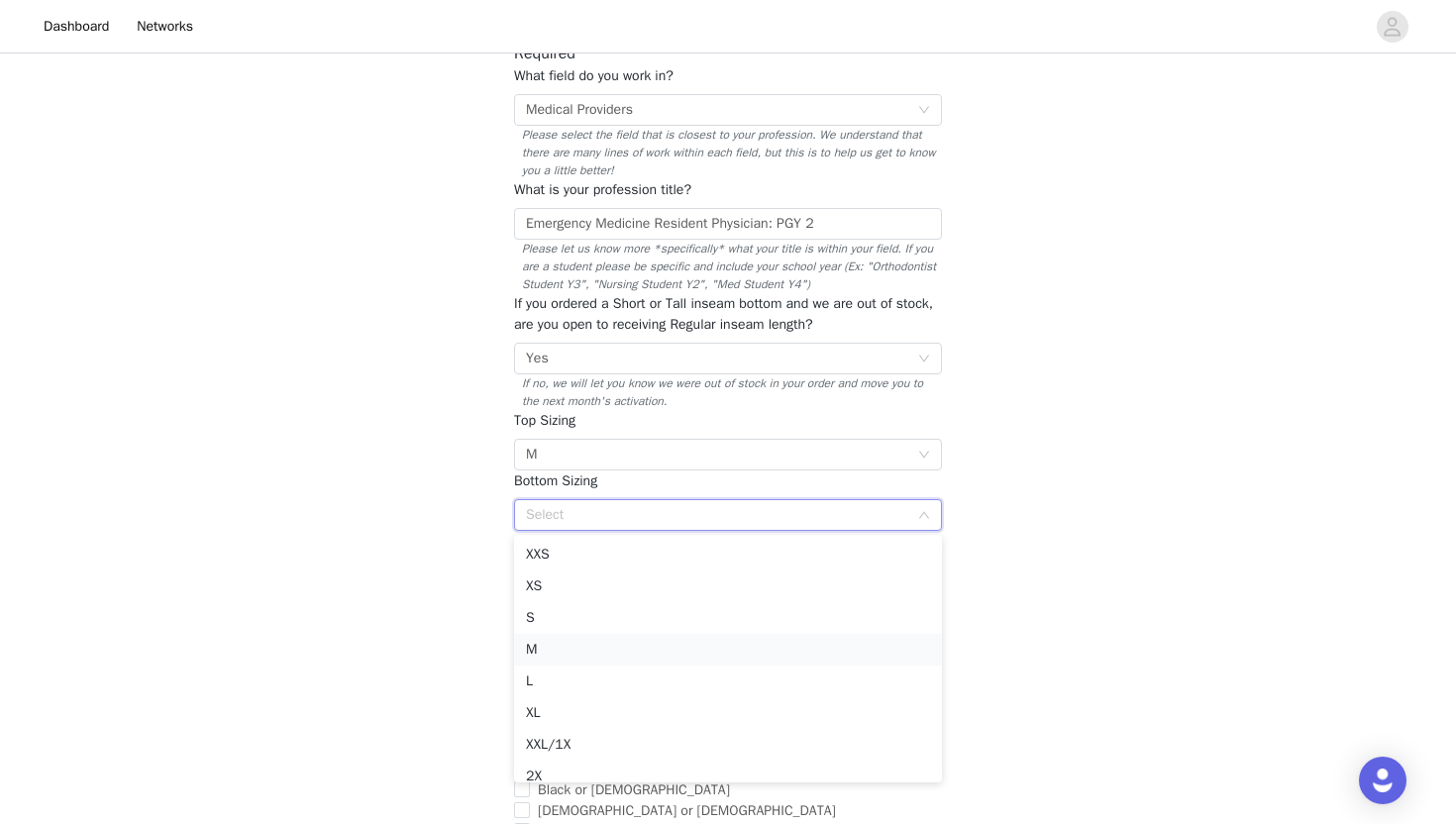 click on "M" at bounding box center (728, 650) 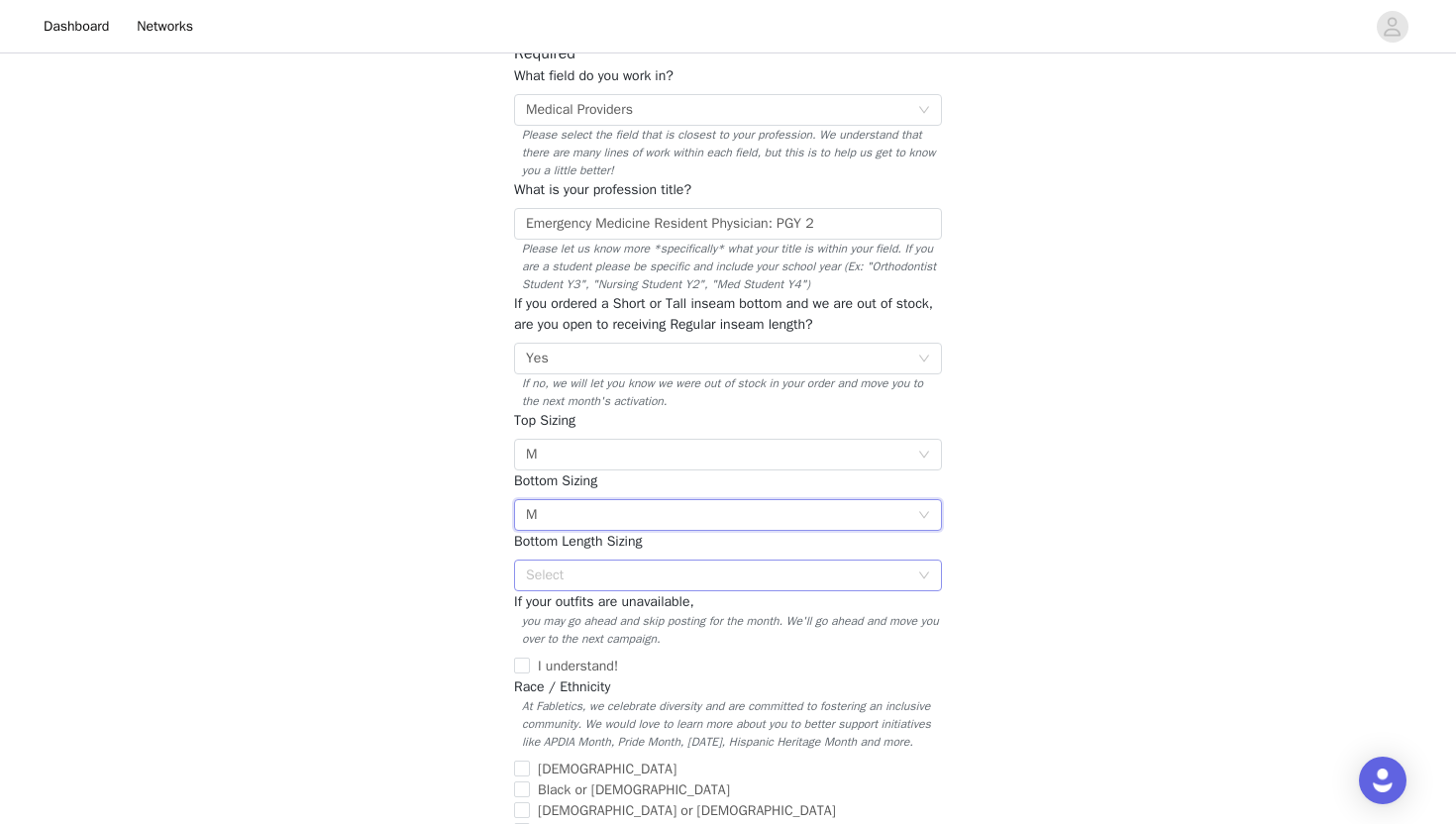 click on "Select" at bounding box center [728, 575] 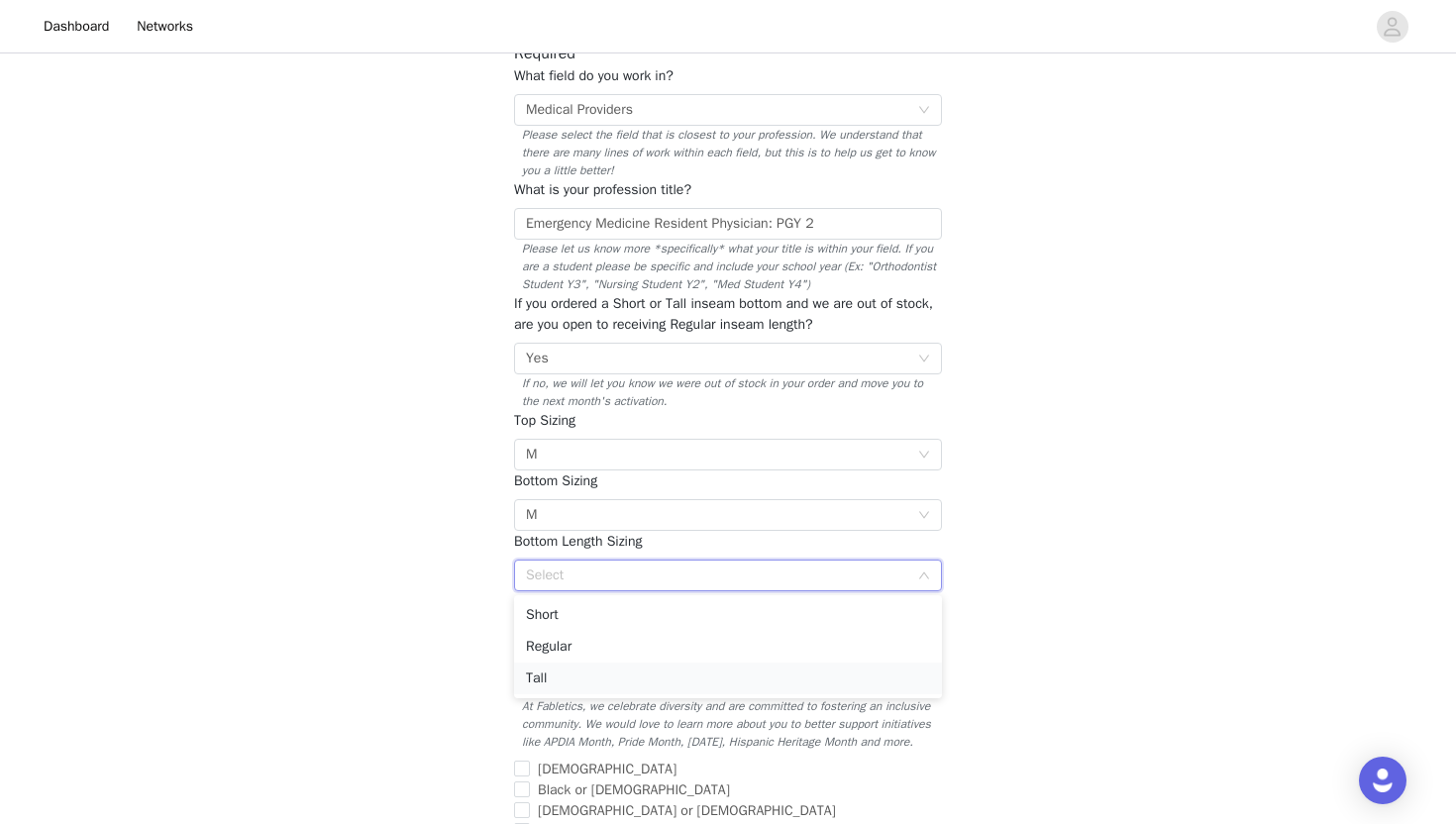 click on "Tall" at bounding box center (728, 678) 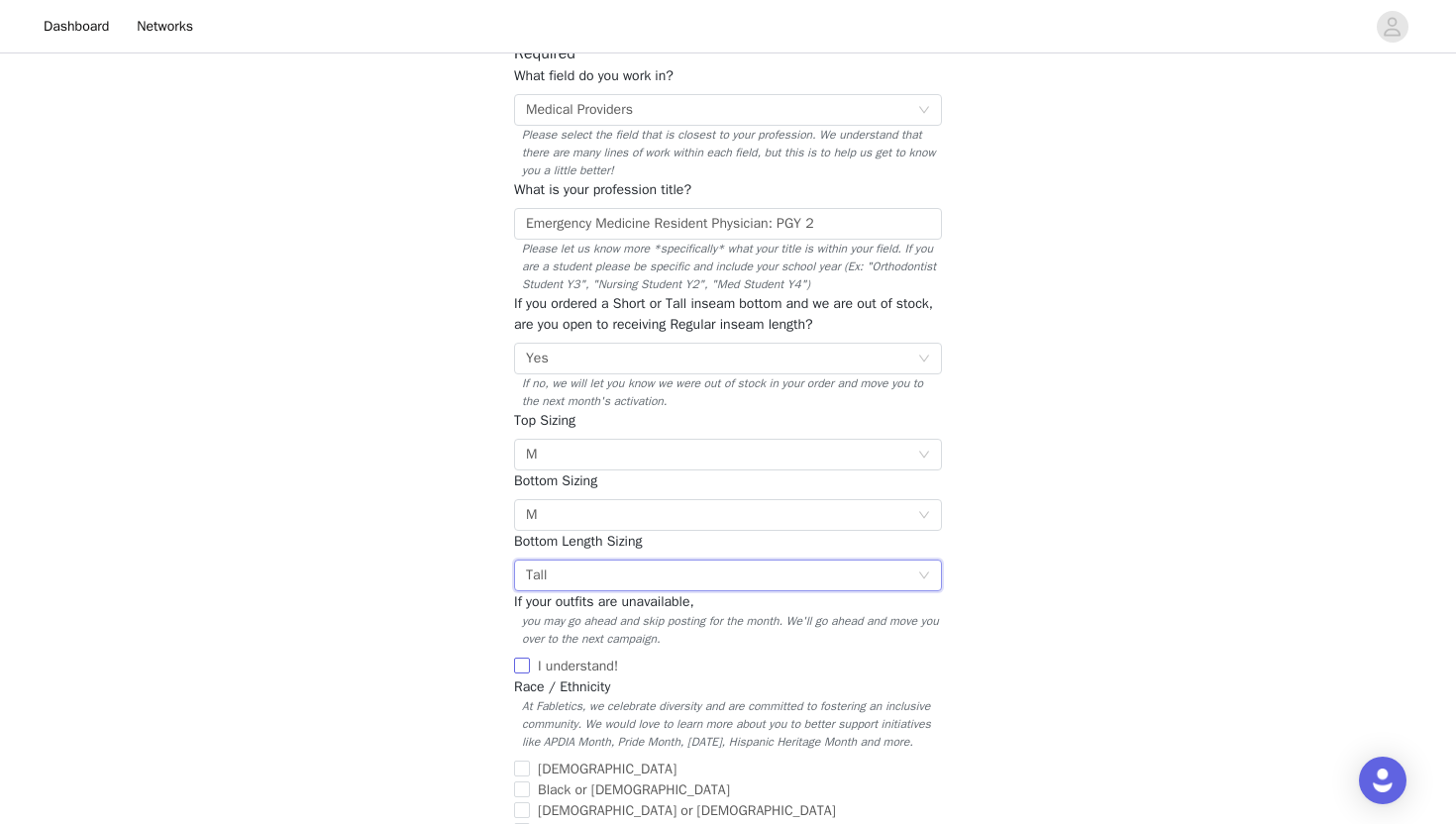 click on "I understand!" at bounding box center [522, 666] 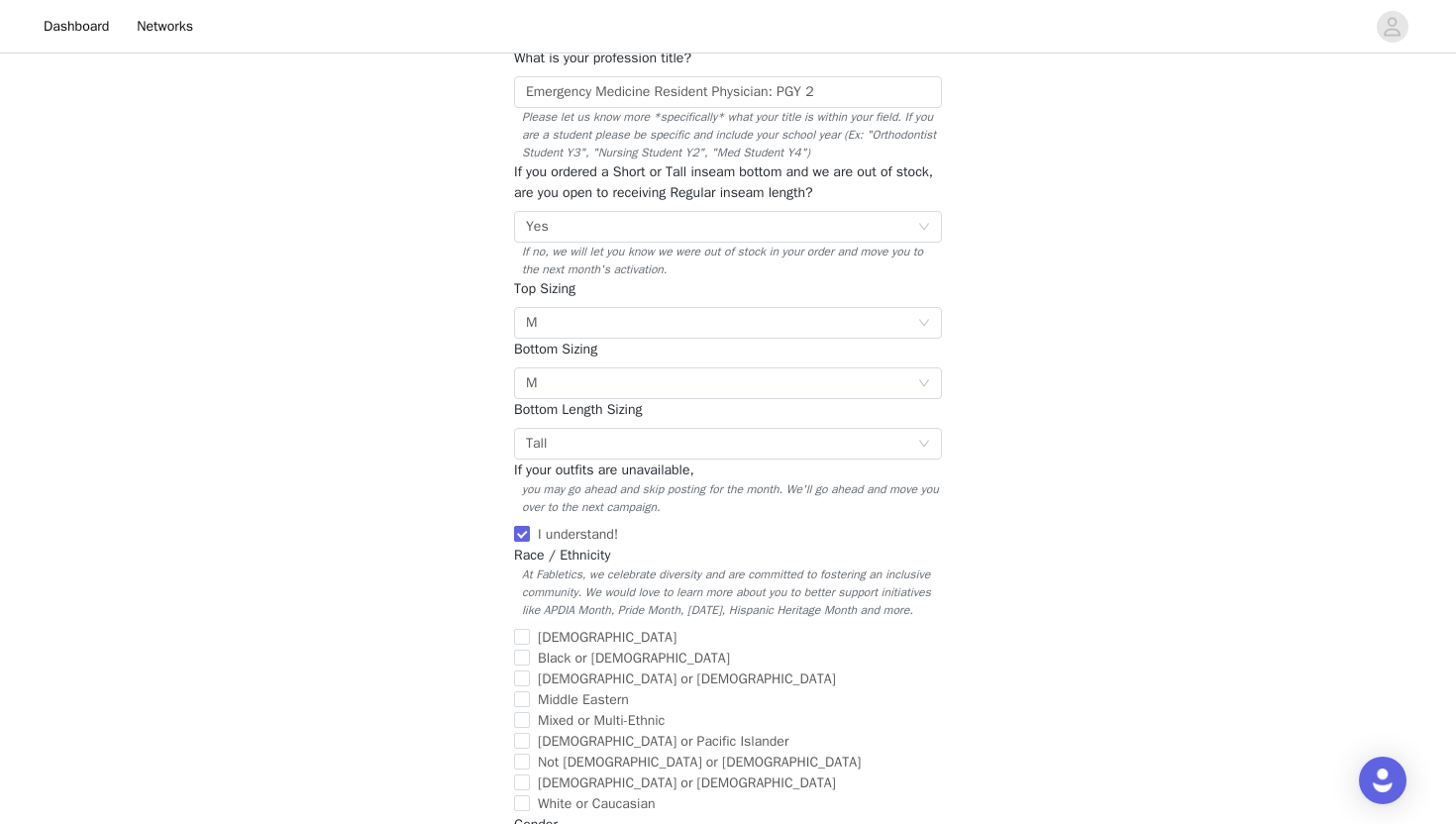 scroll, scrollTop: 298, scrollLeft: 0, axis: vertical 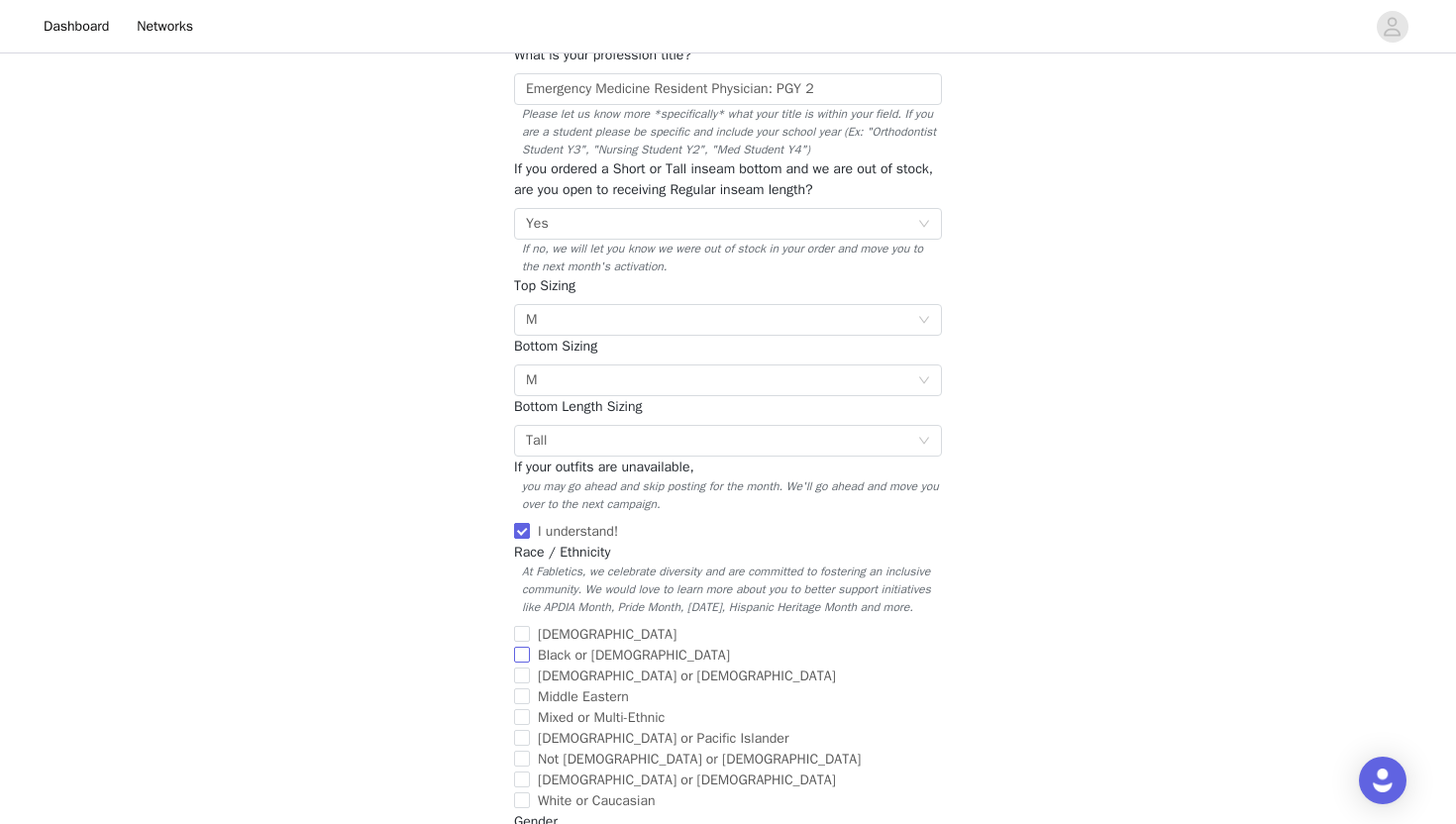 click on "Black or [DEMOGRAPHIC_DATA]" at bounding box center (522, 655) 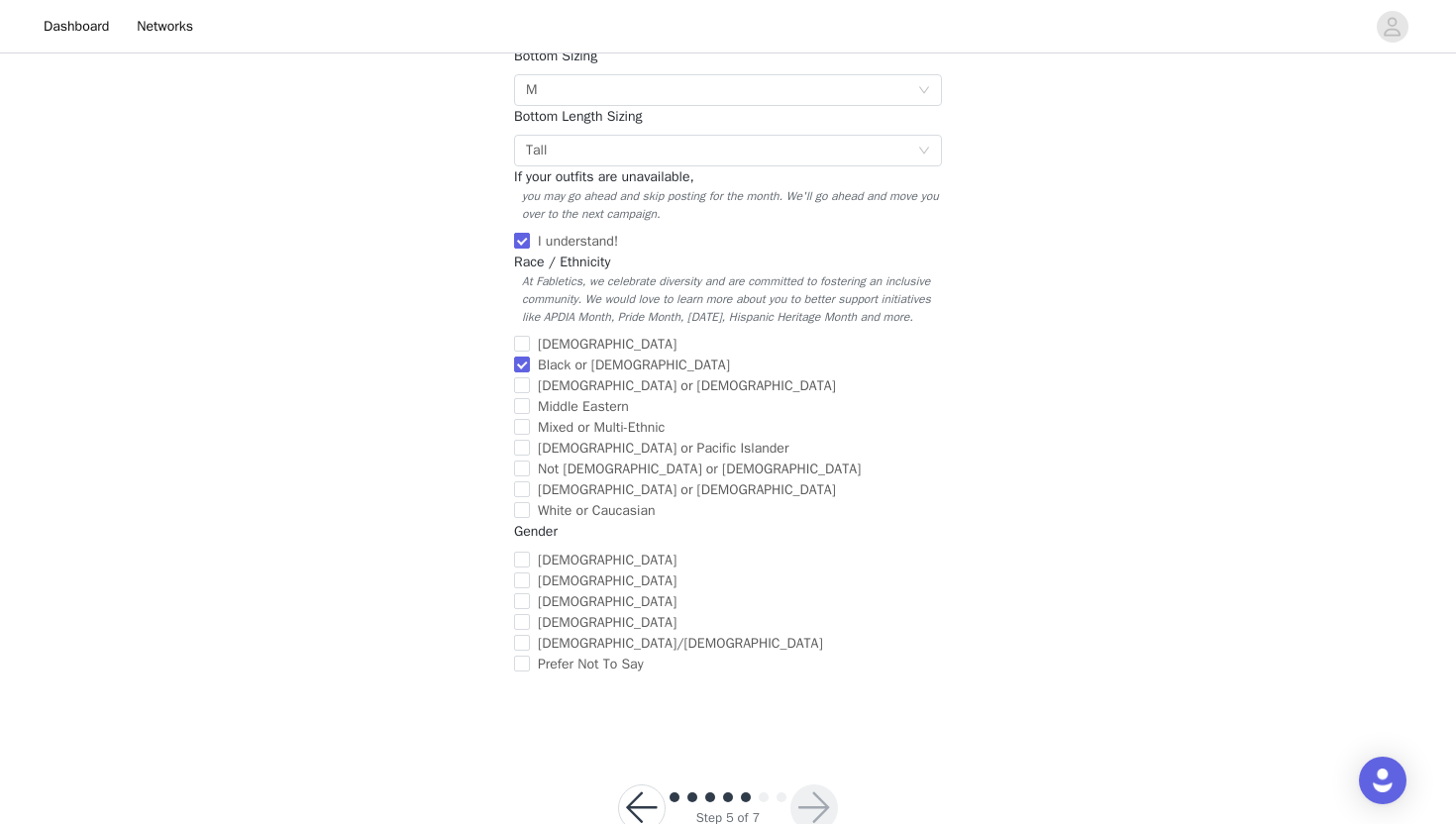 scroll, scrollTop: 589, scrollLeft: 0, axis: vertical 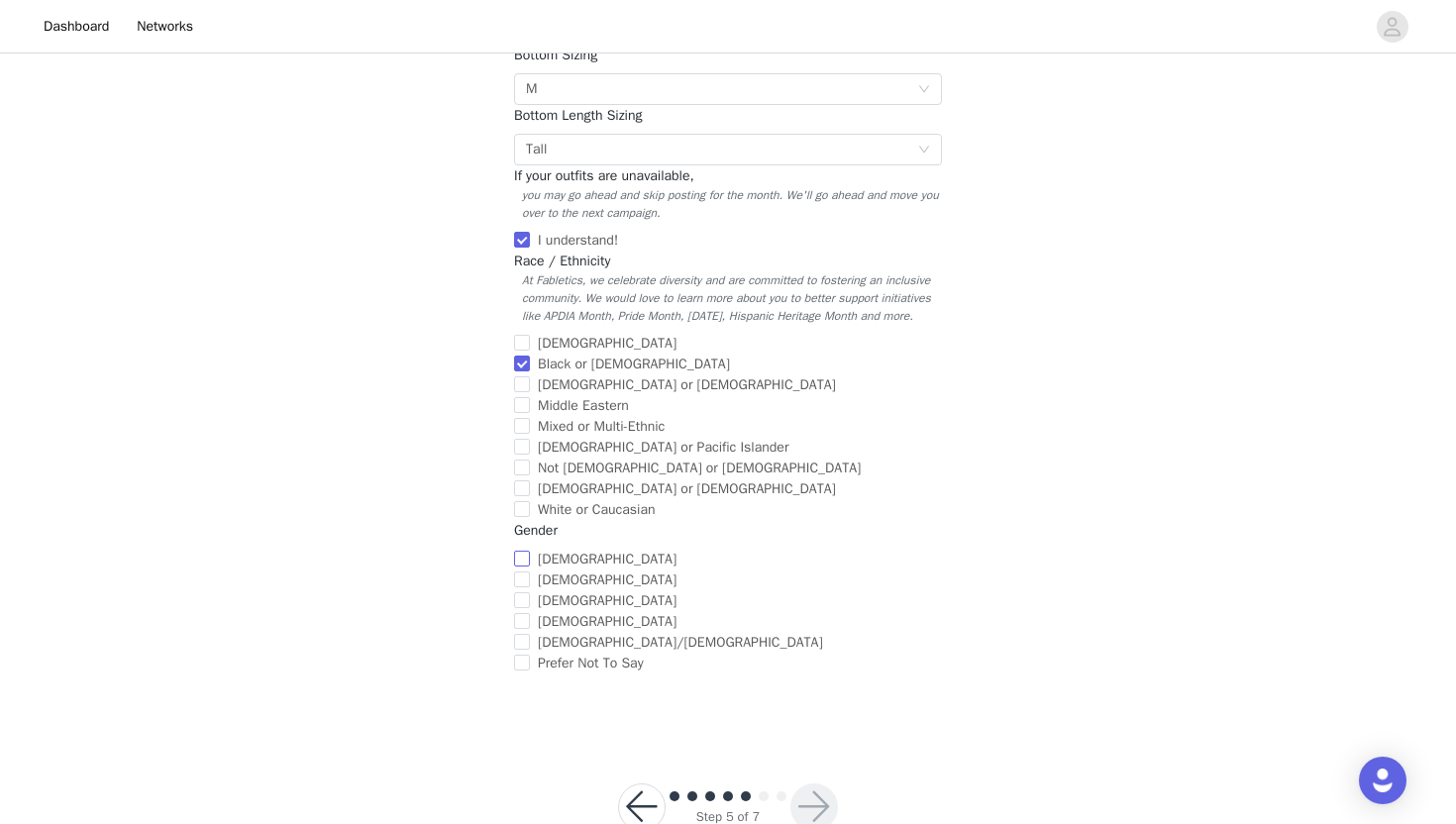 click on "[DEMOGRAPHIC_DATA]" at bounding box center (522, 559) 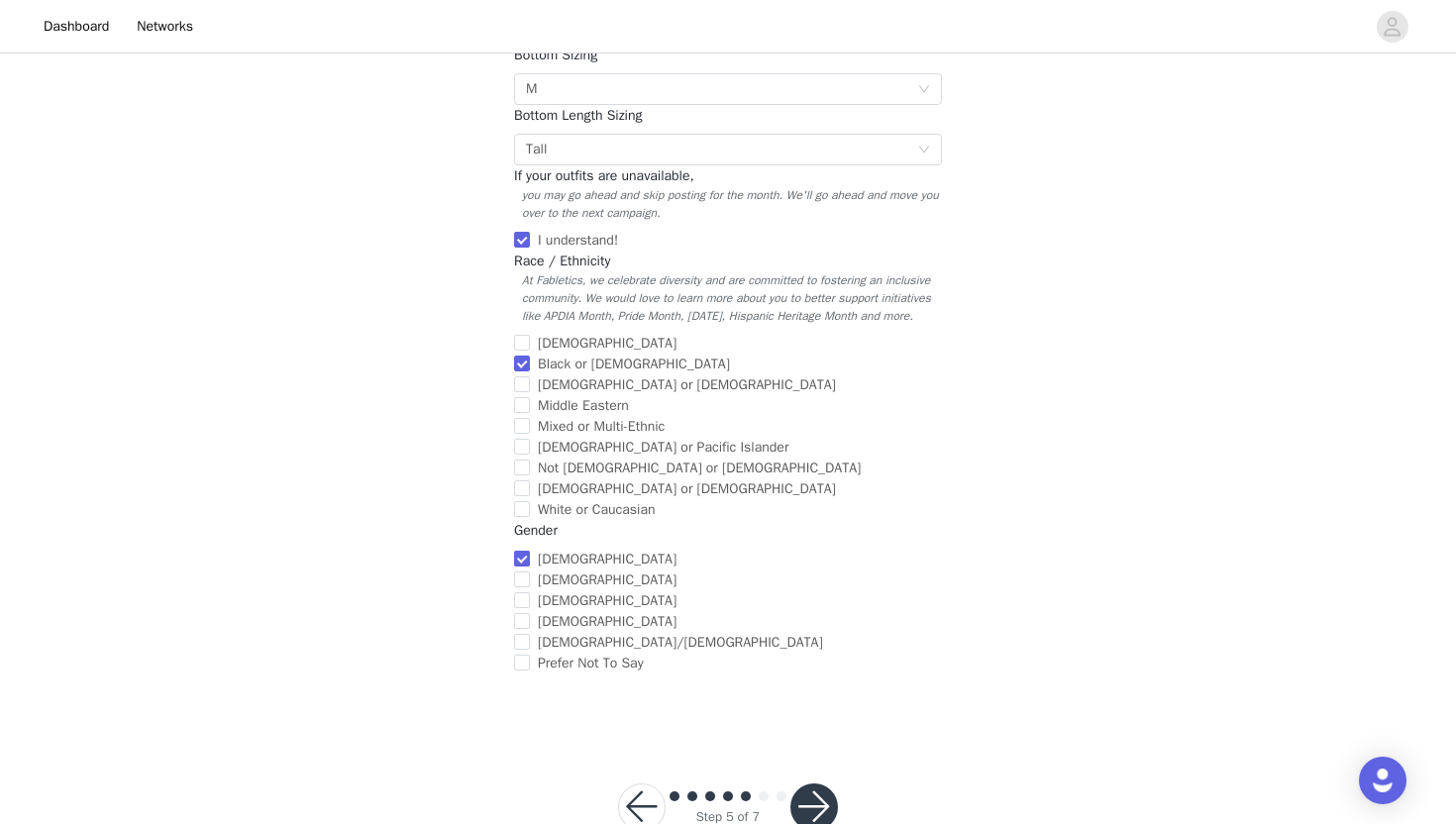 scroll, scrollTop: 661, scrollLeft: 0, axis: vertical 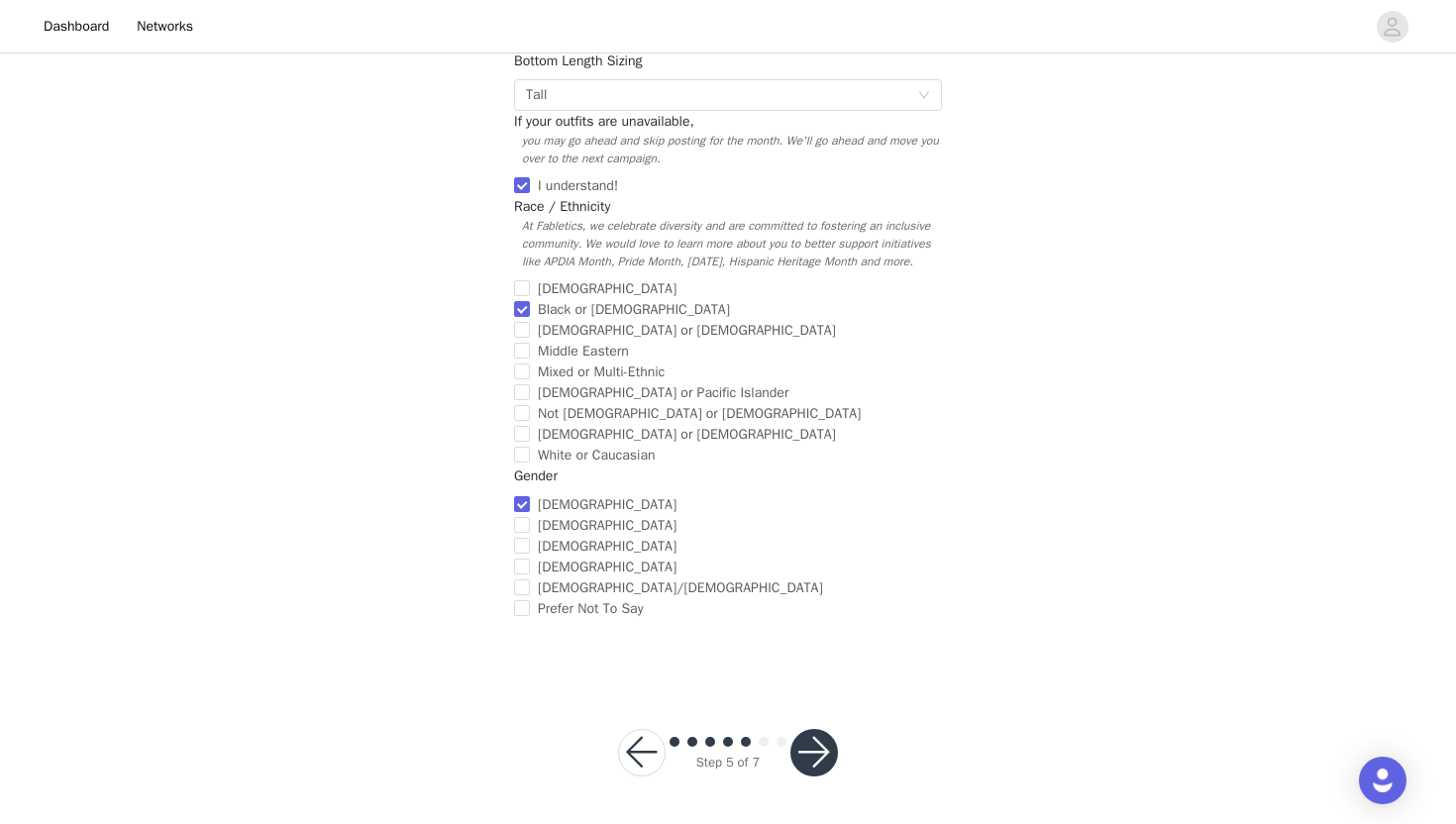 click at bounding box center (814, 753) 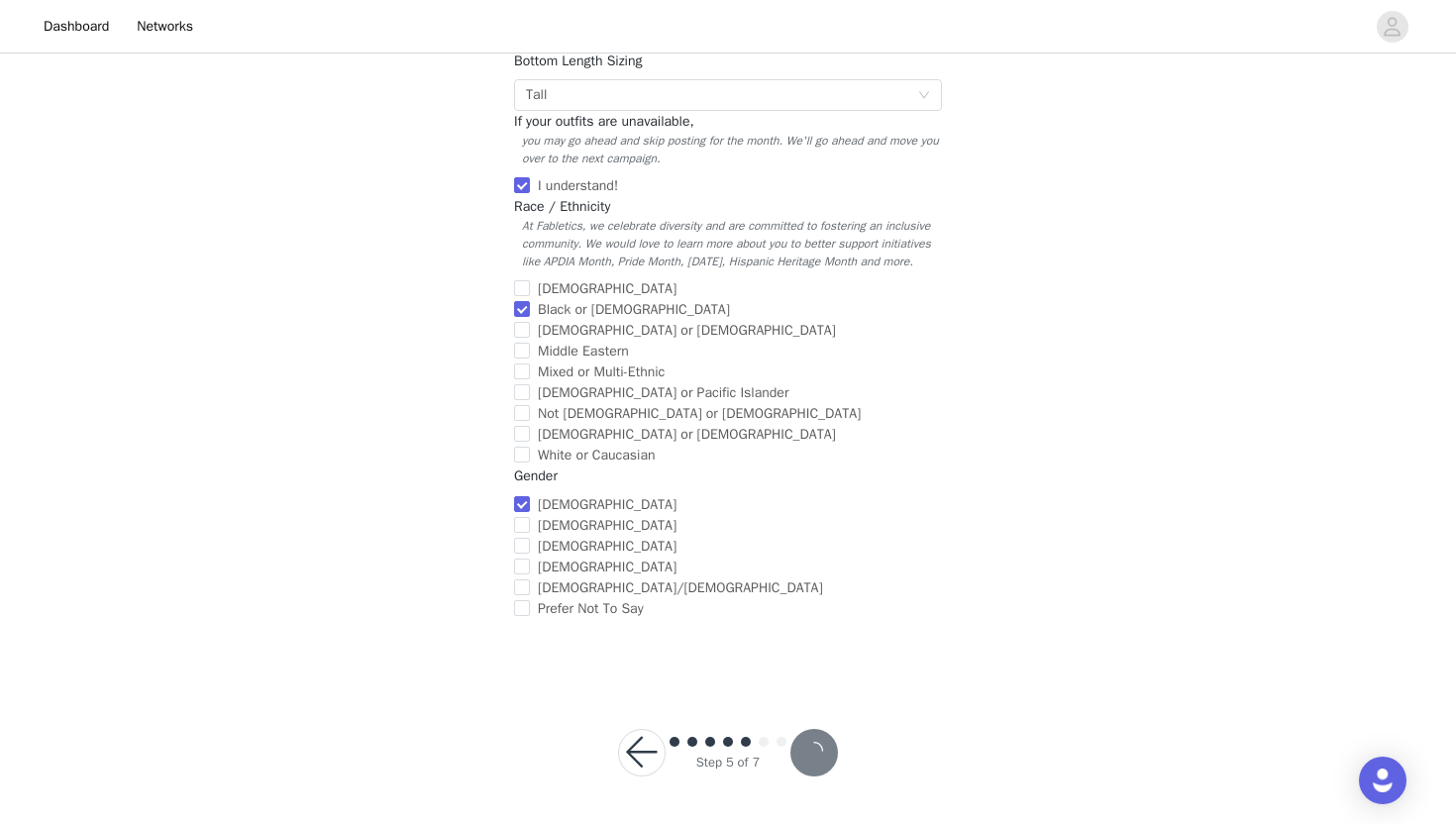 scroll, scrollTop: 0, scrollLeft: 0, axis: both 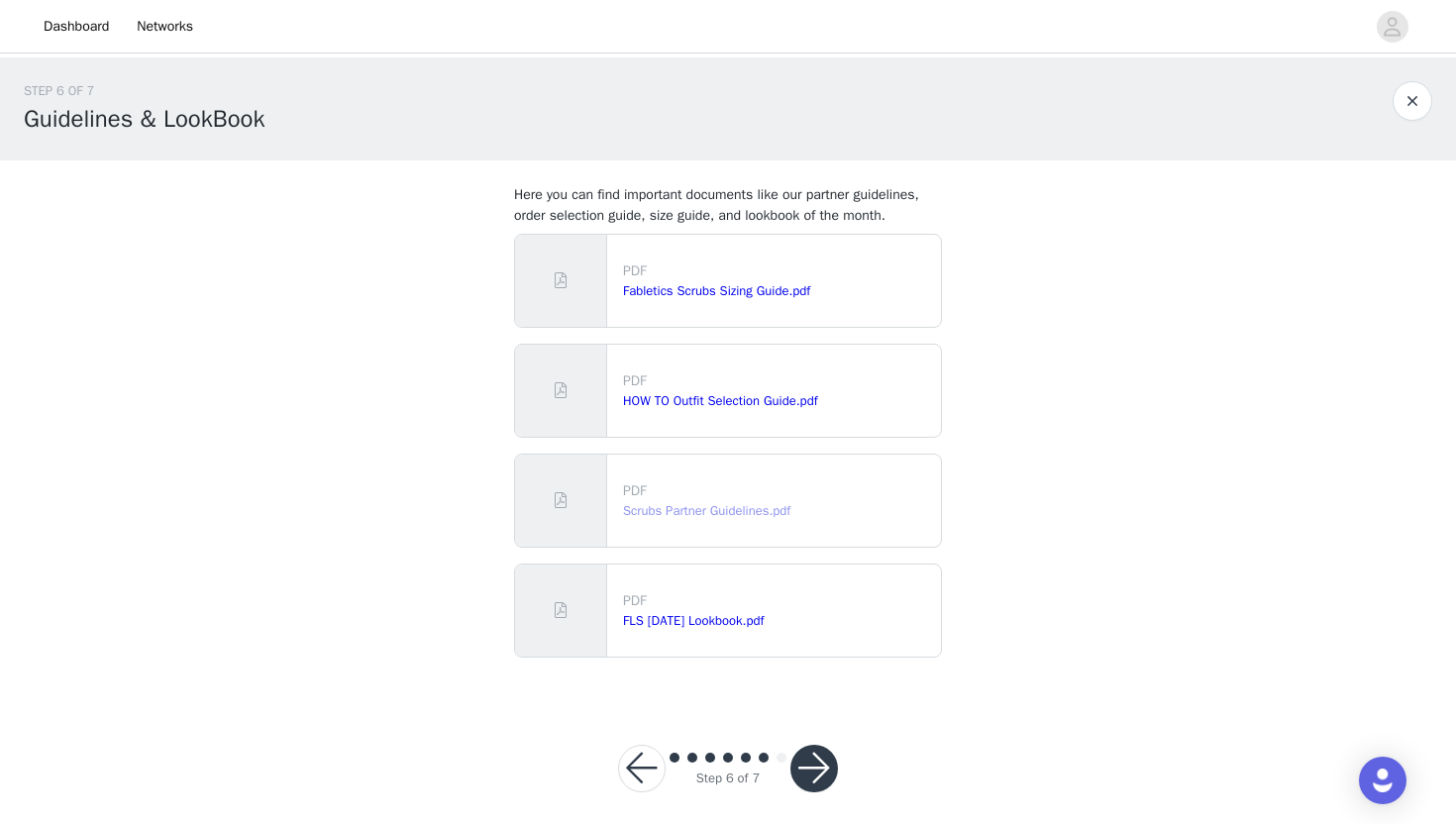 click on "Scrubs Partner Guidelines.pdf" at bounding box center (706, 510) 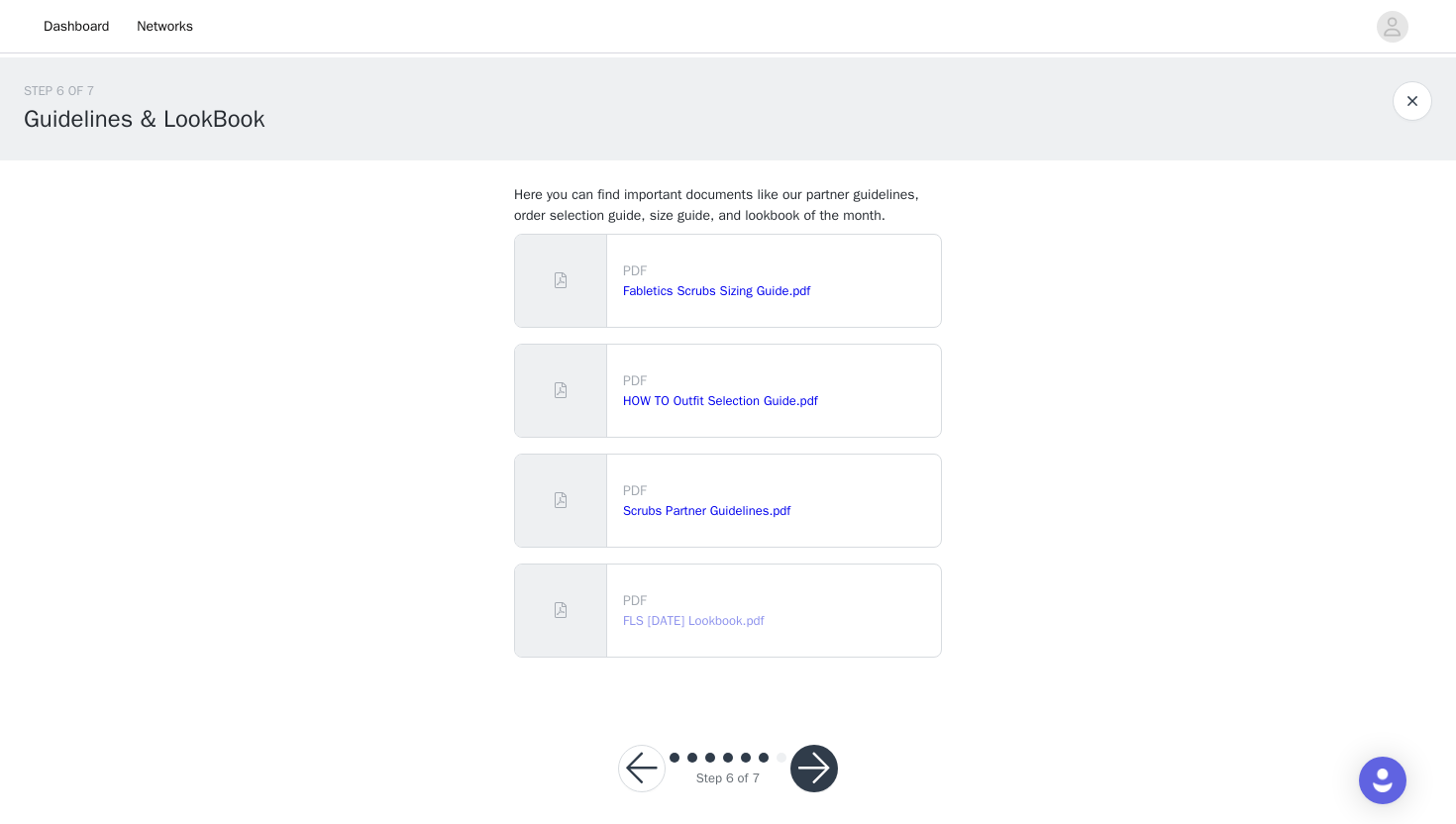 click on "FLS [DATE] Lookbook.pdf" at bounding box center [693, 620] 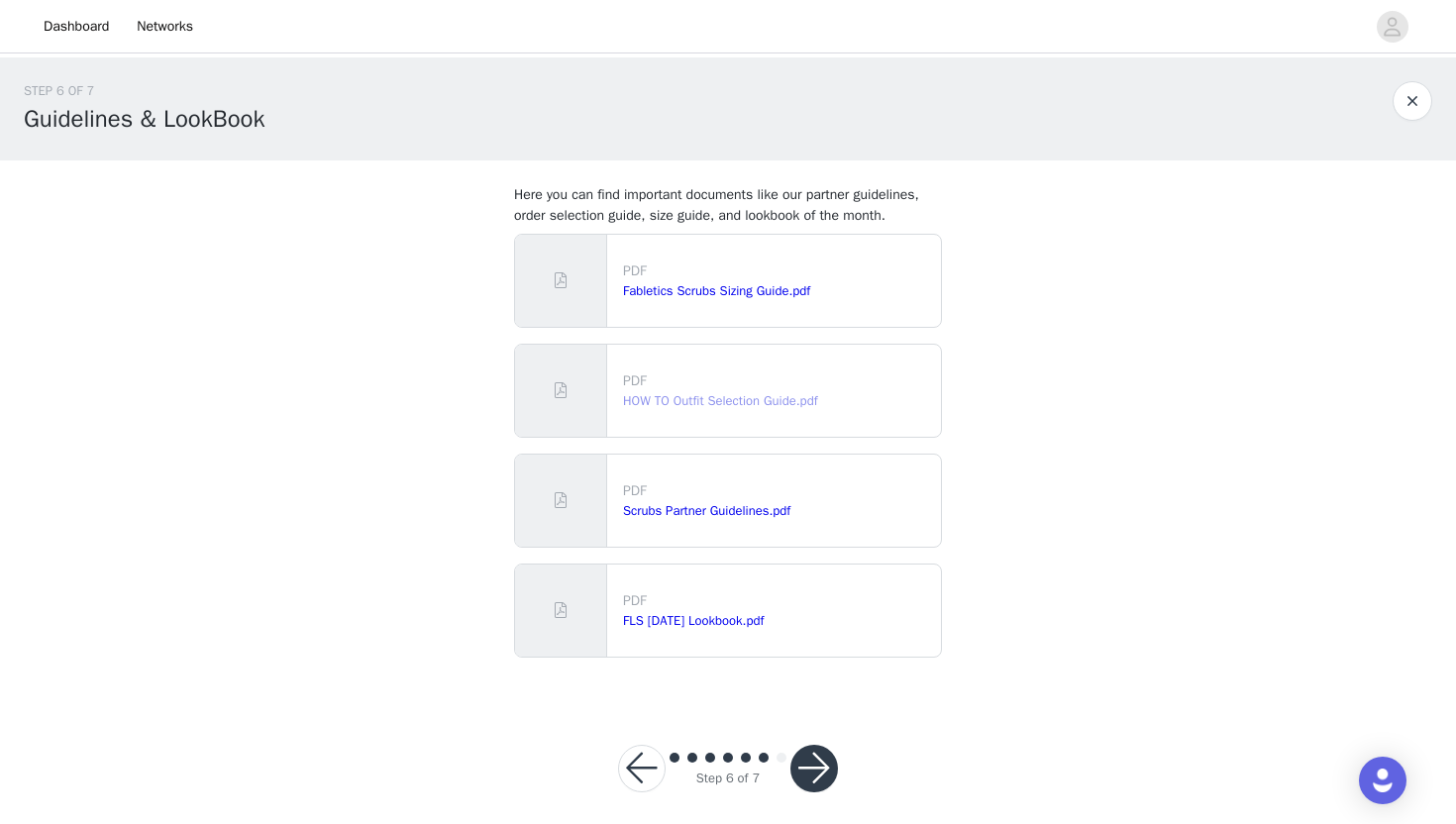 click on "HOW TO Outfit Selection Guide.pdf" at bounding box center (720, 400) 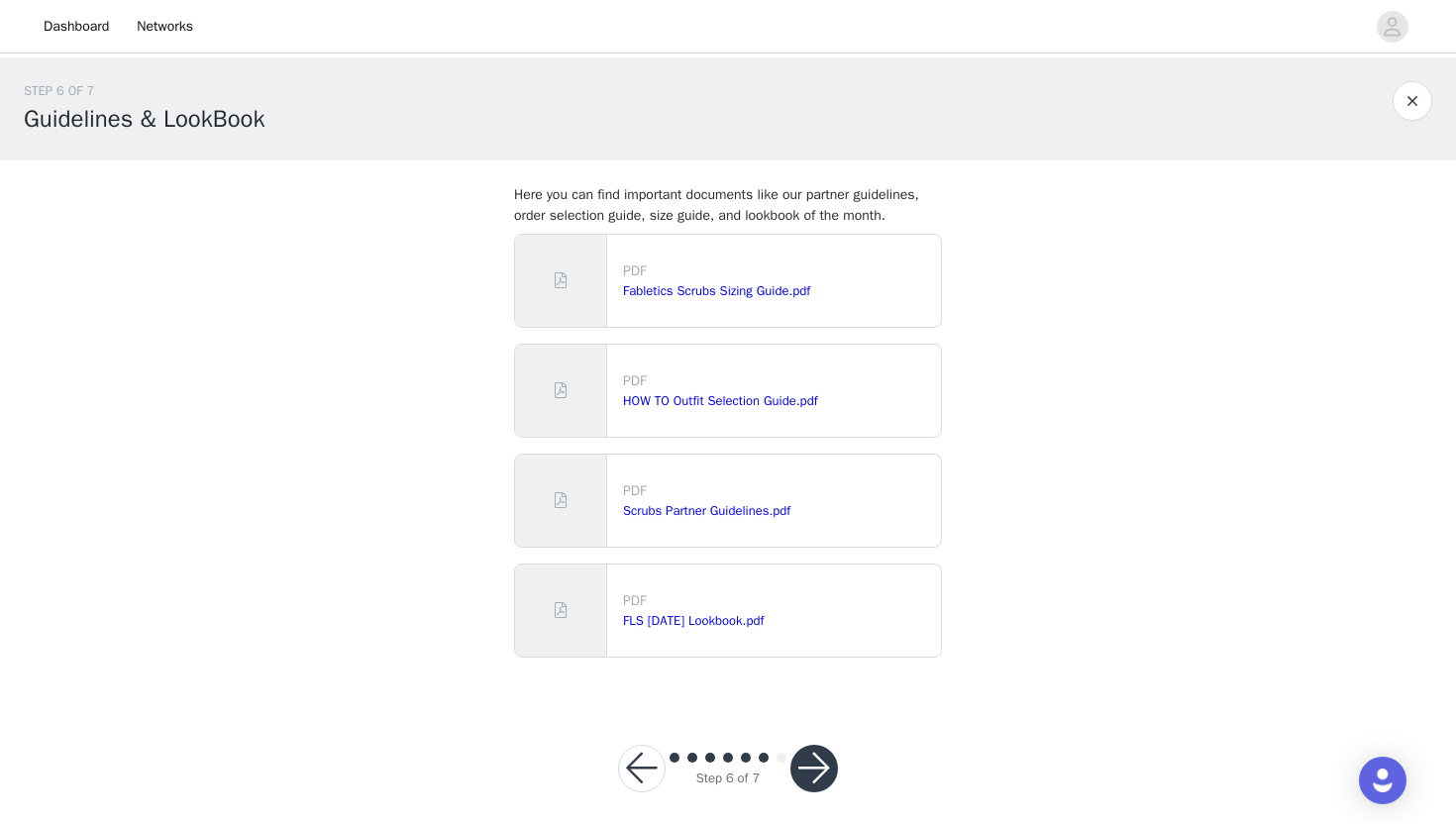 click at bounding box center [814, 769] 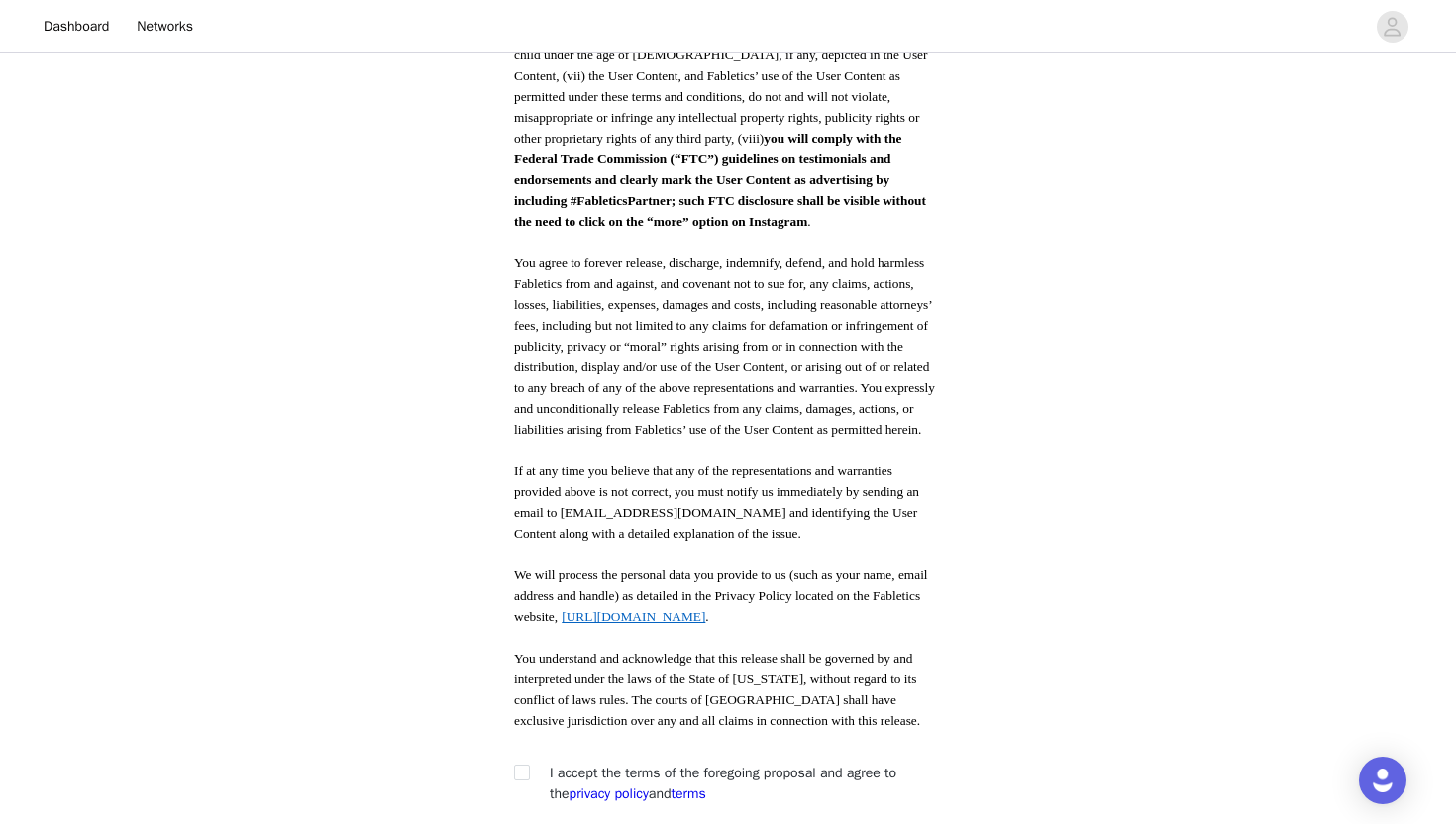 scroll, scrollTop: 965, scrollLeft: 0, axis: vertical 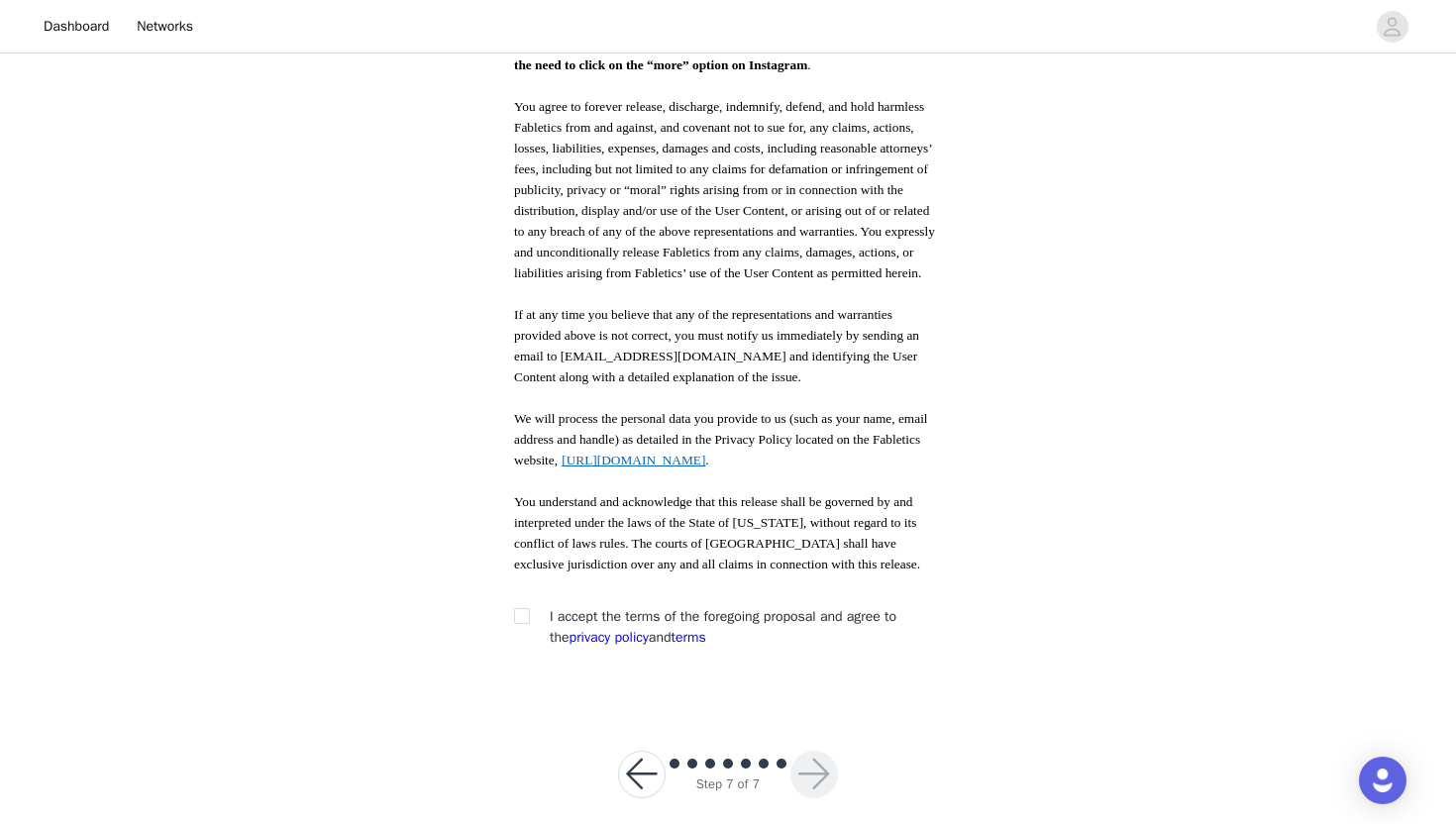 click on "I accept the terms of the foregoing proposal and agree to the
privacy policy
and
terms" at bounding box center (728, 627) 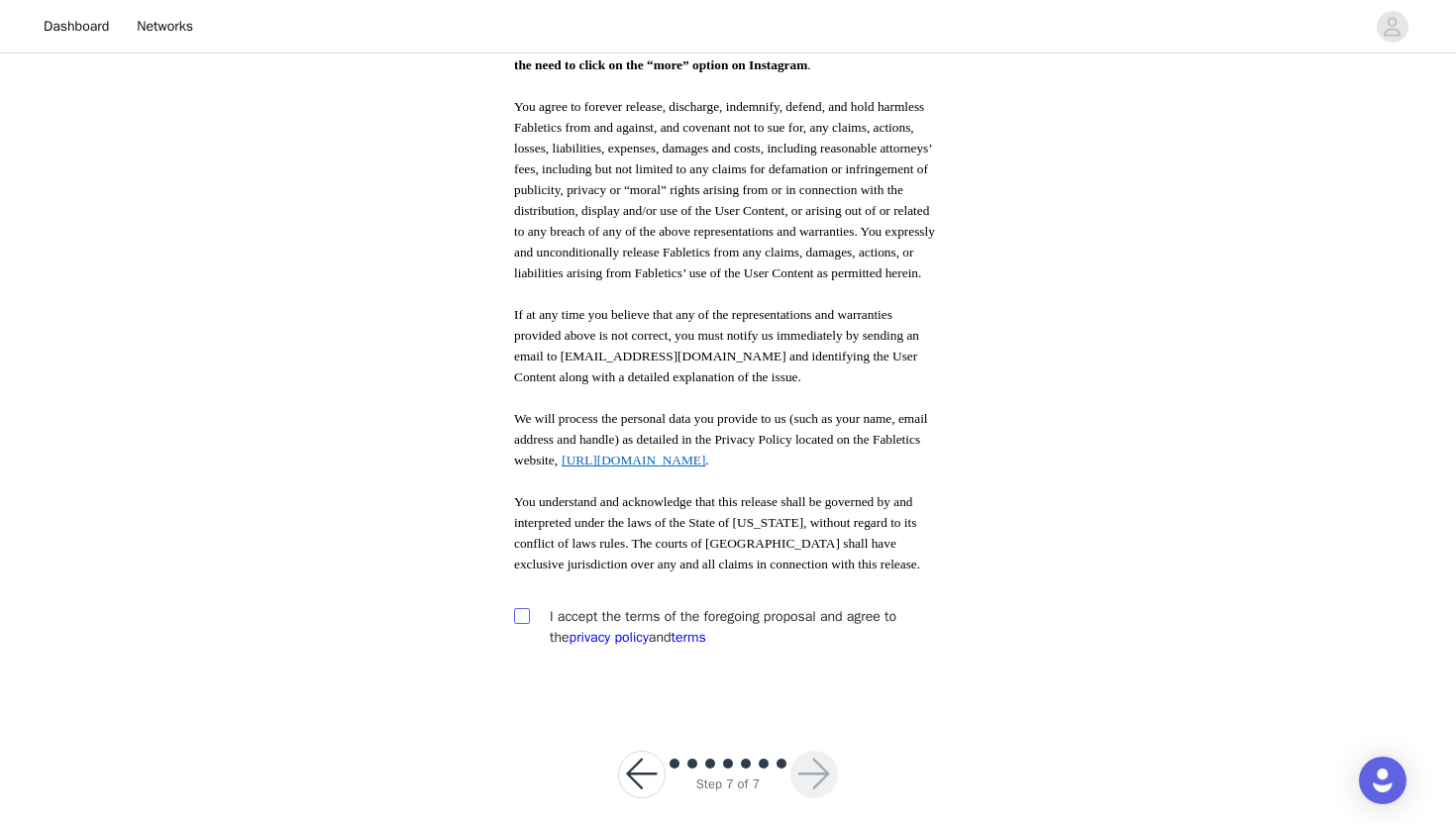 click at bounding box center (521, 615) 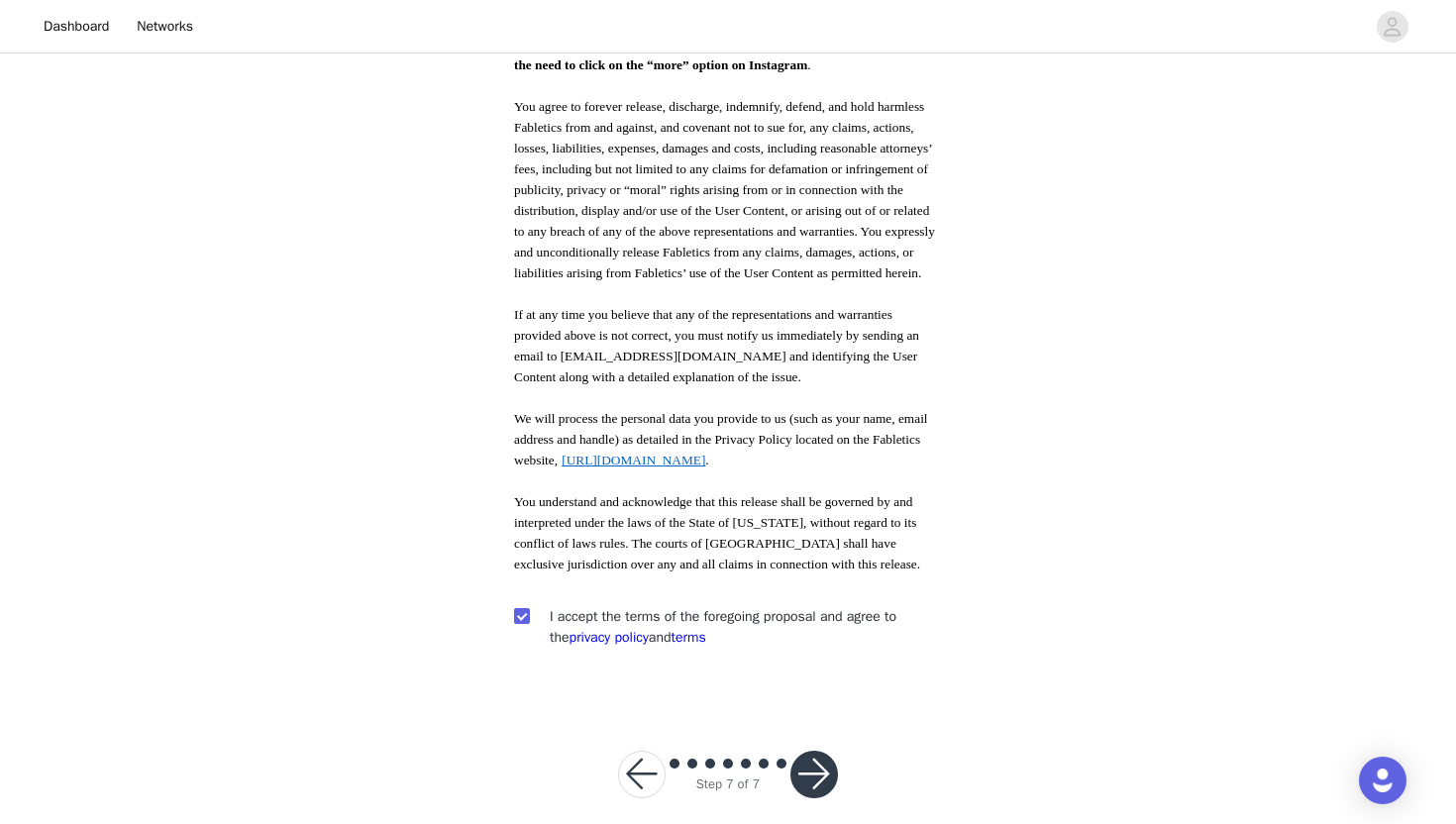 click at bounding box center [814, 774] 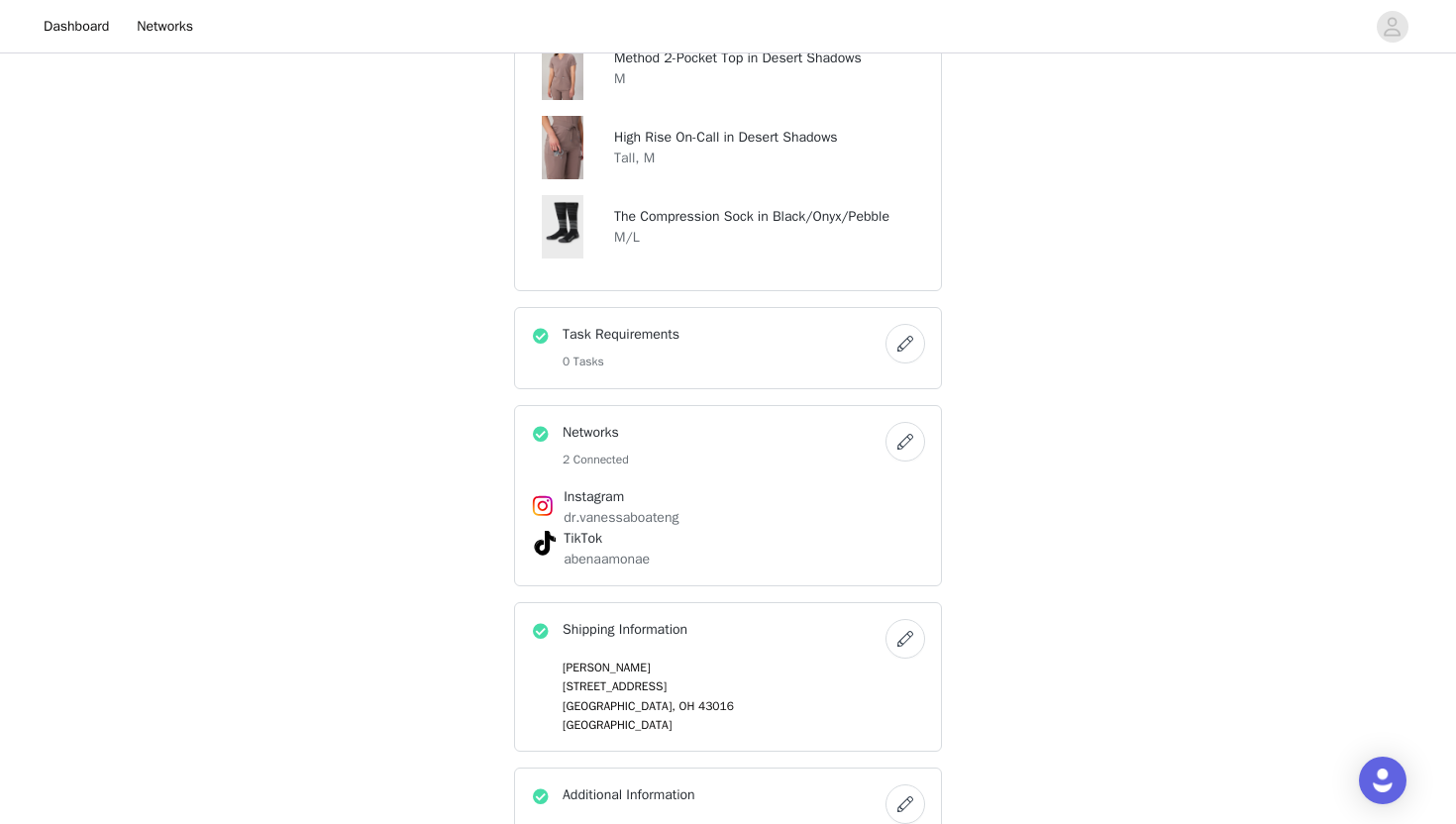 scroll, scrollTop: 698, scrollLeft: 0, axis: vertical 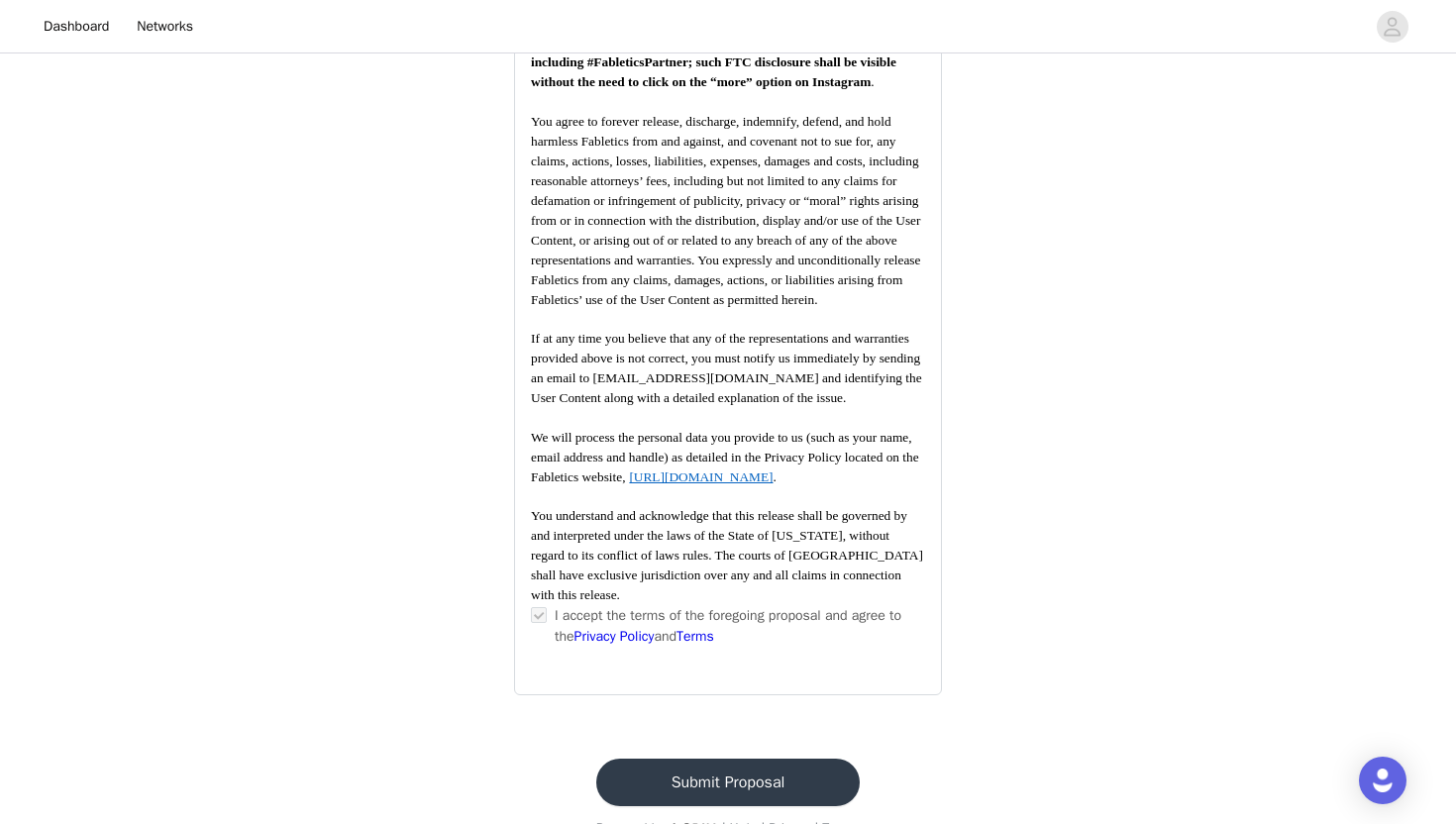 click on "Submit Proposal" at bounding box center [728, 782] 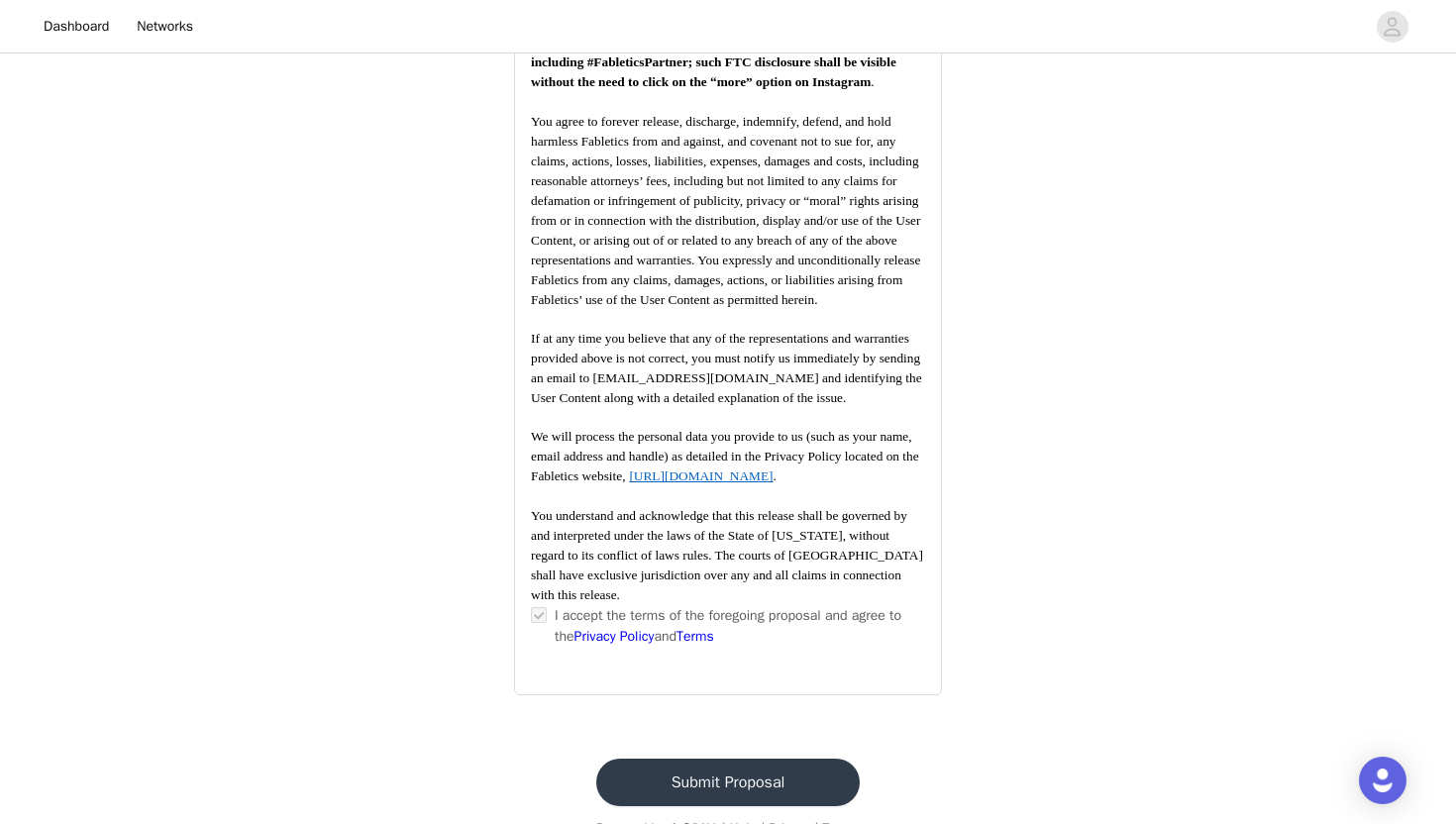 scroll, scrollTop: 0, scrollLeft: 0, axis: both 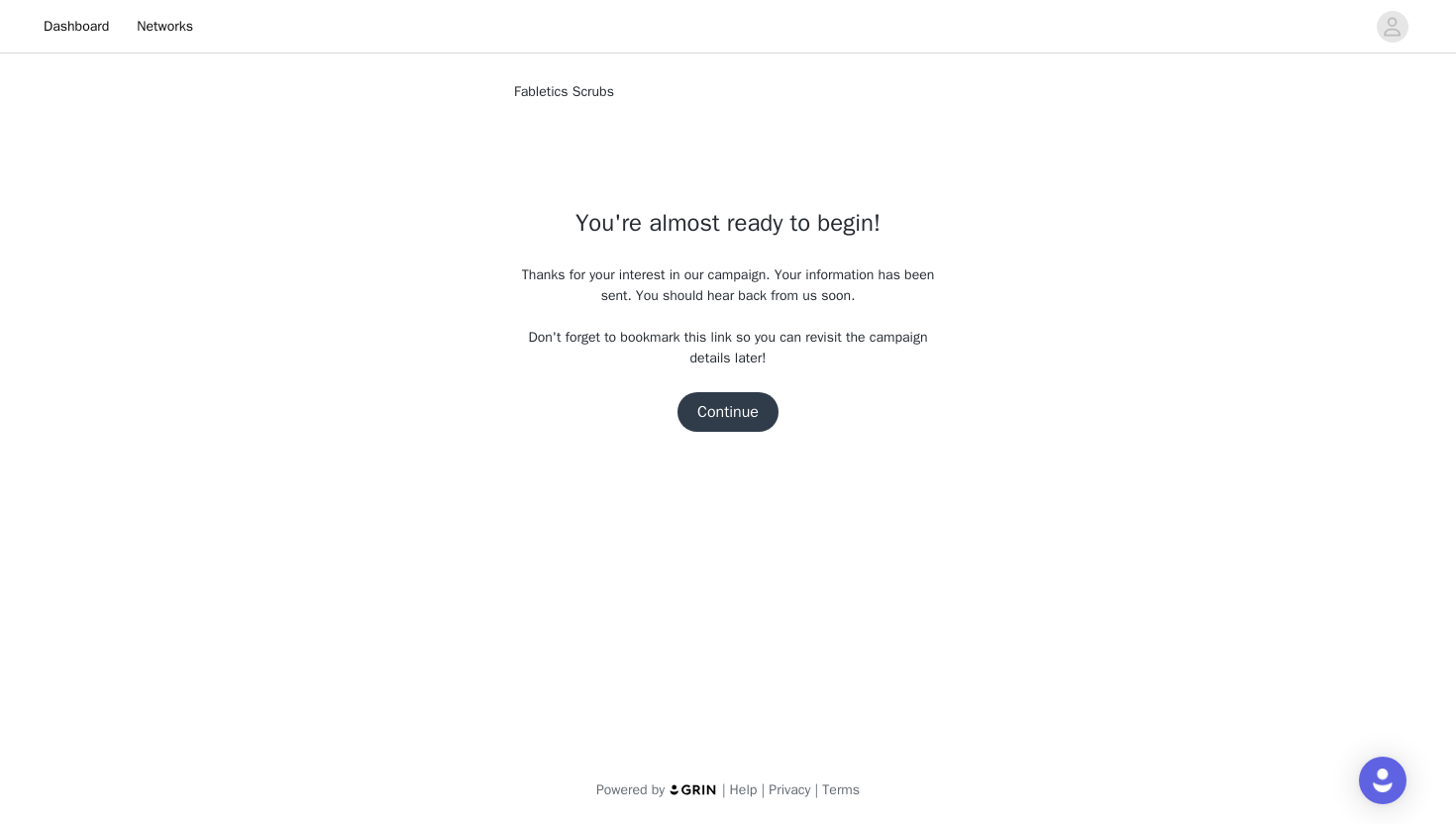 click on "Continue" at bounding box center (728, 412) 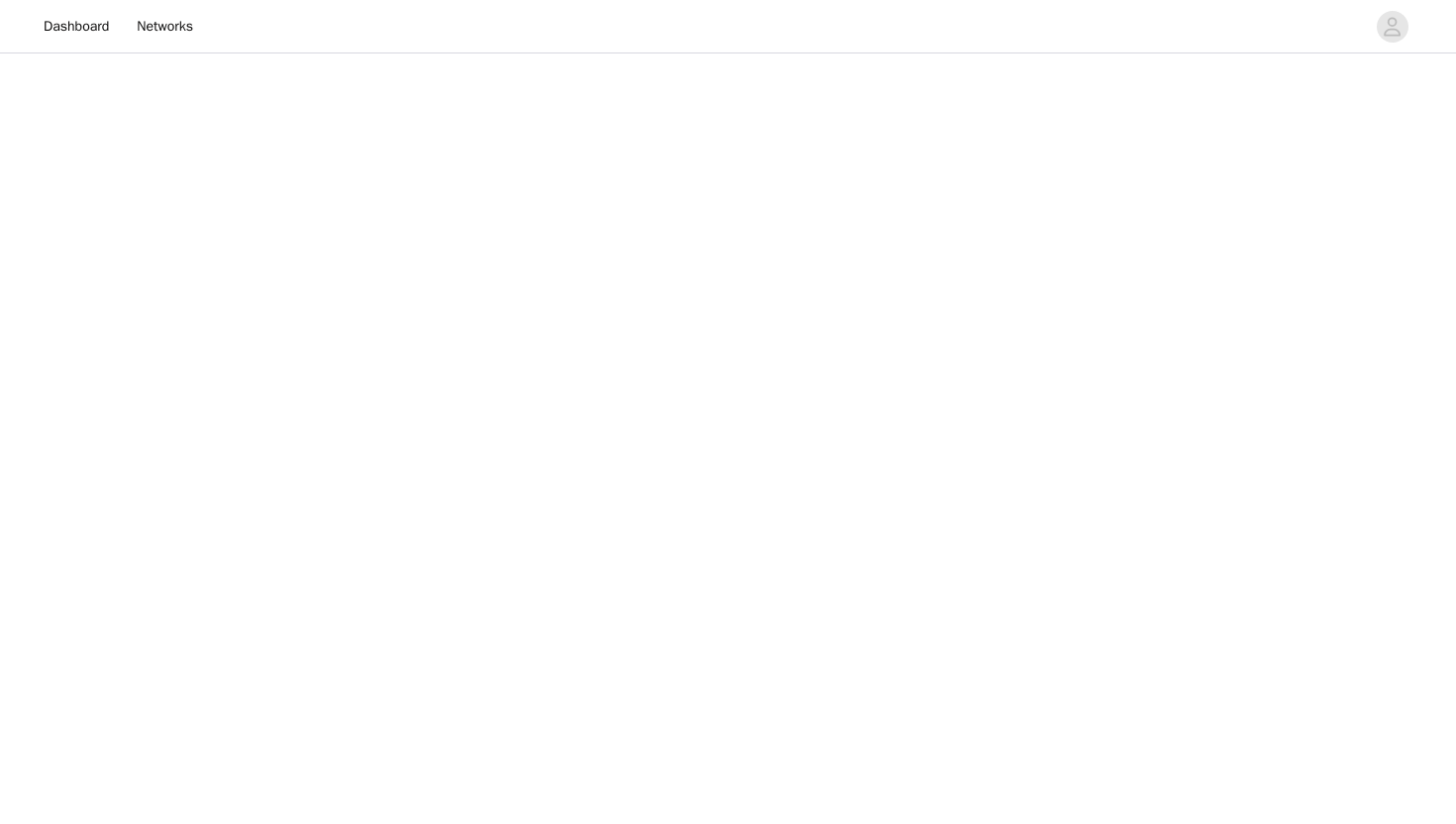 scroll, scrollTop: 0, scrollLeft: 0, axis: both 